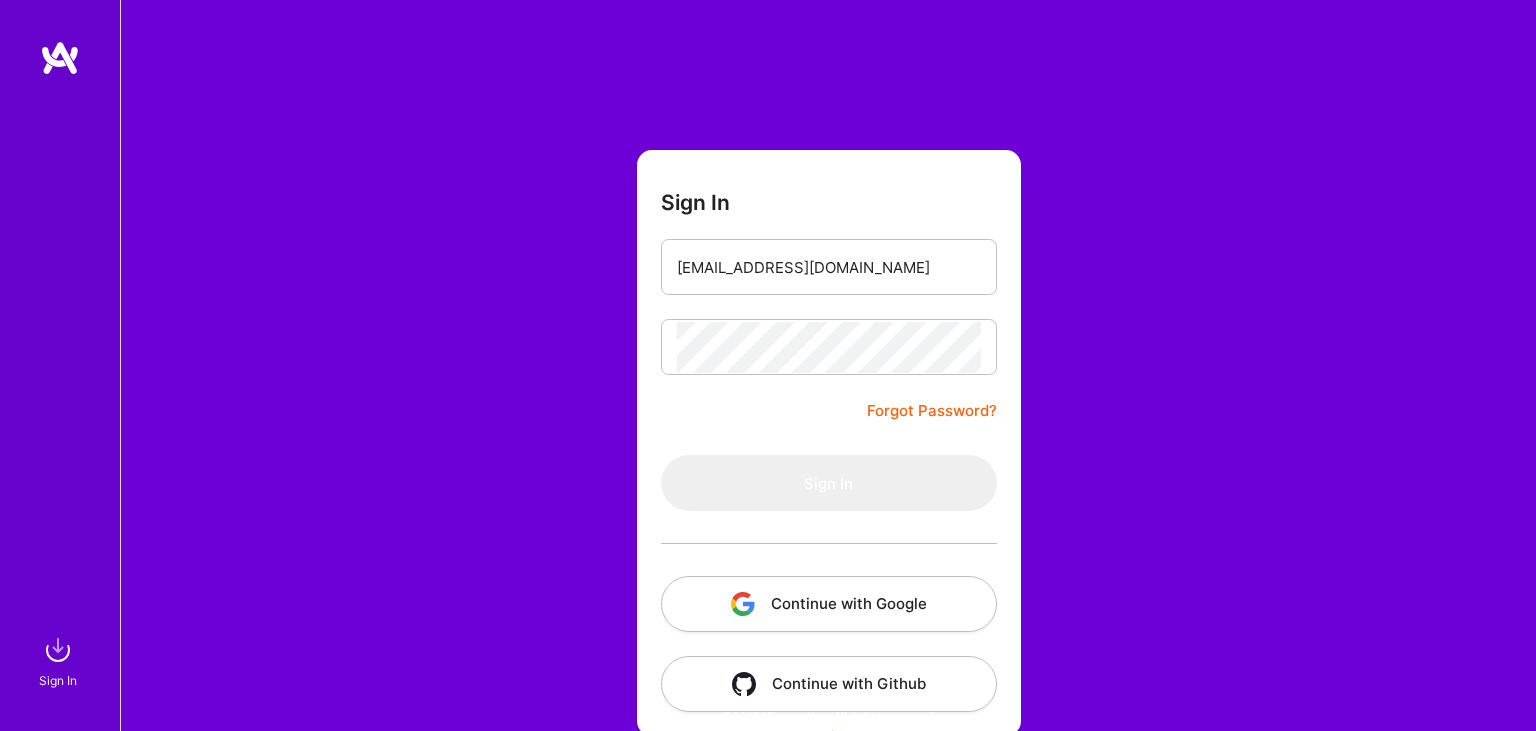 scroll, scrollTop: 0, scrollLeft: 0, axis: both 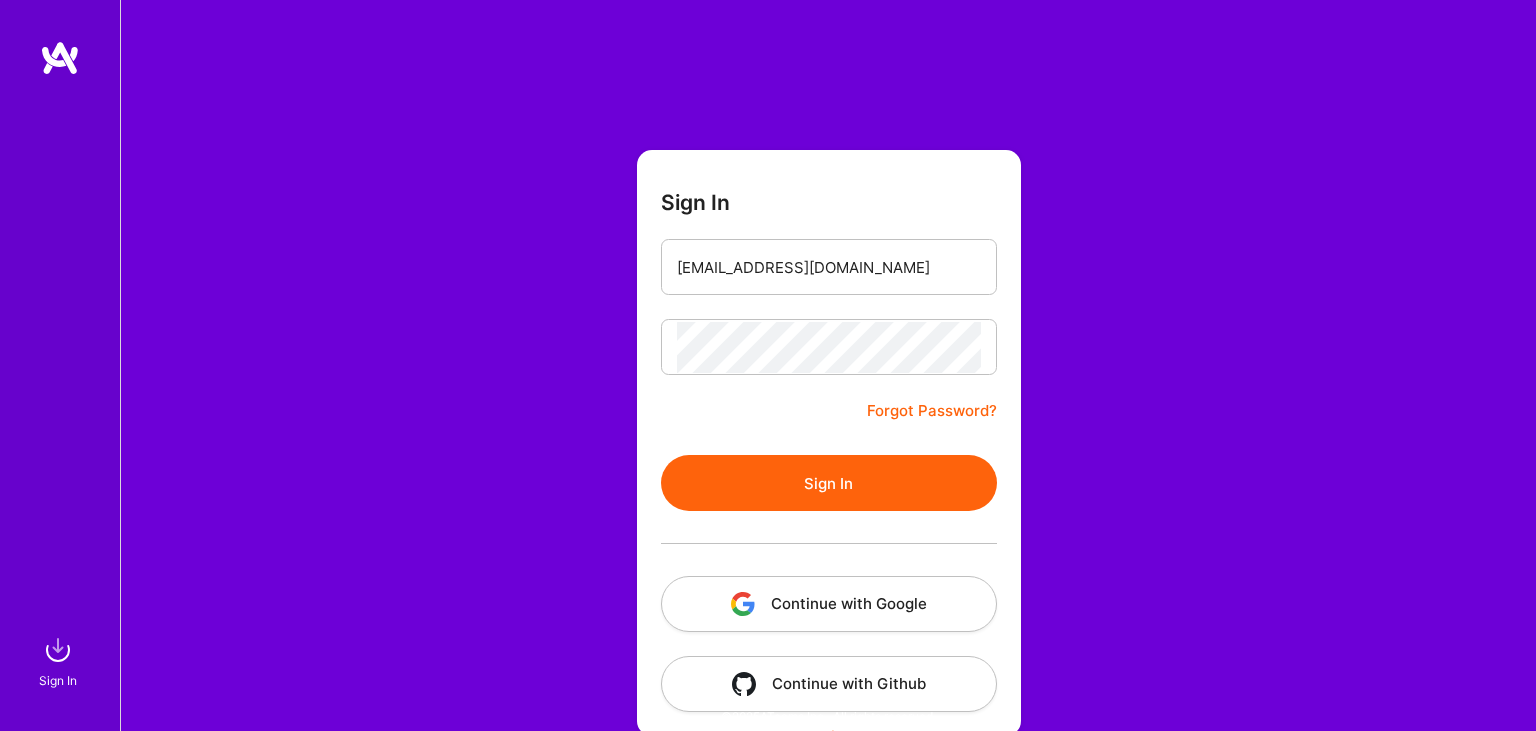 click on "Sign In" at bounding box center (829, 483) 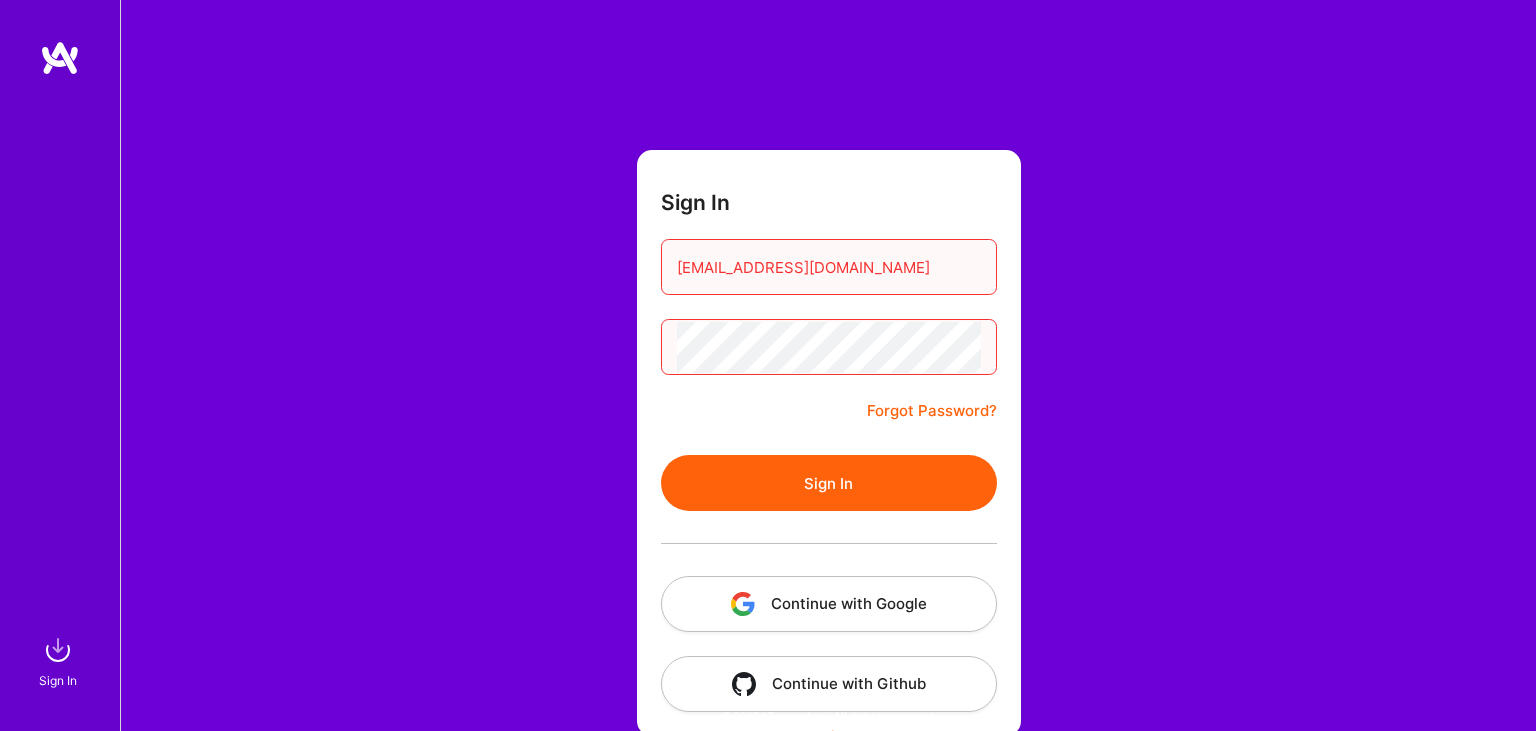 click on "Sign In" at bounding box center (829, 483) 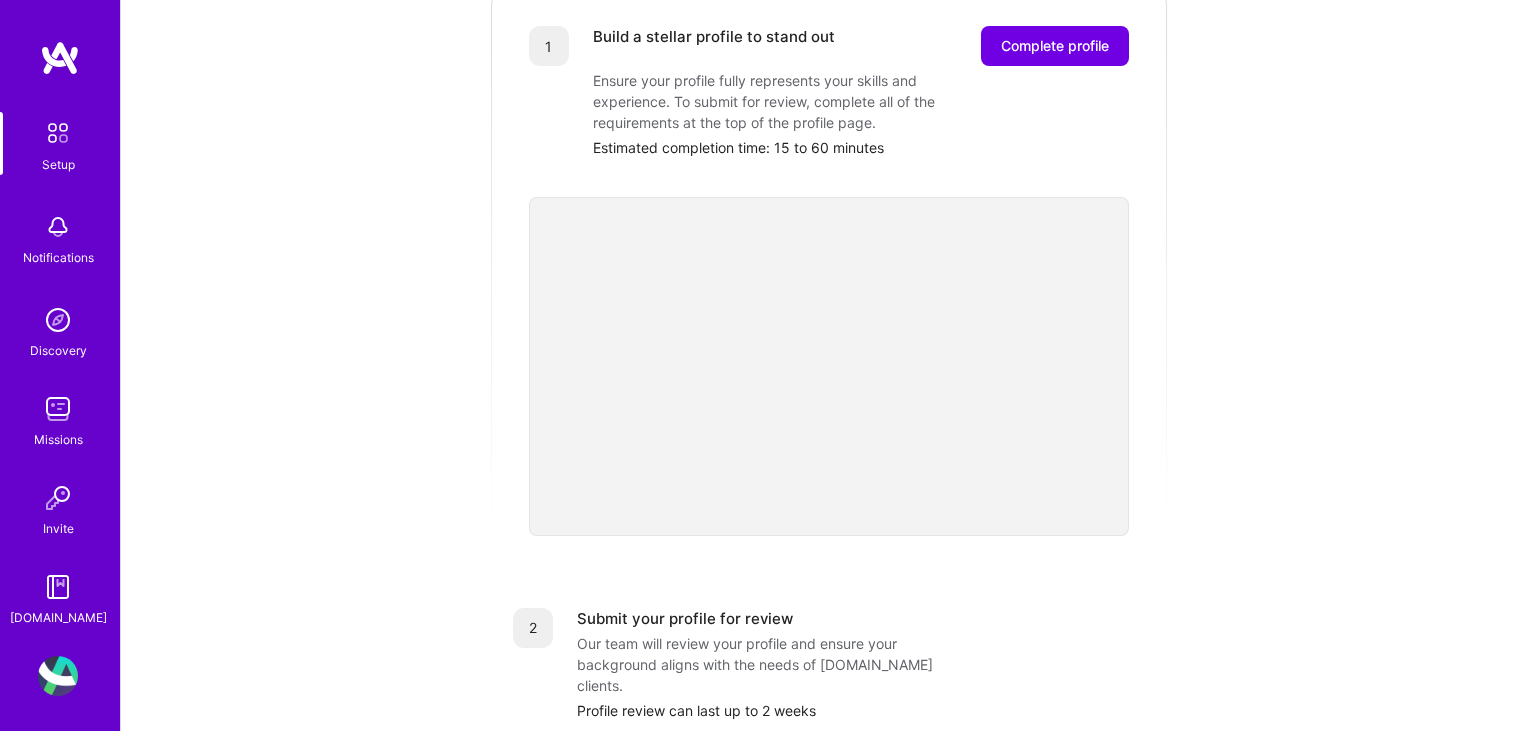 scroll, scrollTop: 105, scrollLeft: 0, axis: vertical 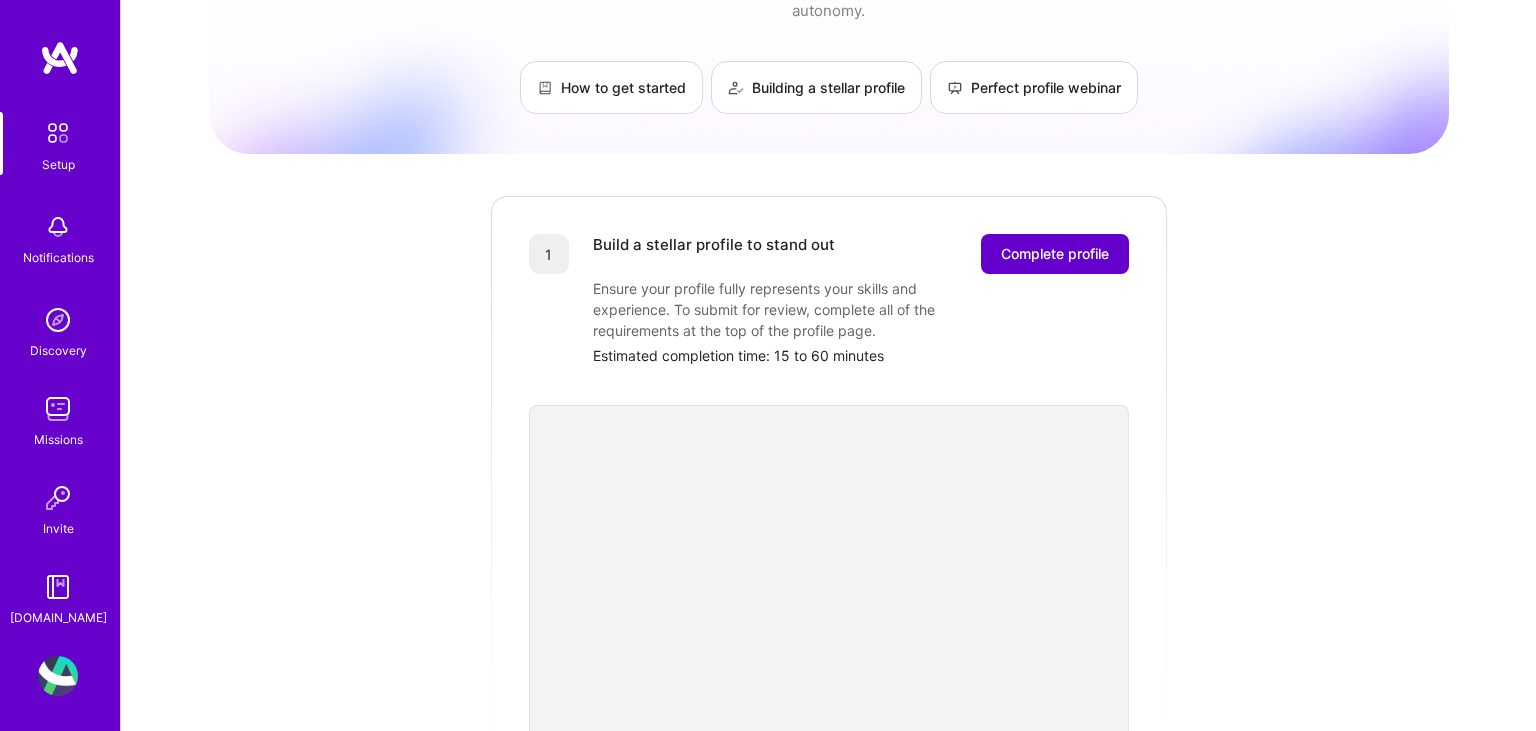 click on "Complete profile" at bounding box center (1055, 254) 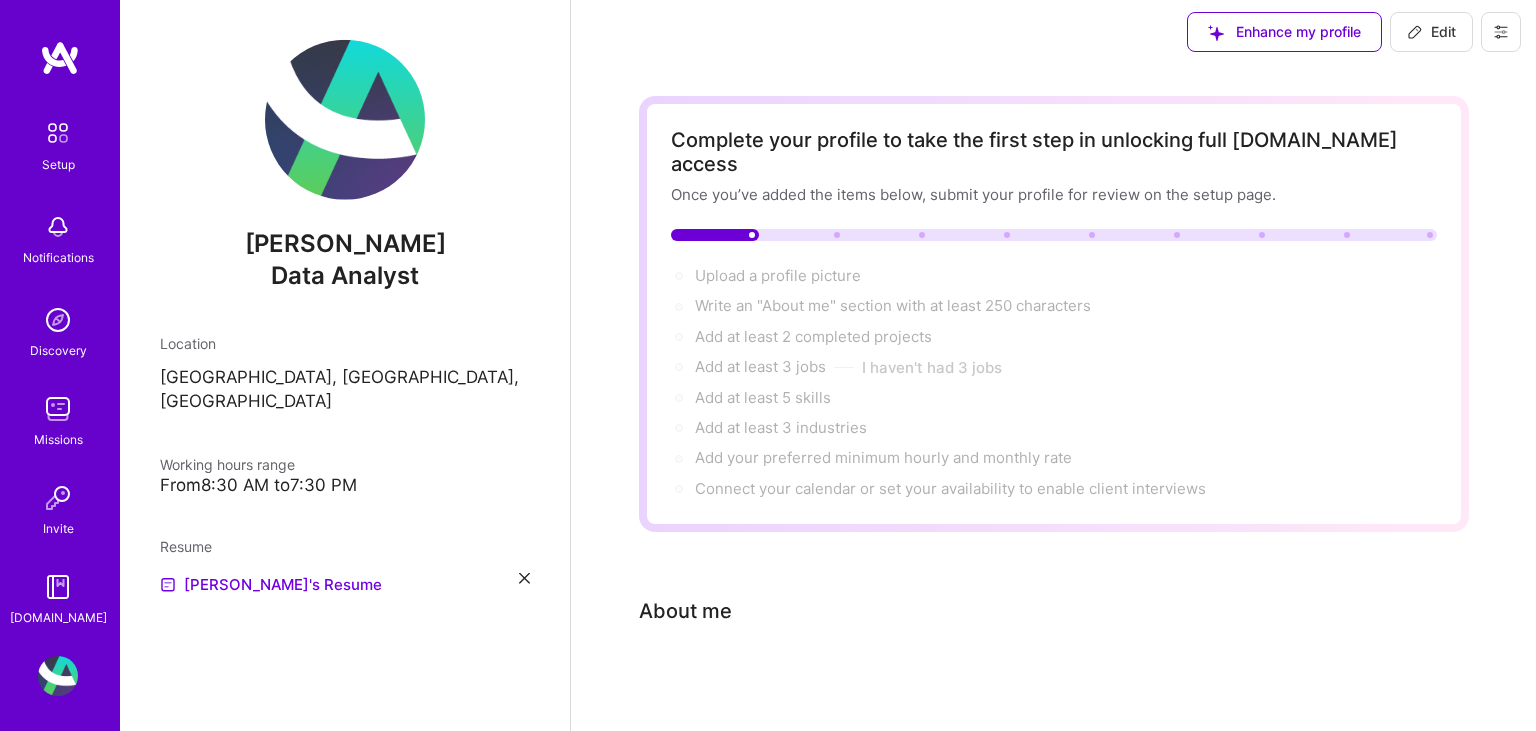 scroll, scrollTop: 0, scrollLeft: 0, axis: both 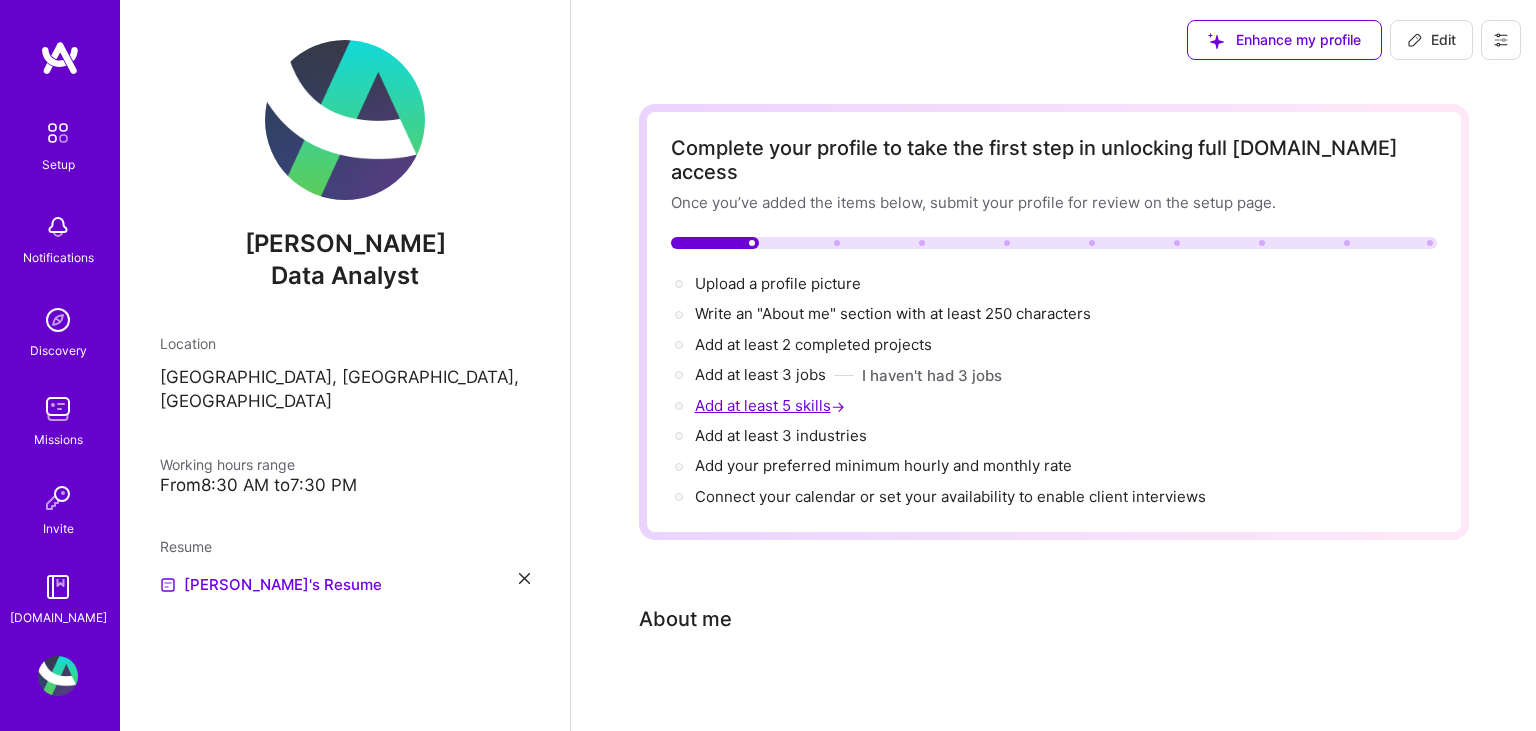 click on "Add at least 5 skills  →" at bounding box center (772, 405) 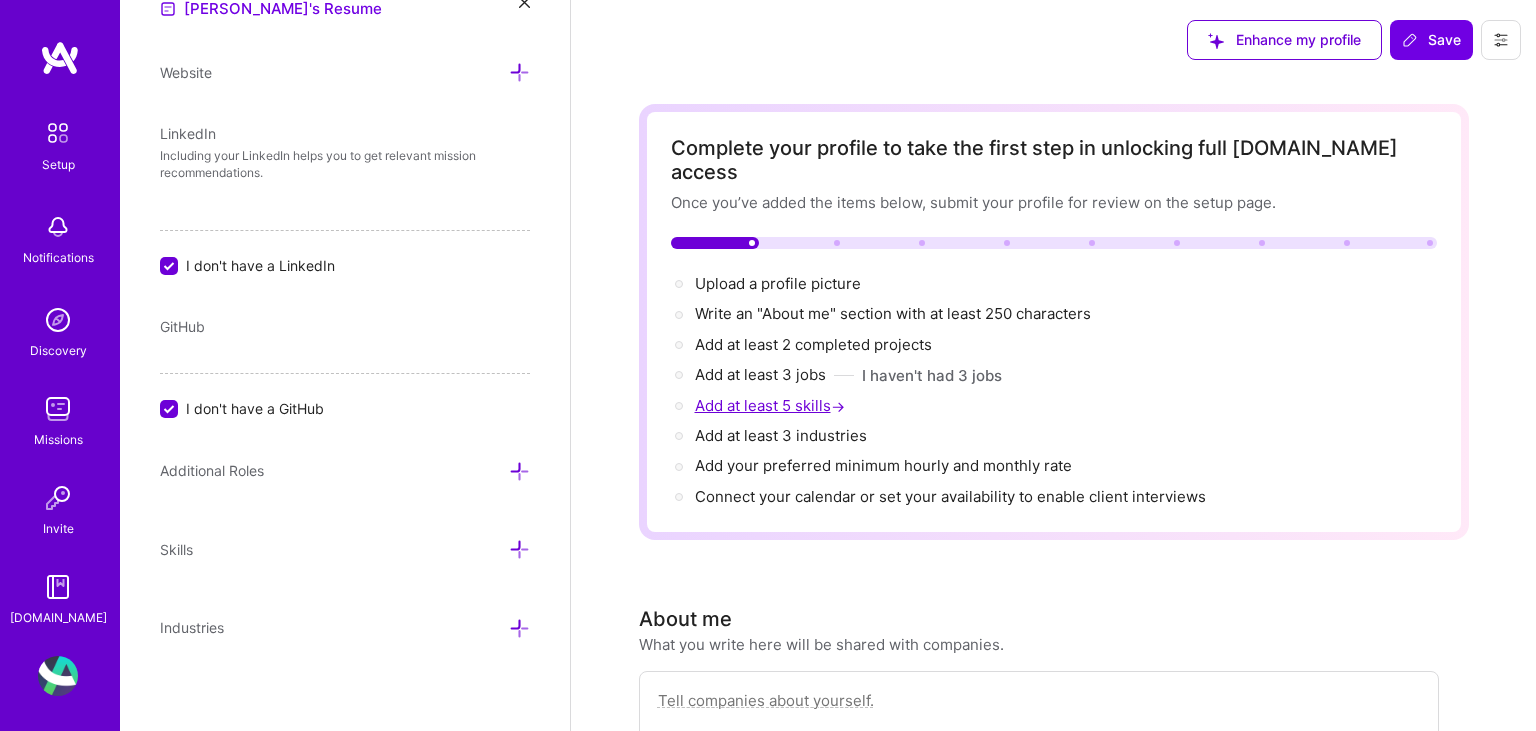 scroll, scrollTop: 936, scrollLeft: 0, axis: vertical 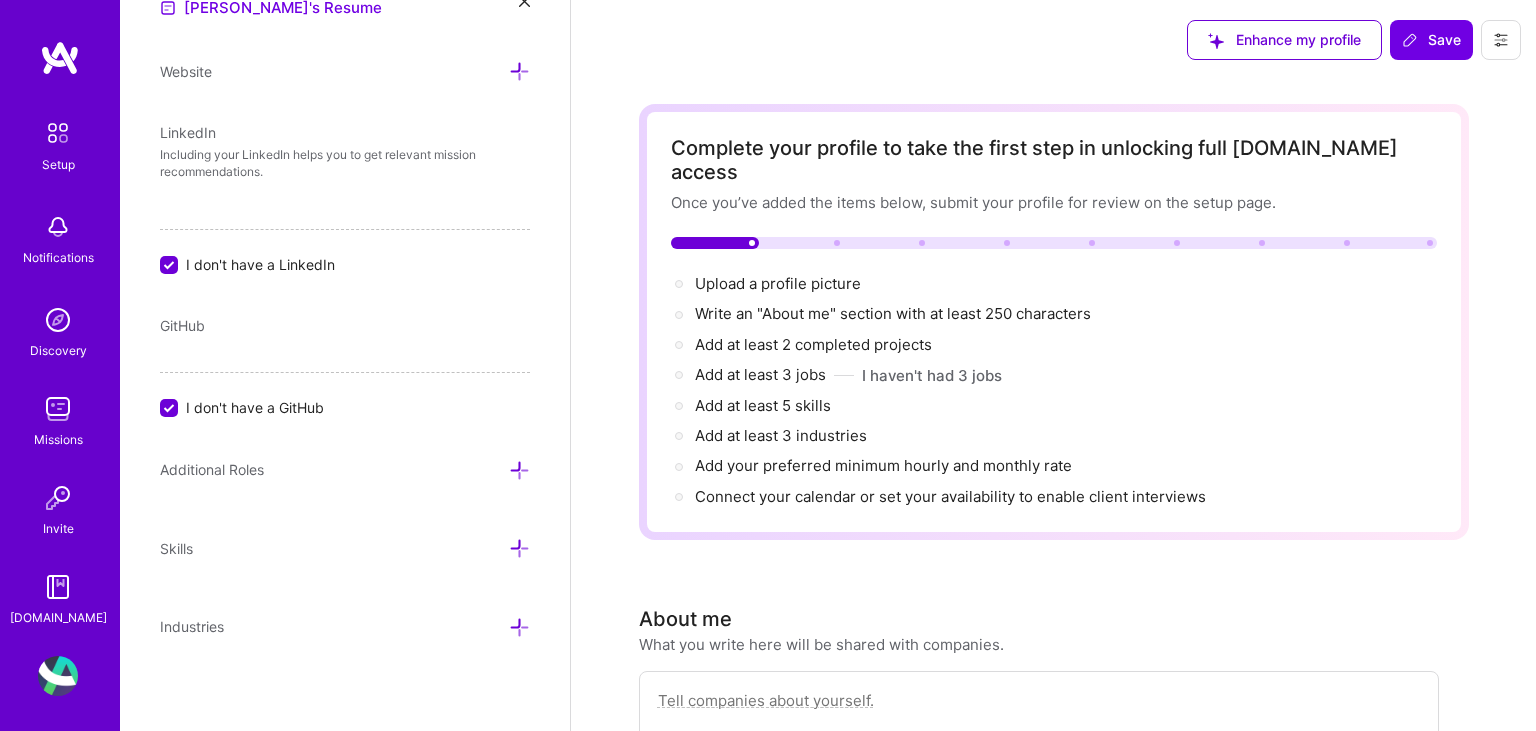 click at bounding box center [519, 548] 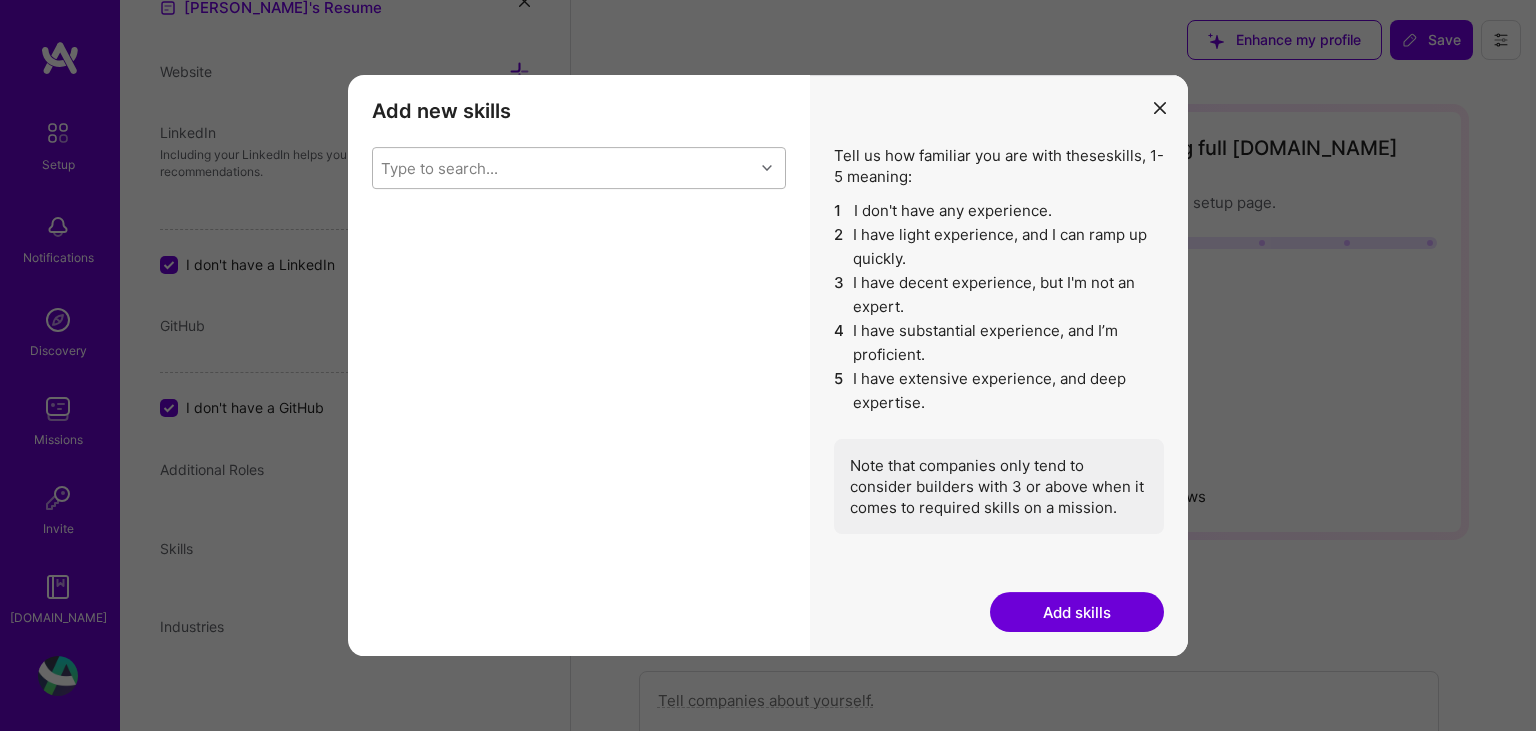 click on "Type to search..." at bounding box center [563, 168] 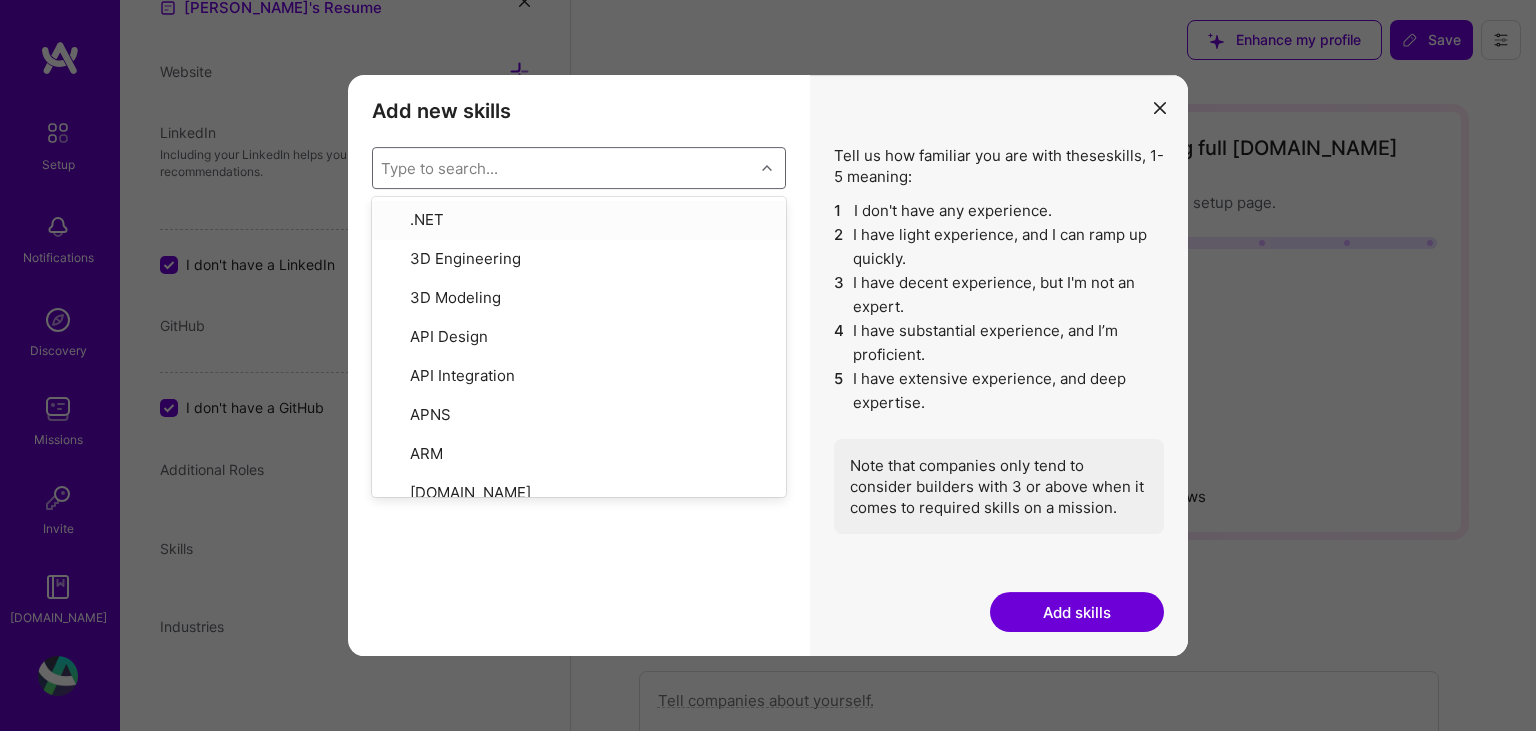 click on "Type to search..." at bounding box center (563, 168) 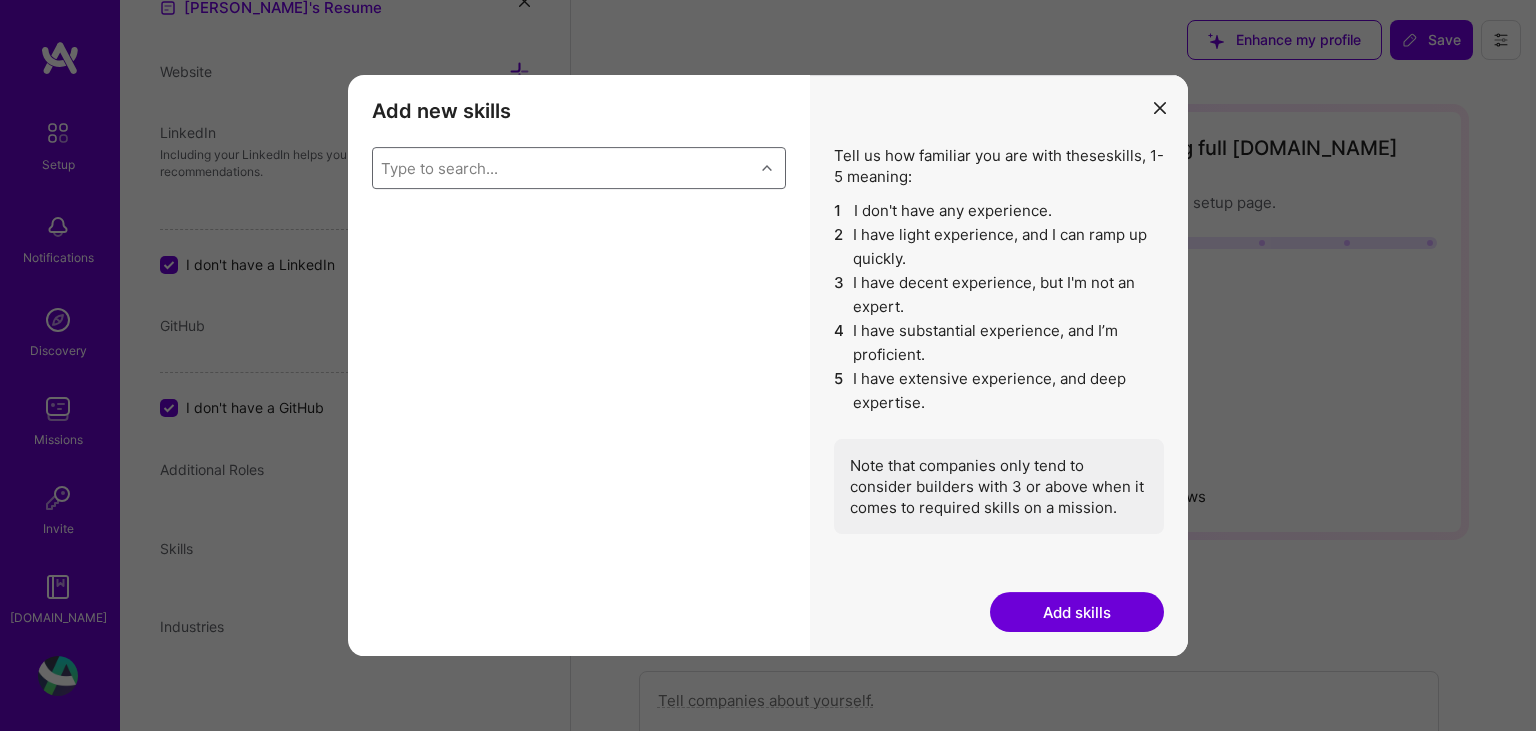 drag, startPoint x: 512, startPoint y: 162, endPoint x: 473, endPoint y: 162, distance: 39 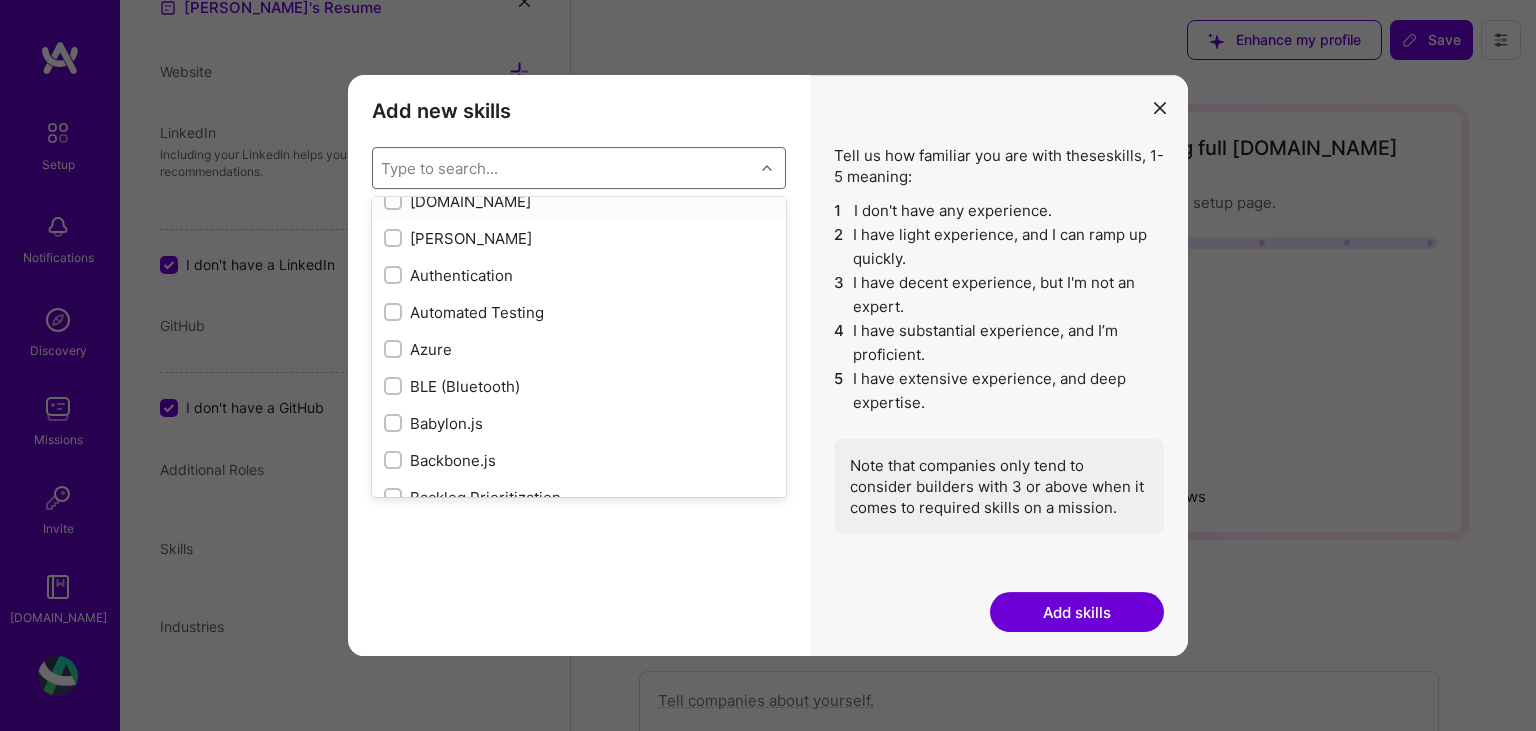 scroll, scrollTop: 1546, scrollLeft: 0, axis: vertical 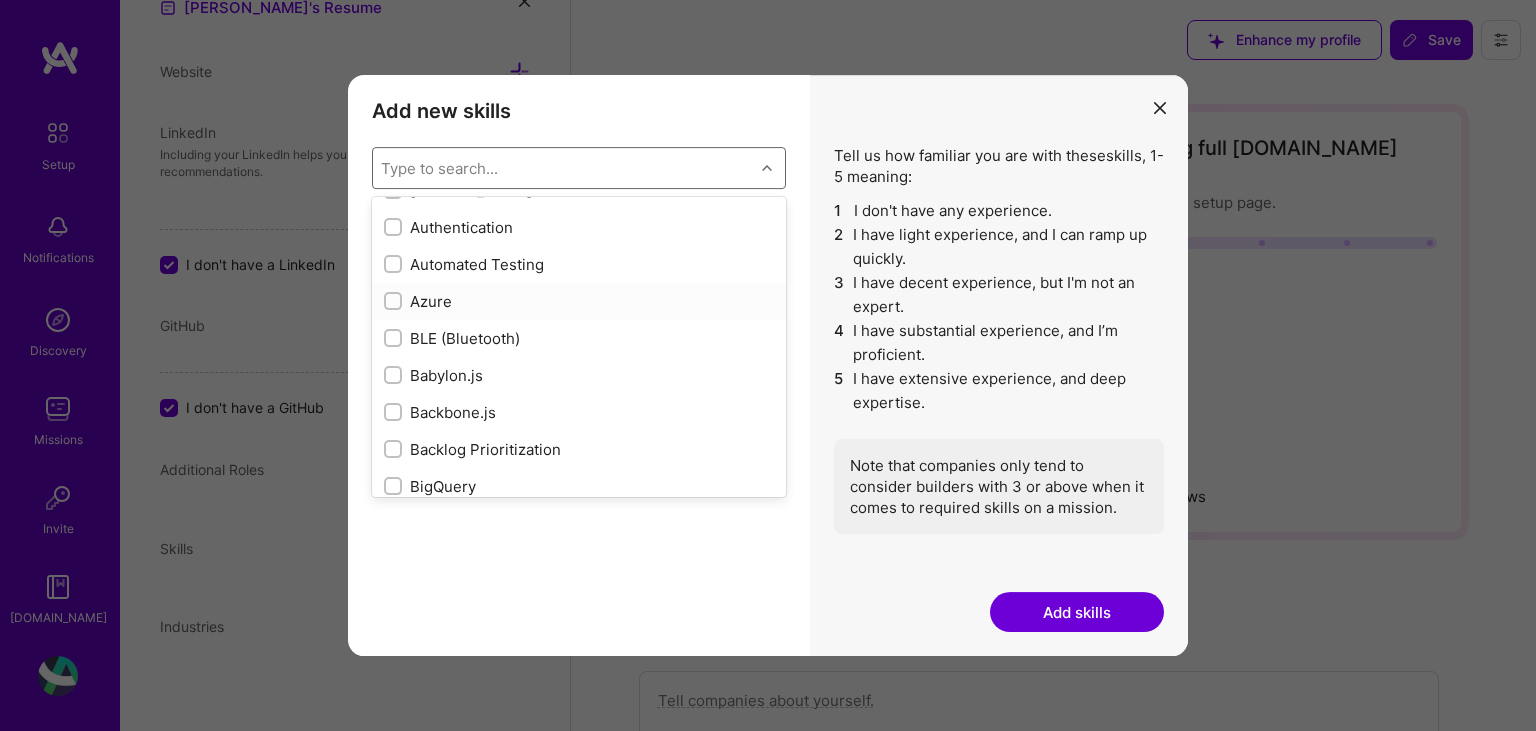 click at bounding box center [395, 302] 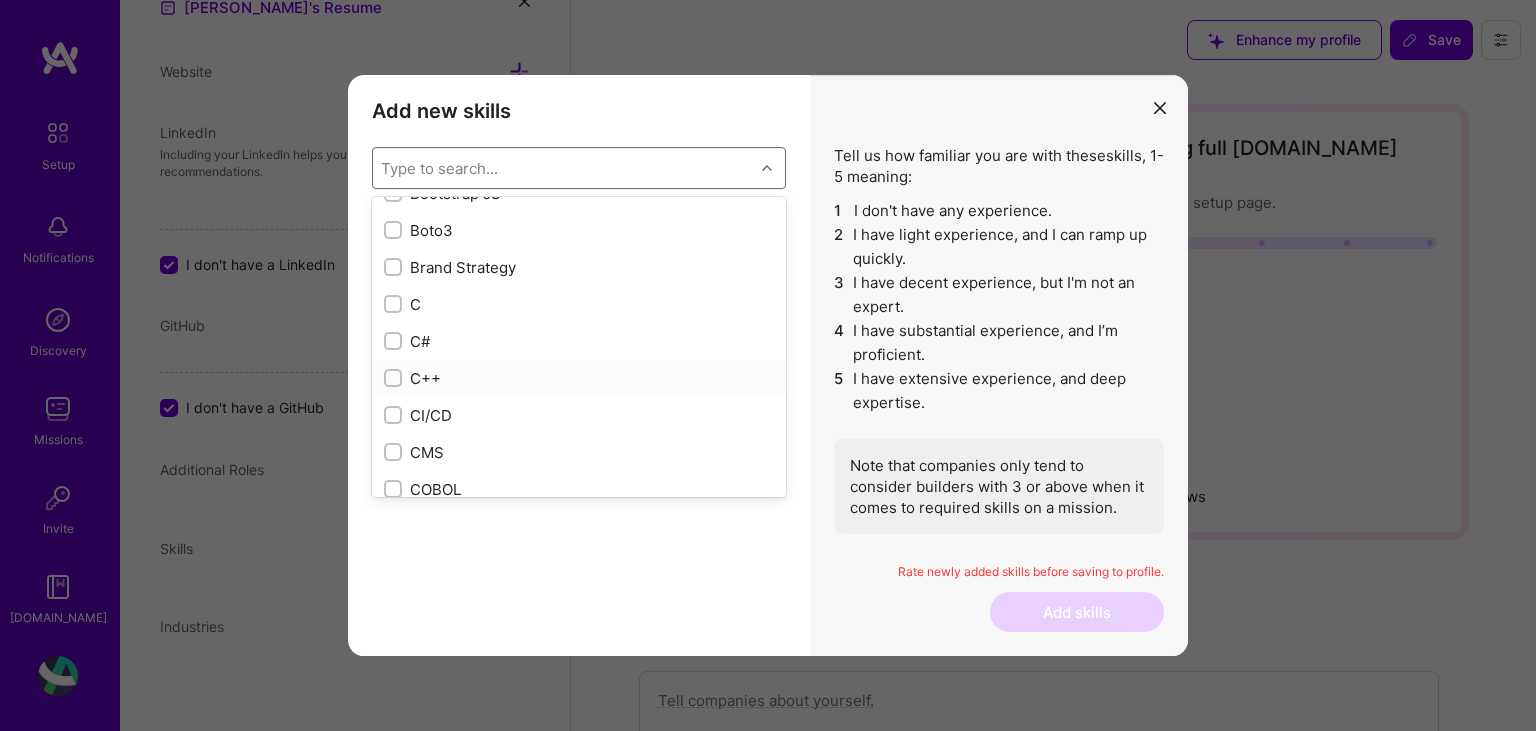 scroll, scrollTop: 2098, scrollLeft: 0, axis: vertical 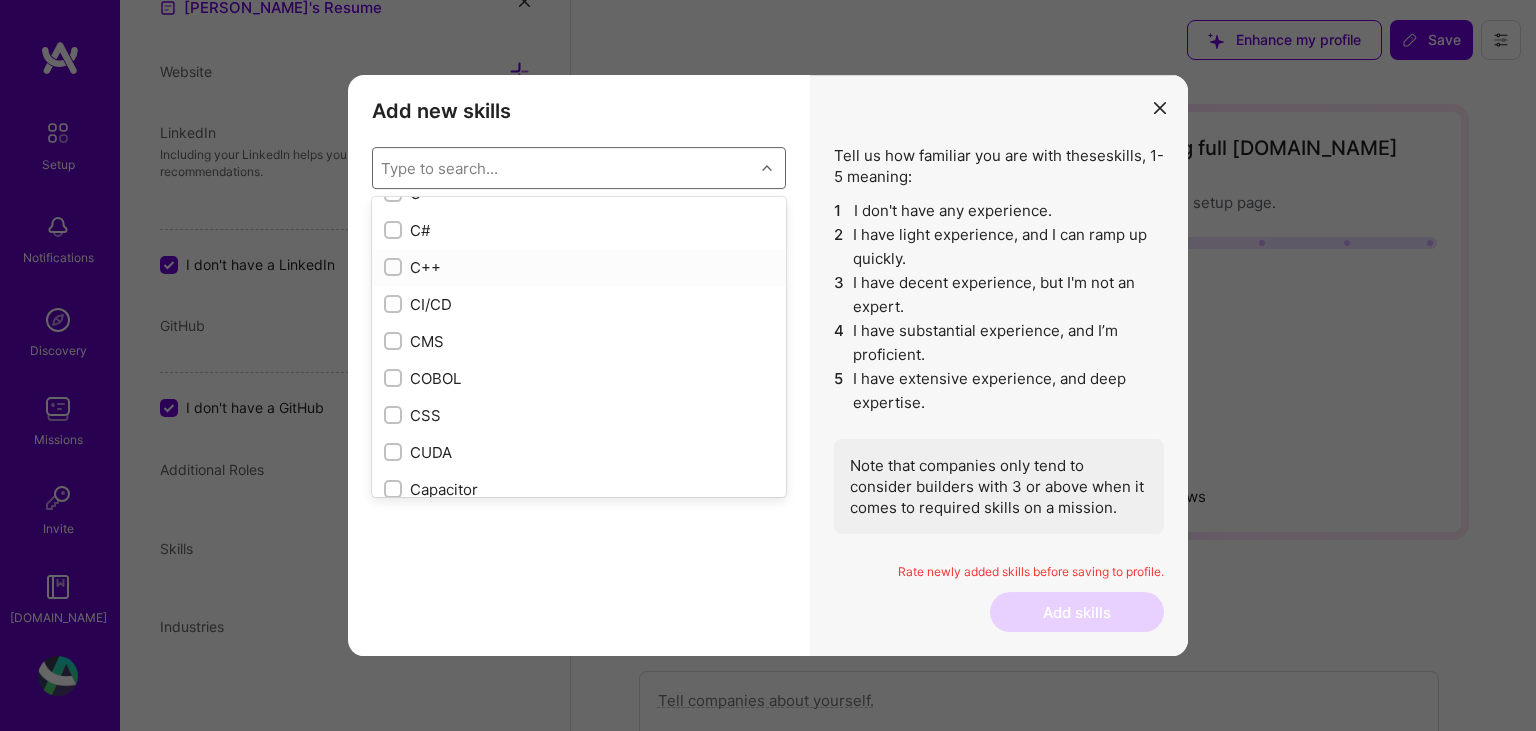 click at bounding box center [395, 268] 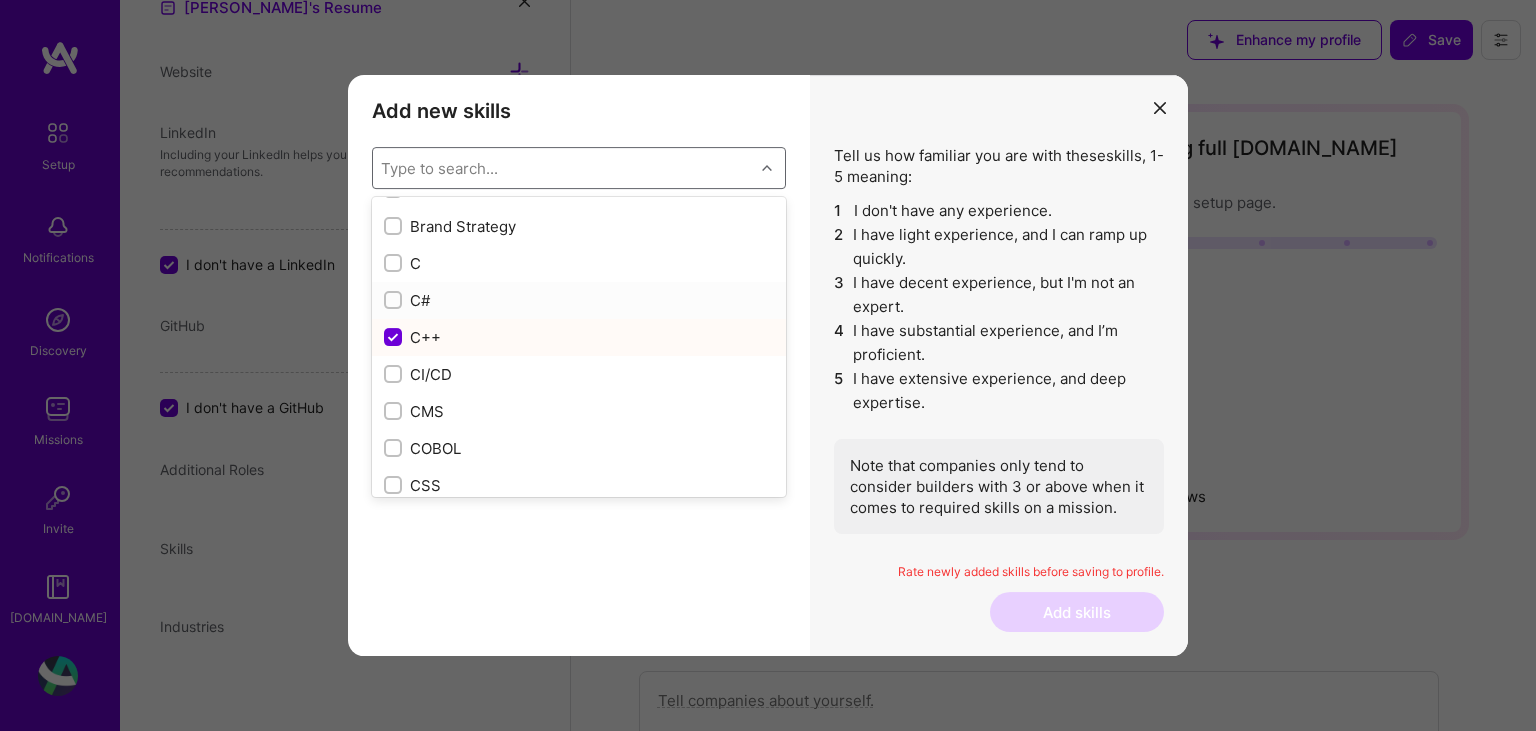 scroll, scrollTop: 1987, scrollLeft: 0, axis: vertical 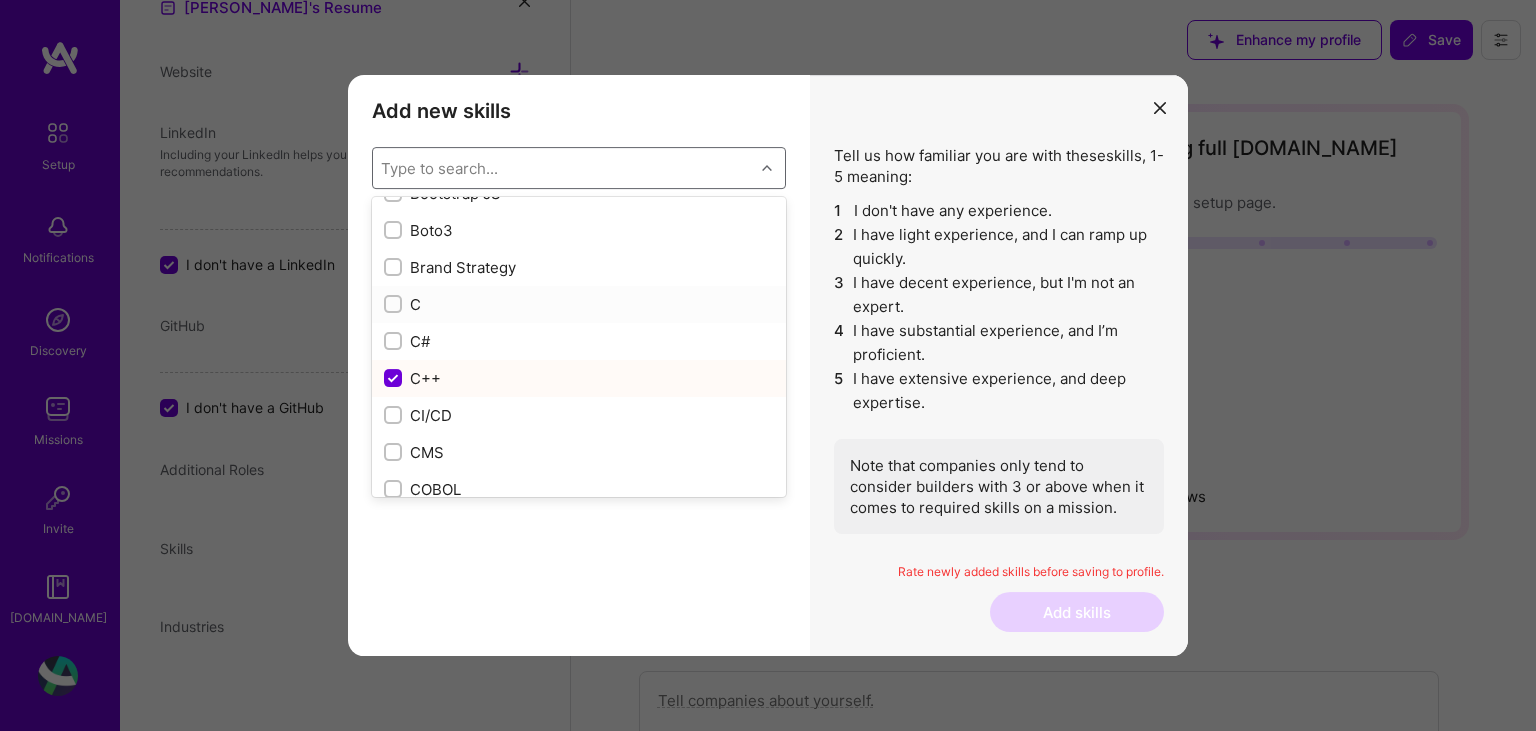 click at bounding box center [395, 305] 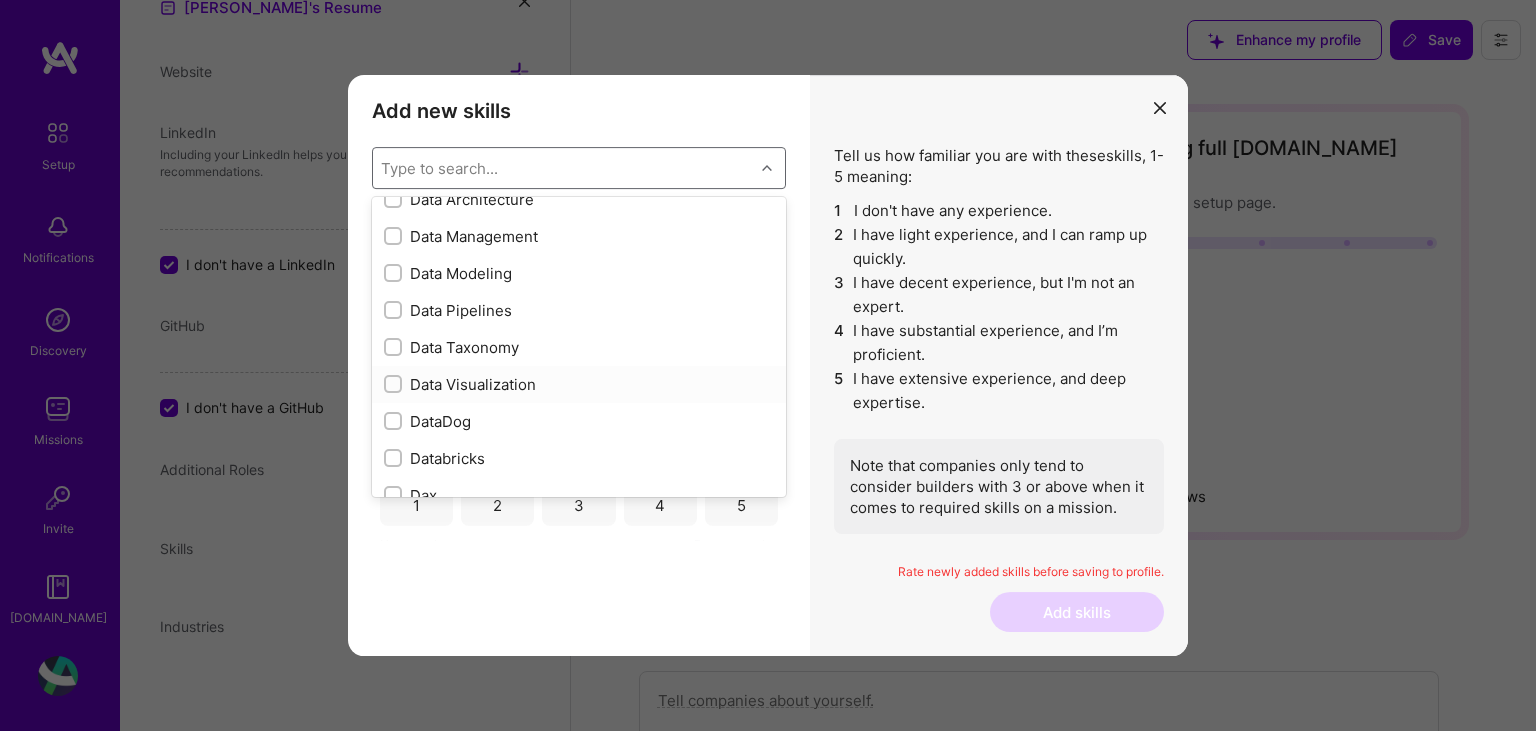 scroll, scrollTop: 3091, scrollLeft: 0, axis: vertical 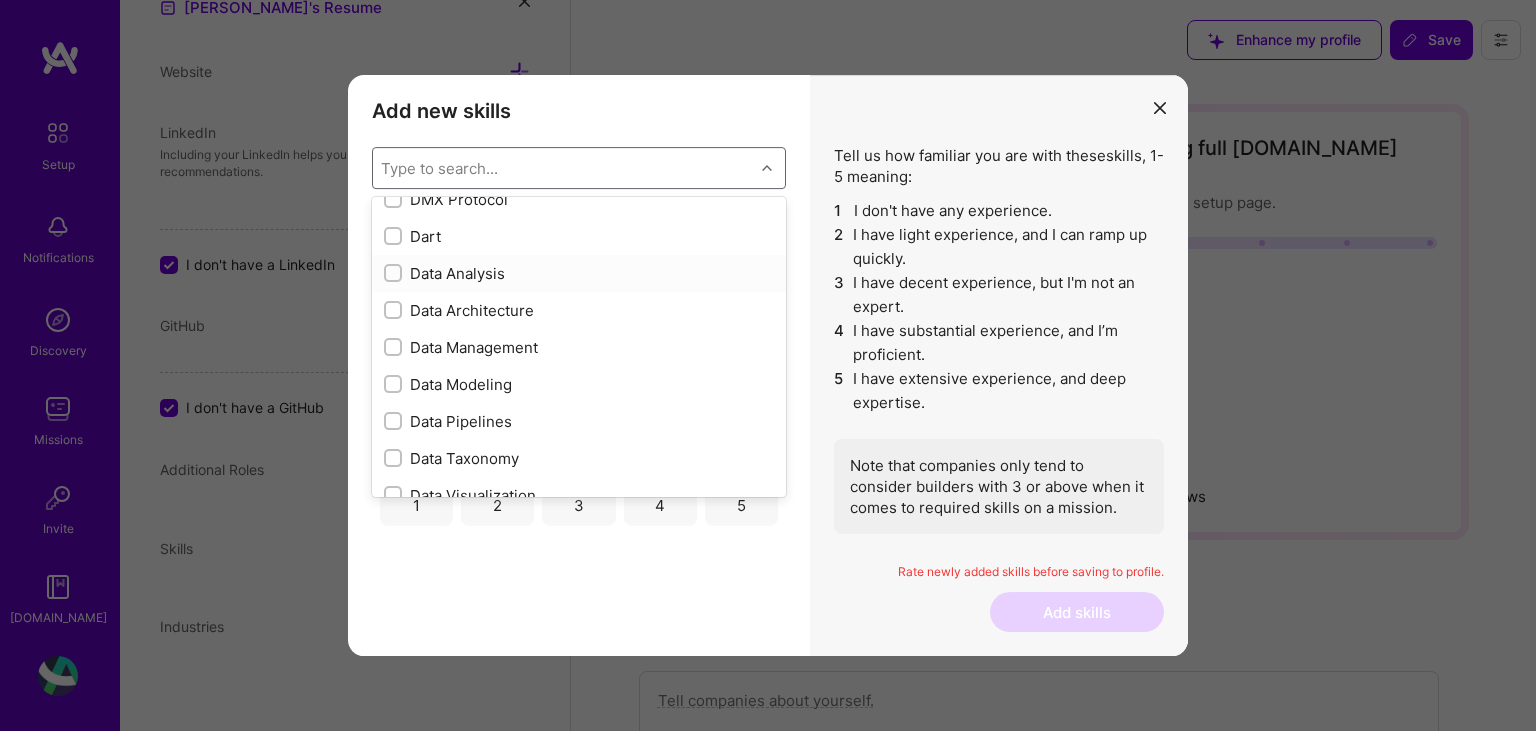 click at bounding box center (395, 274) 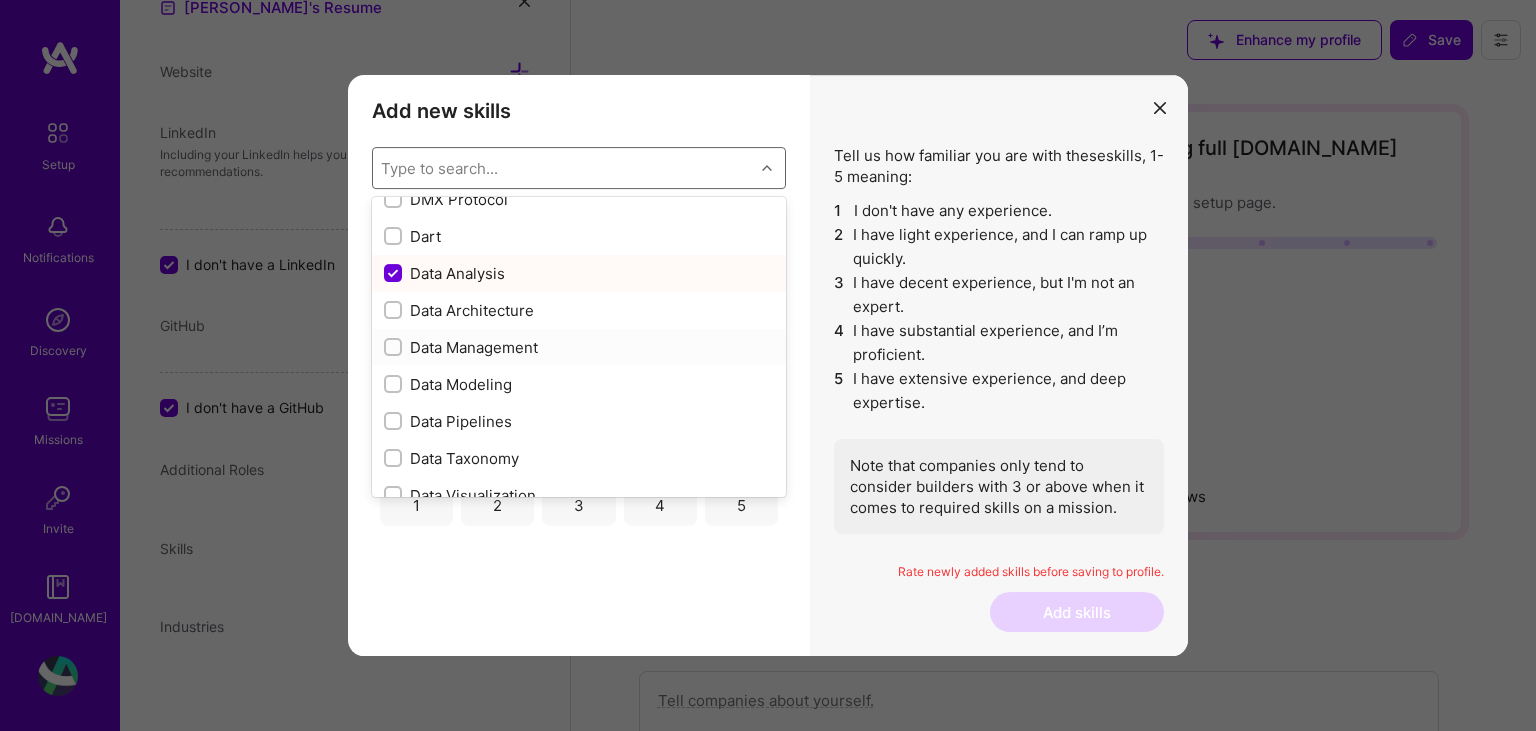 click at bounding box center [395, 348] 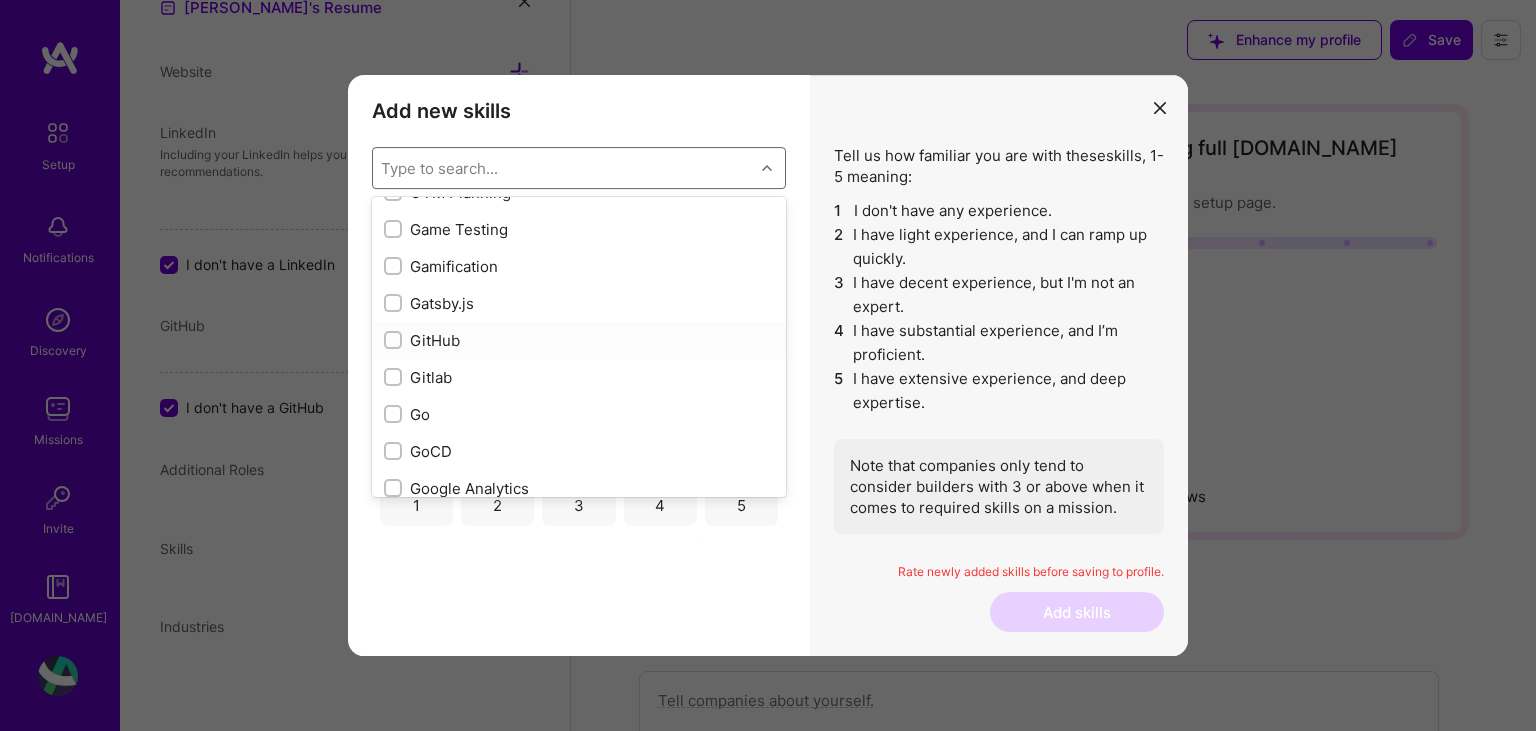 scroll, scrollTop: 5299, scrollLeft: 0, axis: vertical 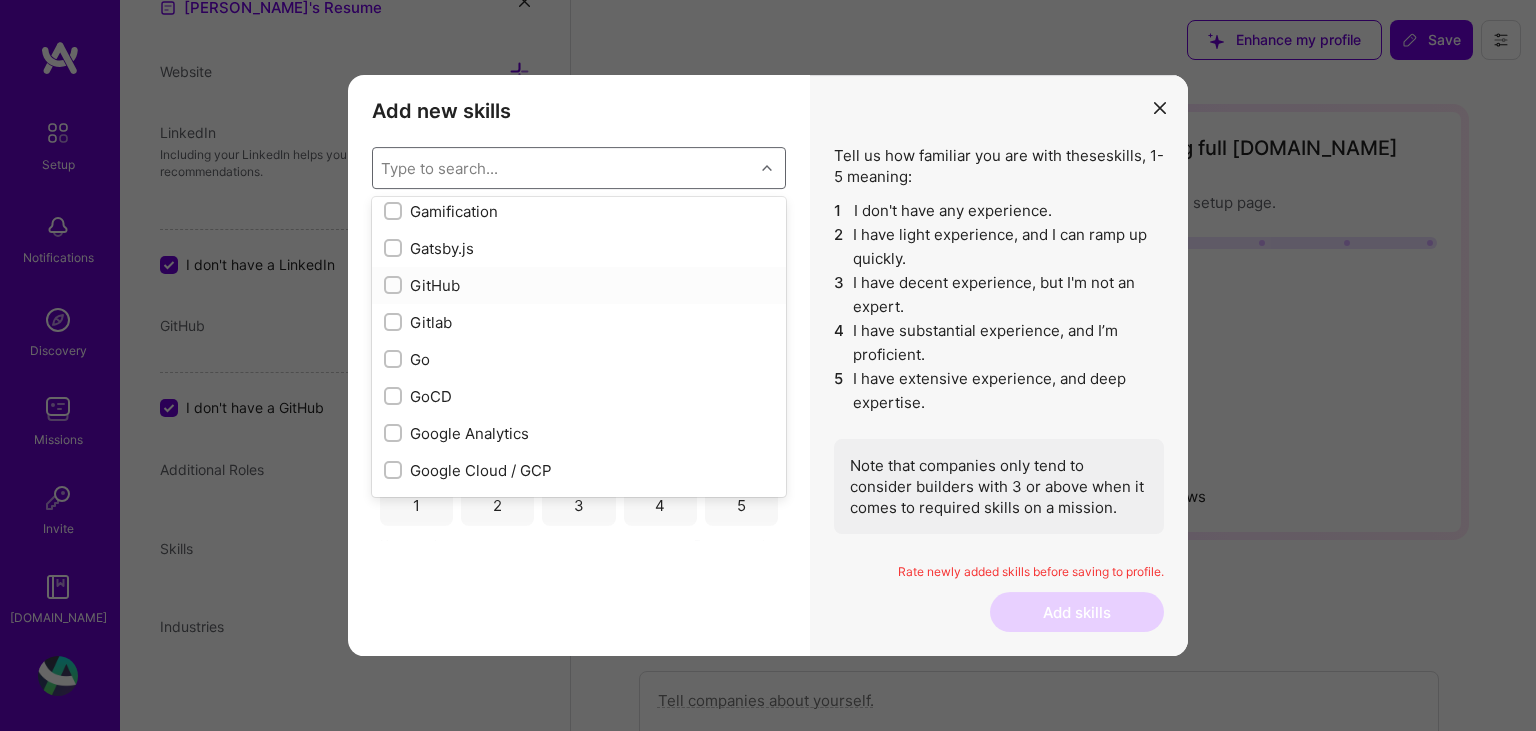 click at bounding box center (395, 286) 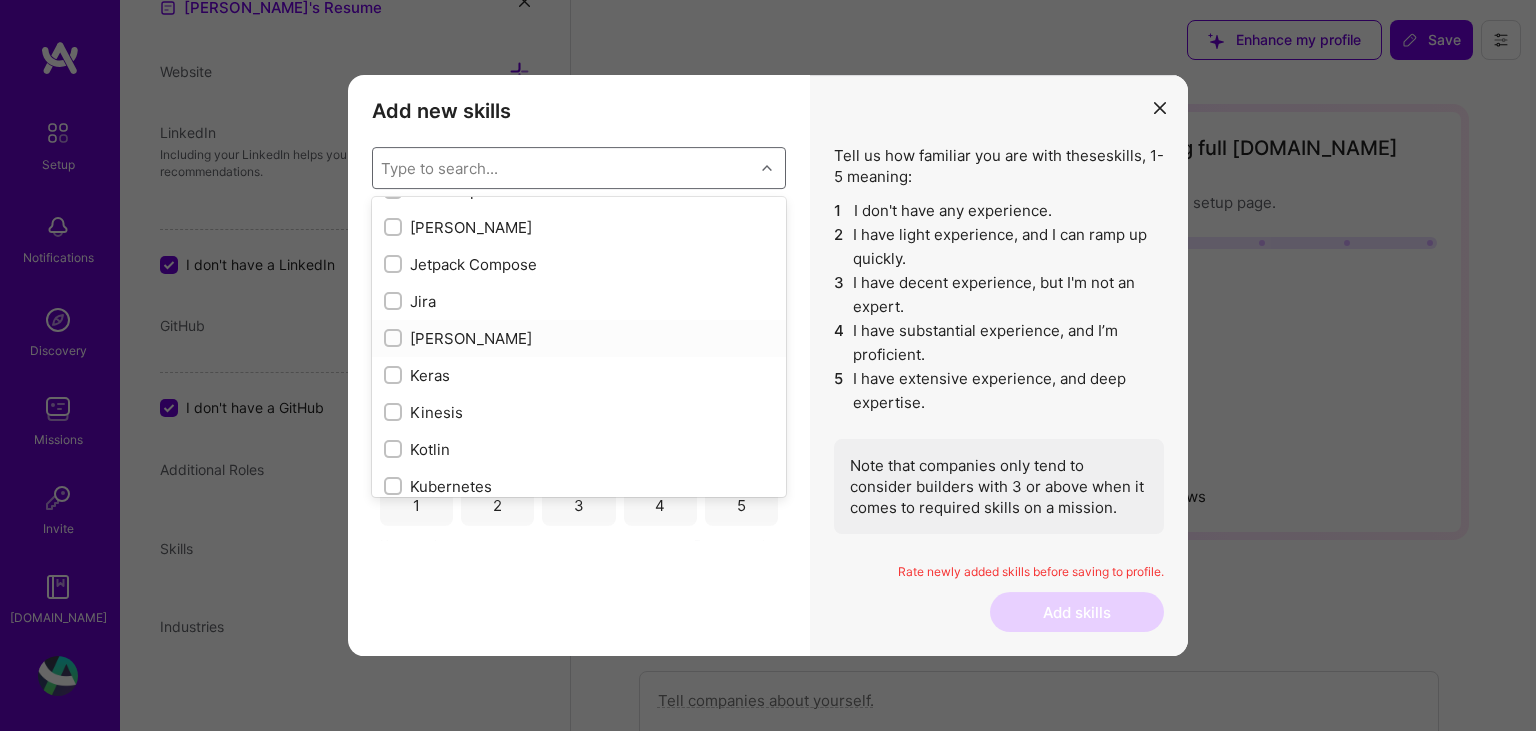 scroll, scrollTop: 6514, scrollLeft: 0, axis: vertical 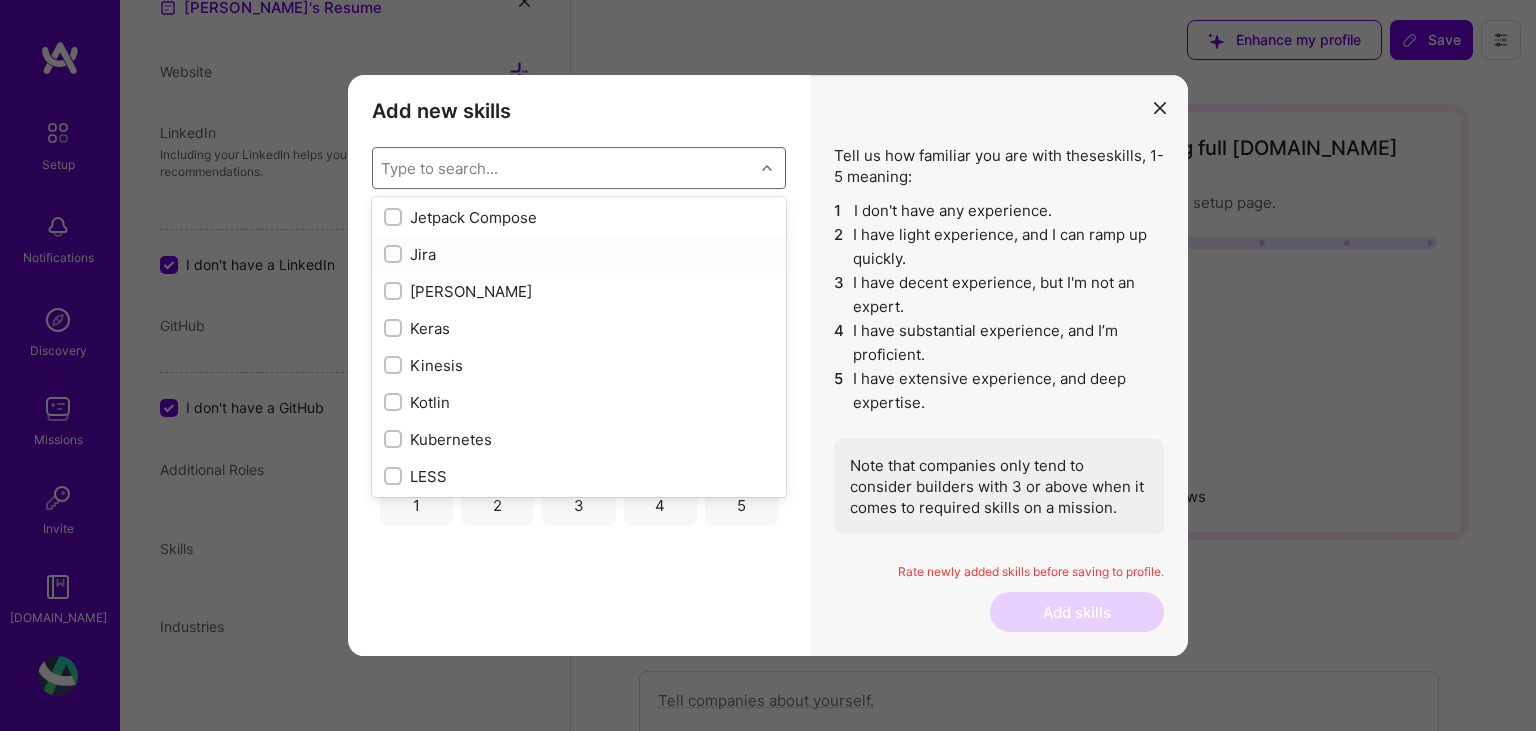 click at bounding box center [395, 255] 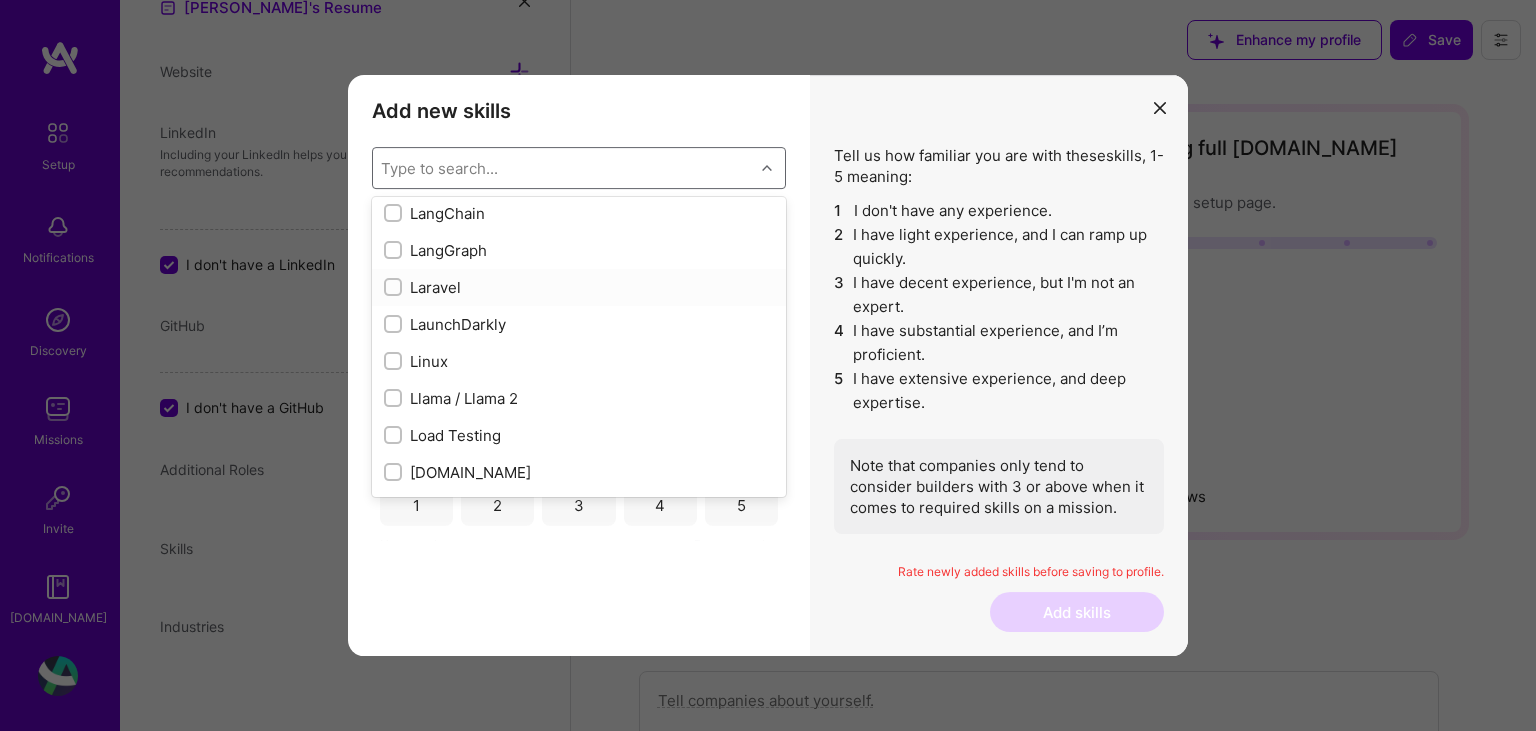 scroll, scrollTop: 6845, scrollLeft: 0, axis: vertical 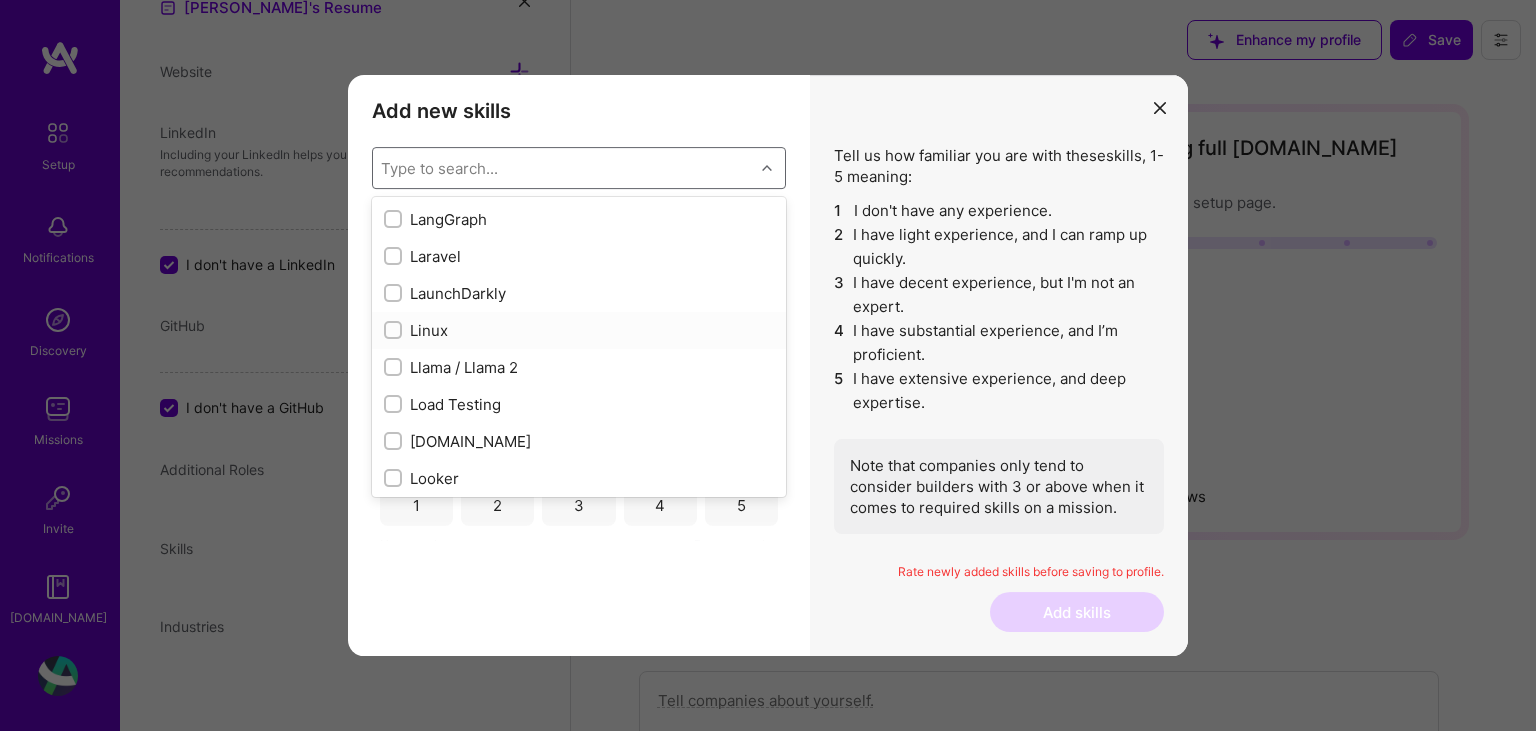 click at bounding box center (395, 331) 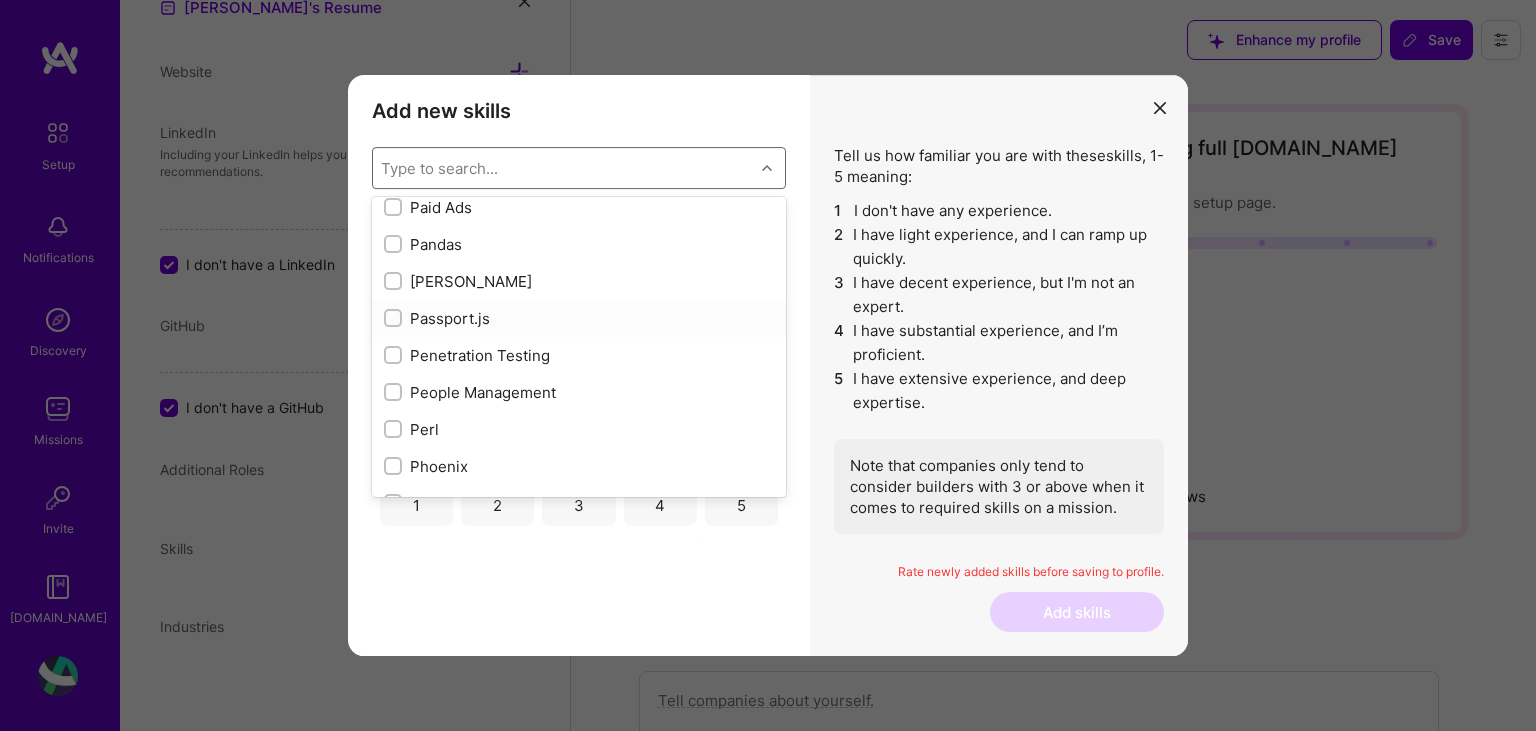 scroll, scrollTop: 8611, scrollLeft: 0, axis: vertical 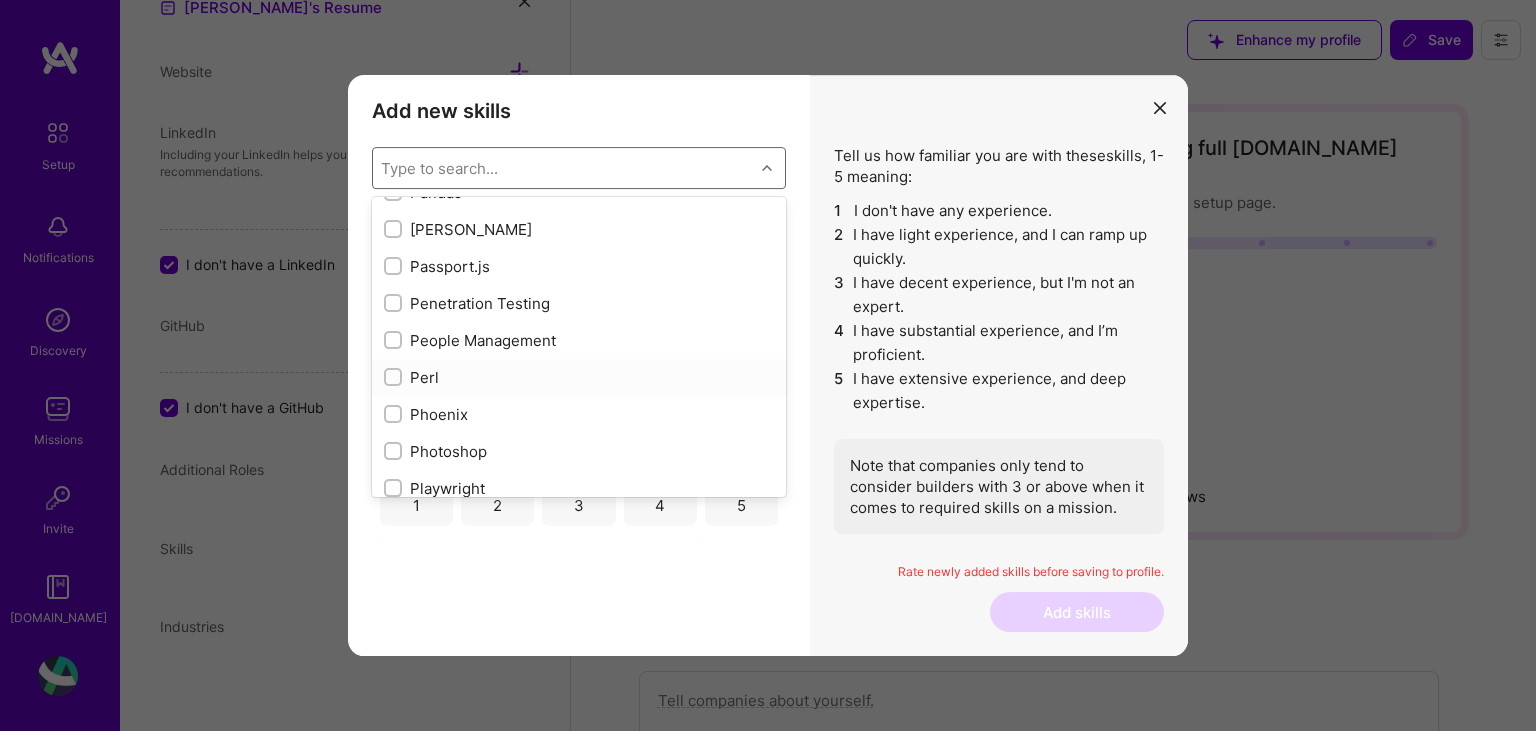 click at bounding box center (395, 378) 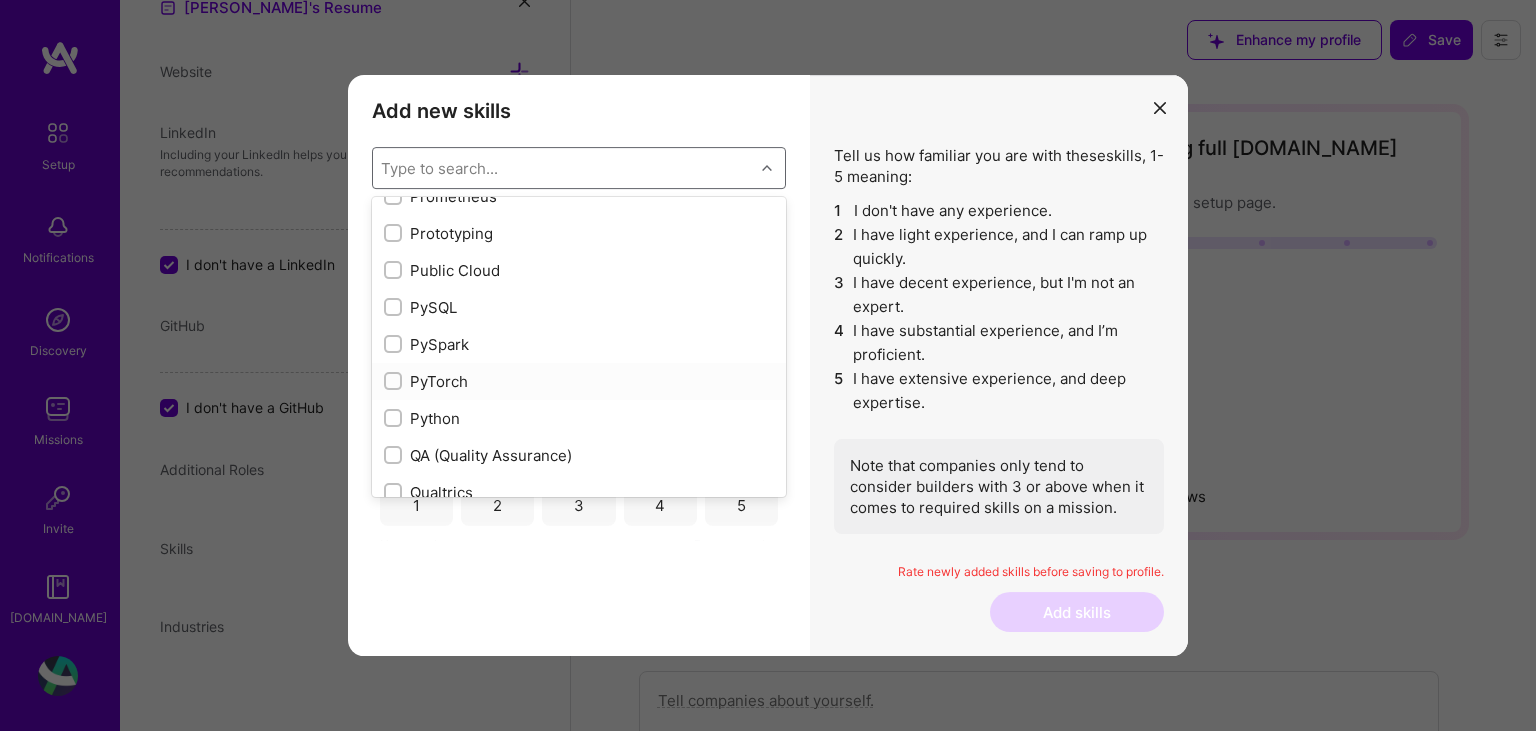 scroll, scrollTop: 9494, scrollLeft: 0, axis: vertical 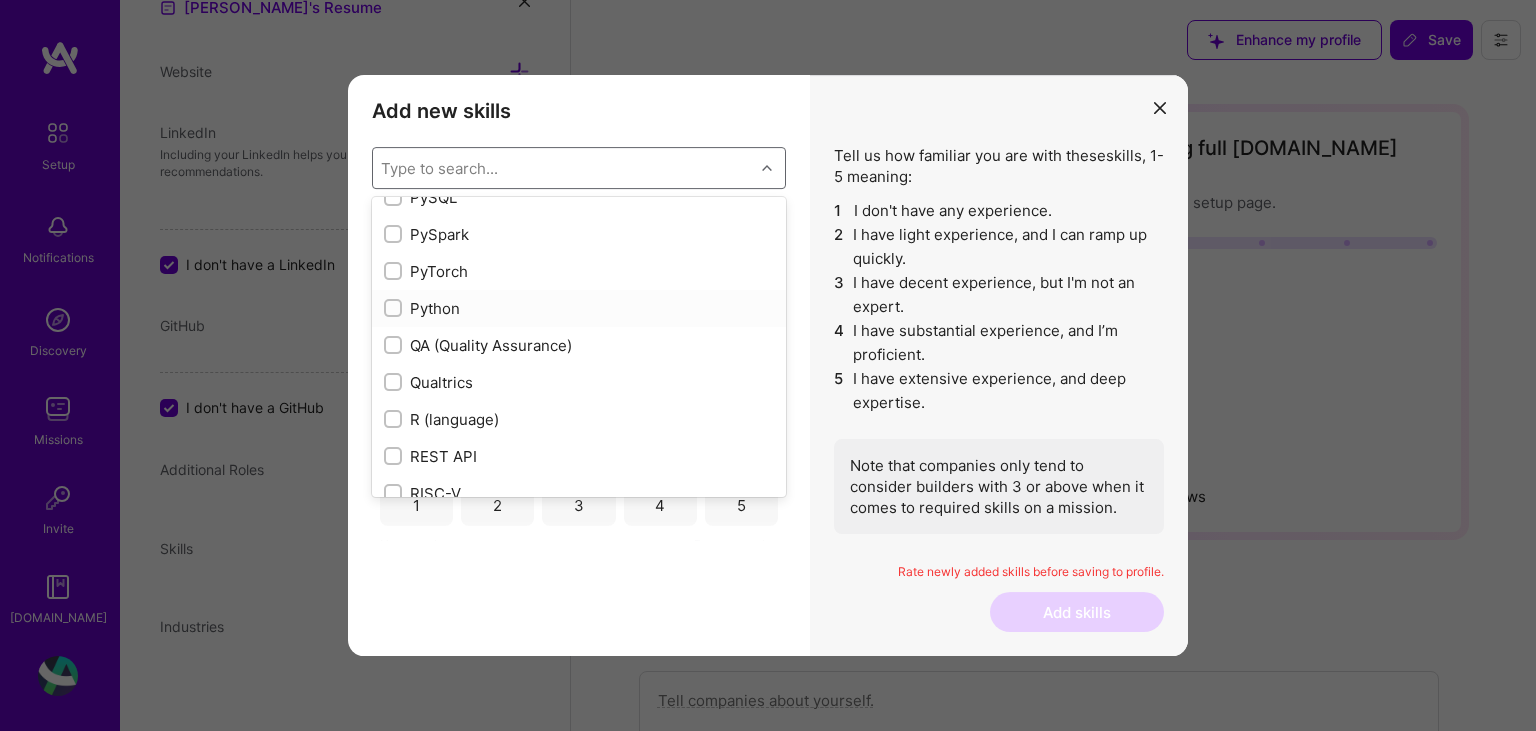 click at bounding box center (395, 309) 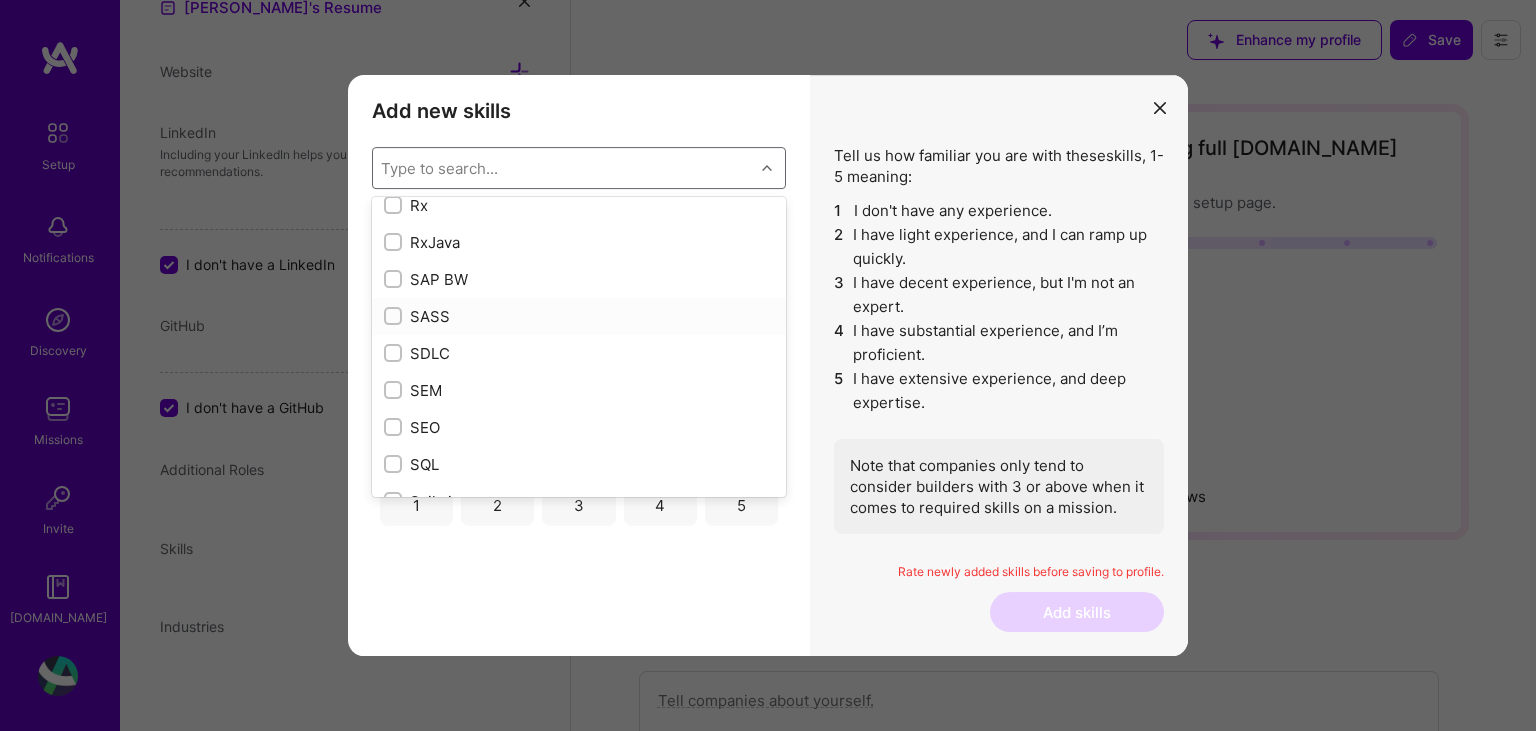 scroll, scrollTop: 10488, scrollLeft: 0, axis: vertical 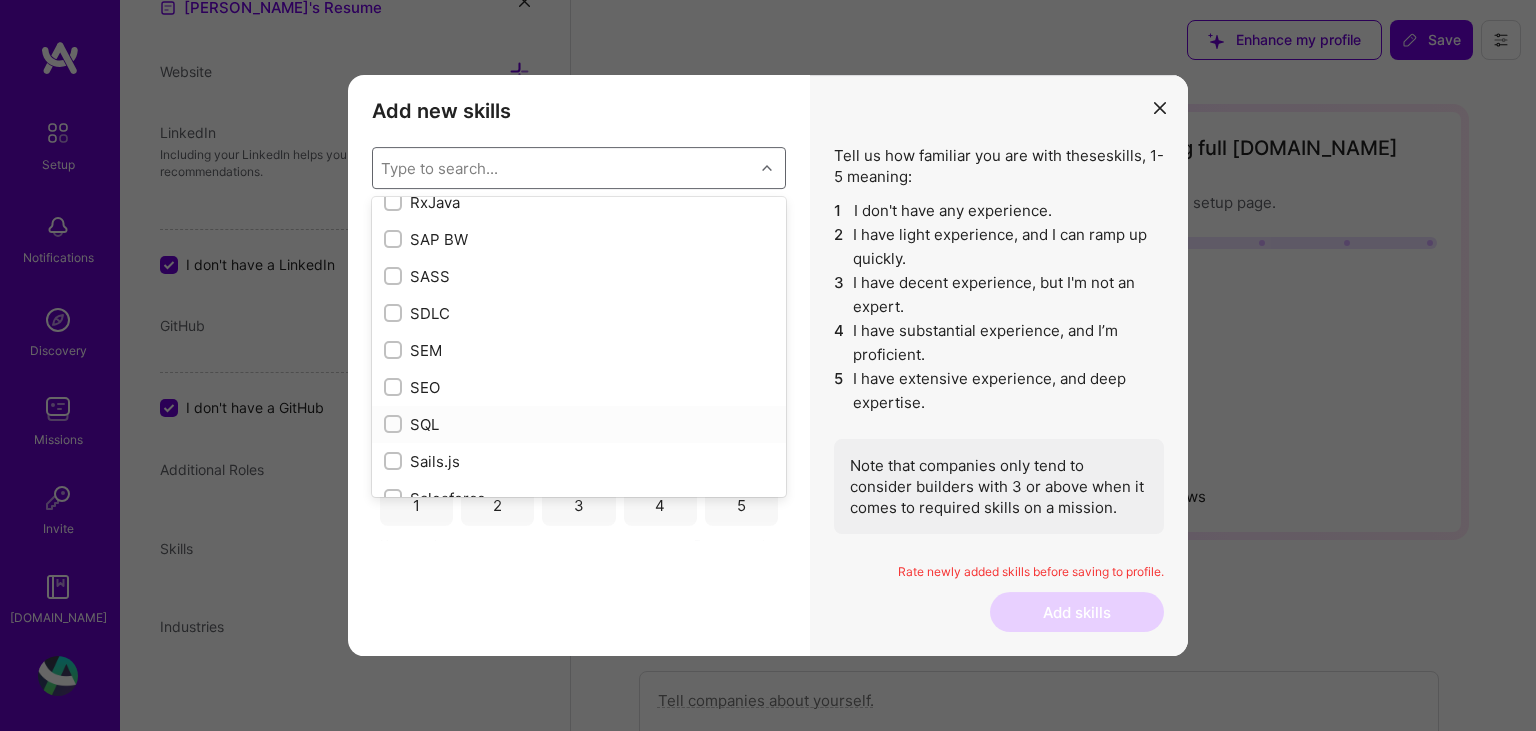click at bounding box center (395, 425) 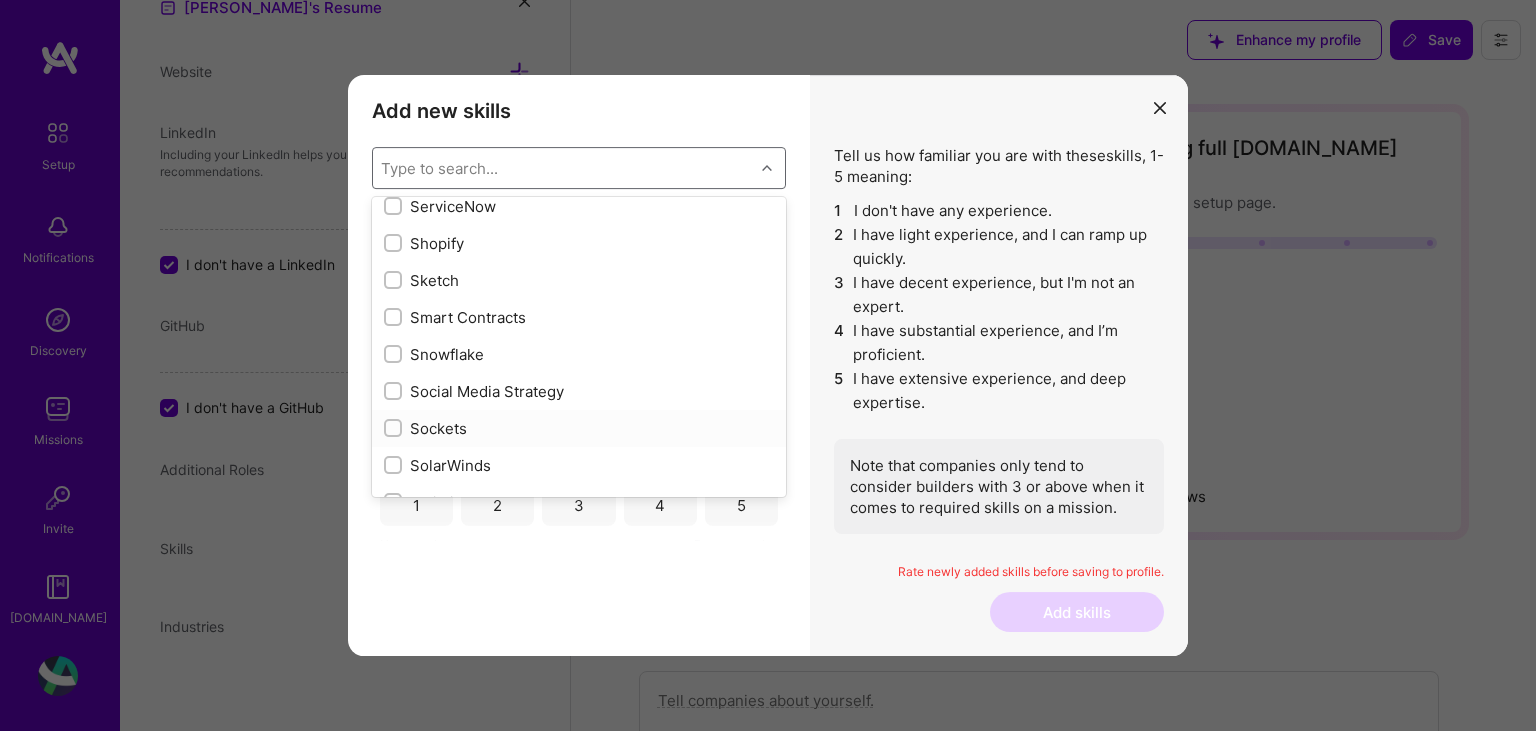 scroll, scrollTop: 11261, scrollLeft: 0, axis: vertical 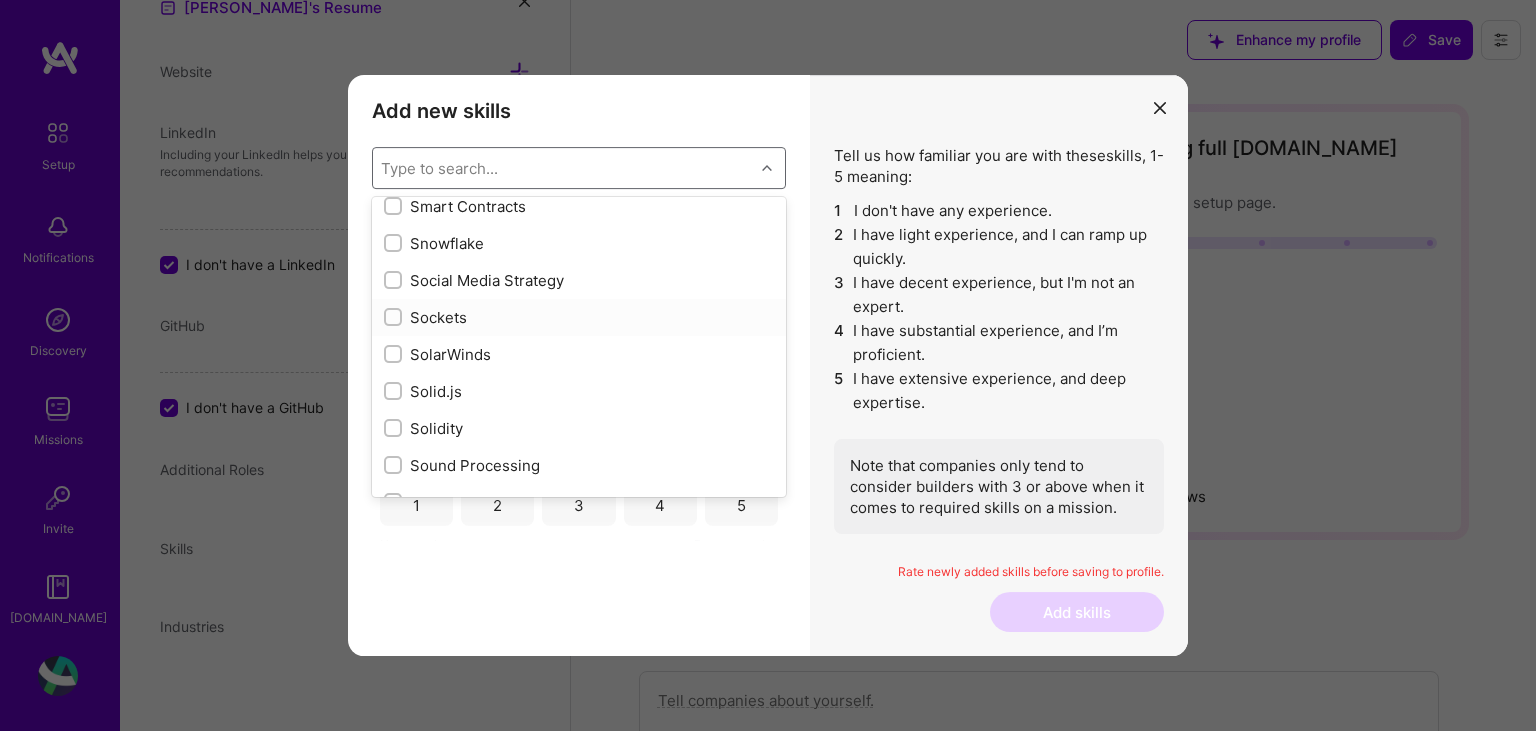 click at bounding box center (395, 318) 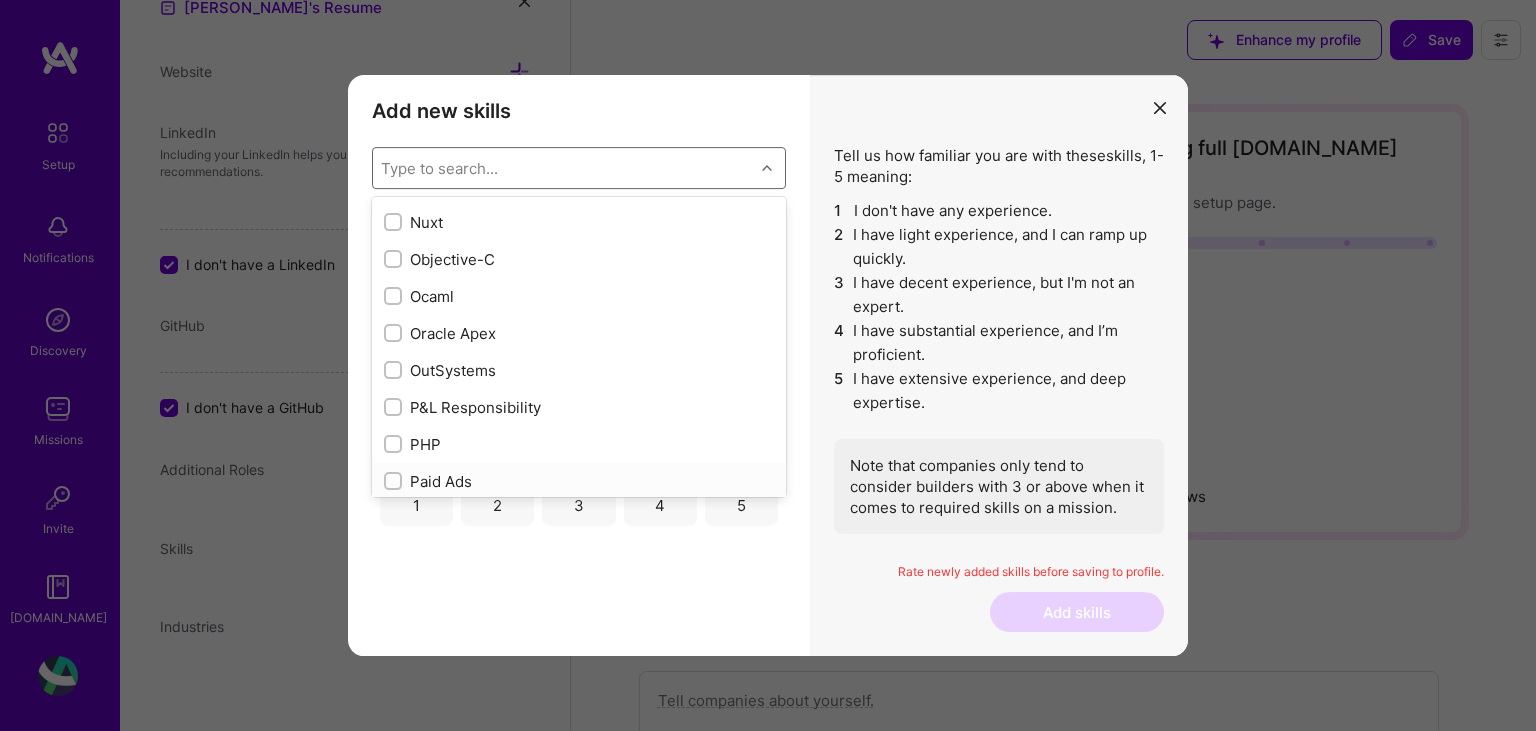 scroll, scrollTop: 8506, scrollLeft: 0, axis: vertical 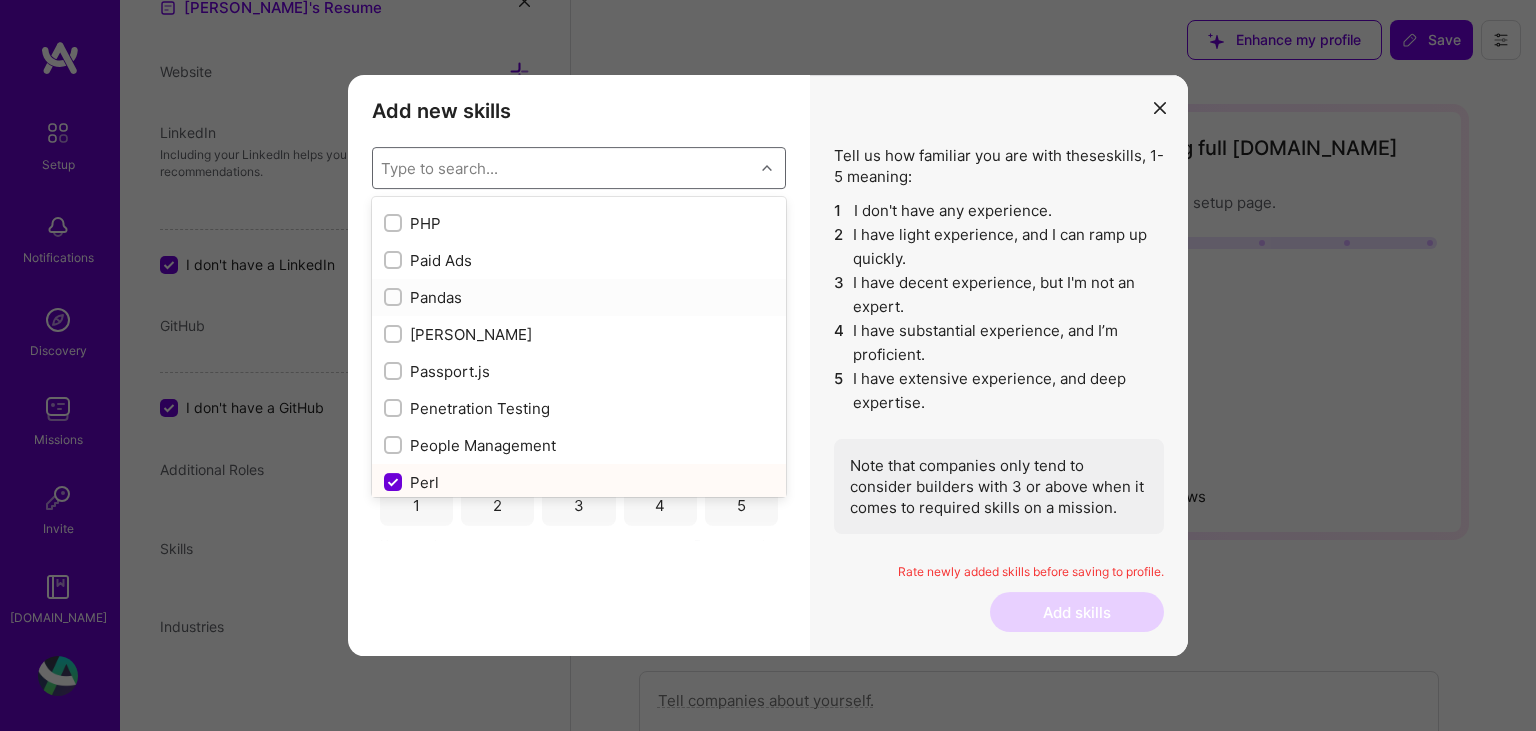 click at bounding box center [395, 298] 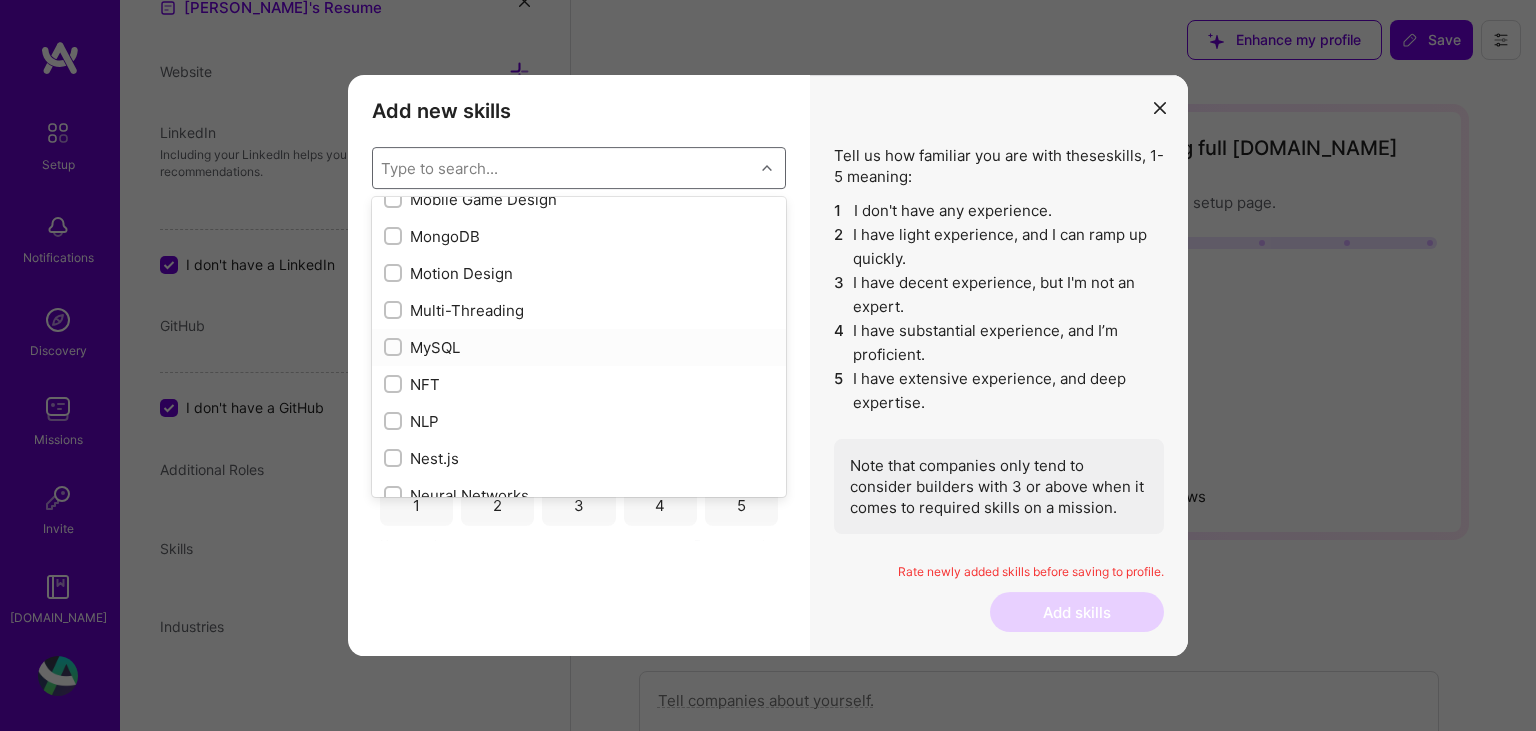 scroll, scrollTop: 7733, scrollLeft: 0, axis: vertical 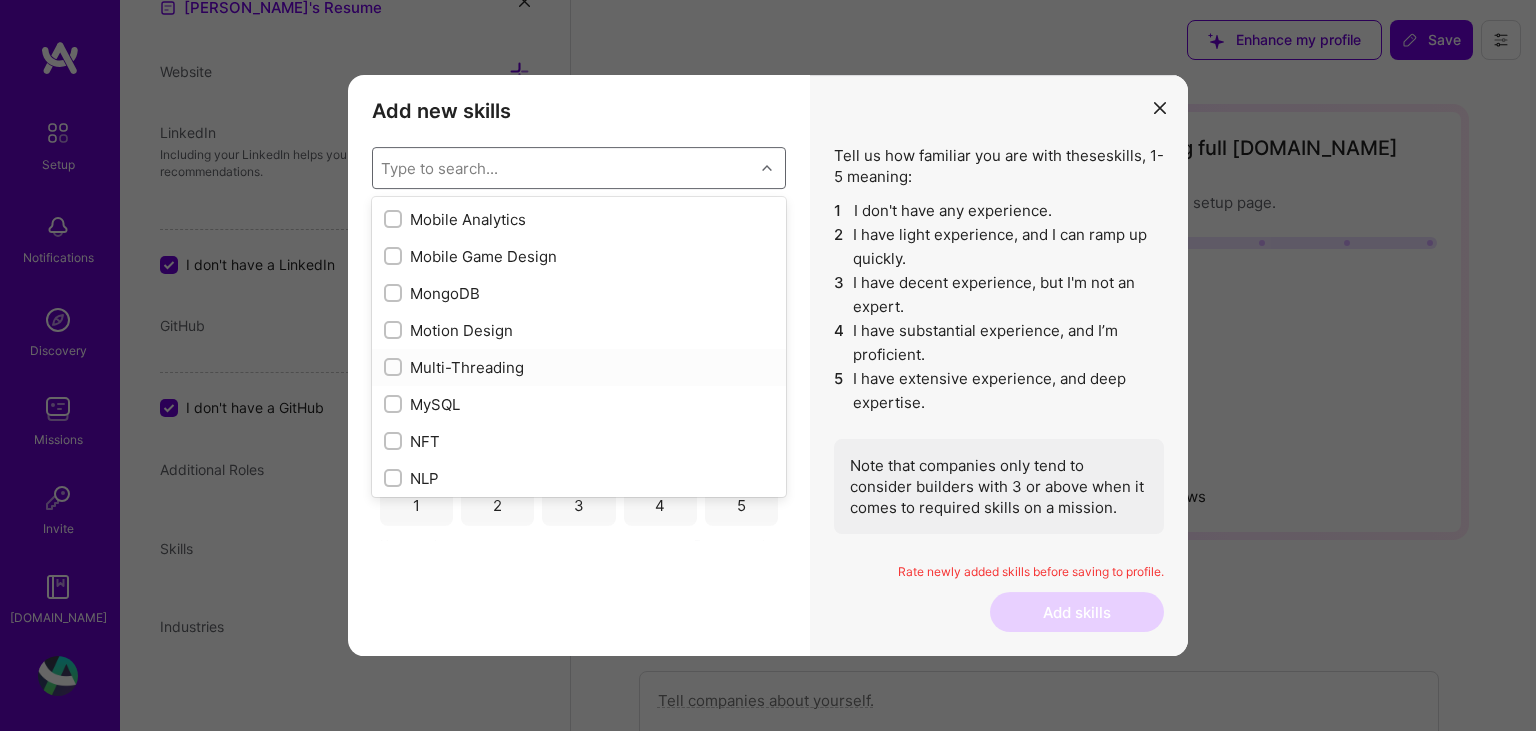 click at bounding box center [395, 368] 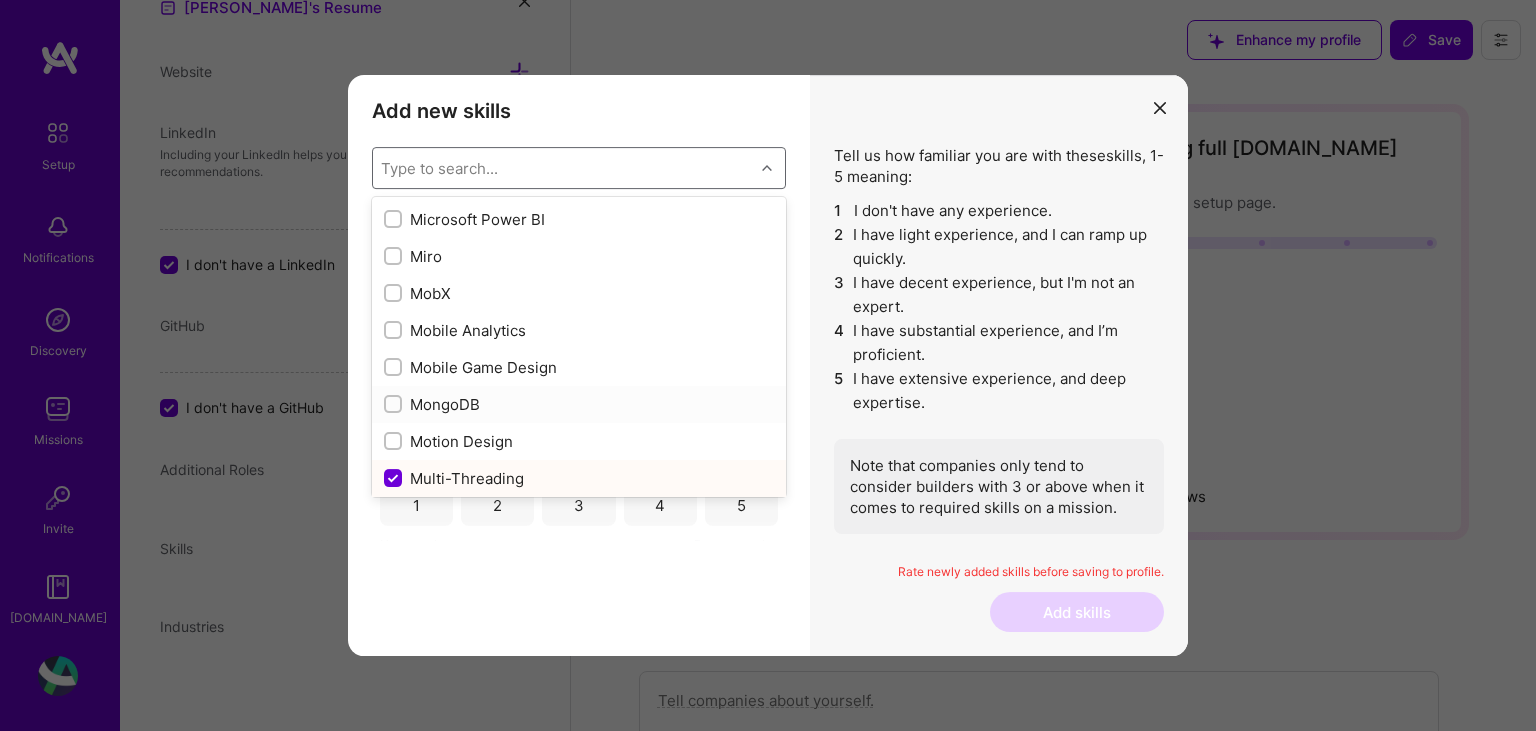 scroll, scrollTop: 7733, scrollLeft: 0, axis: vertical 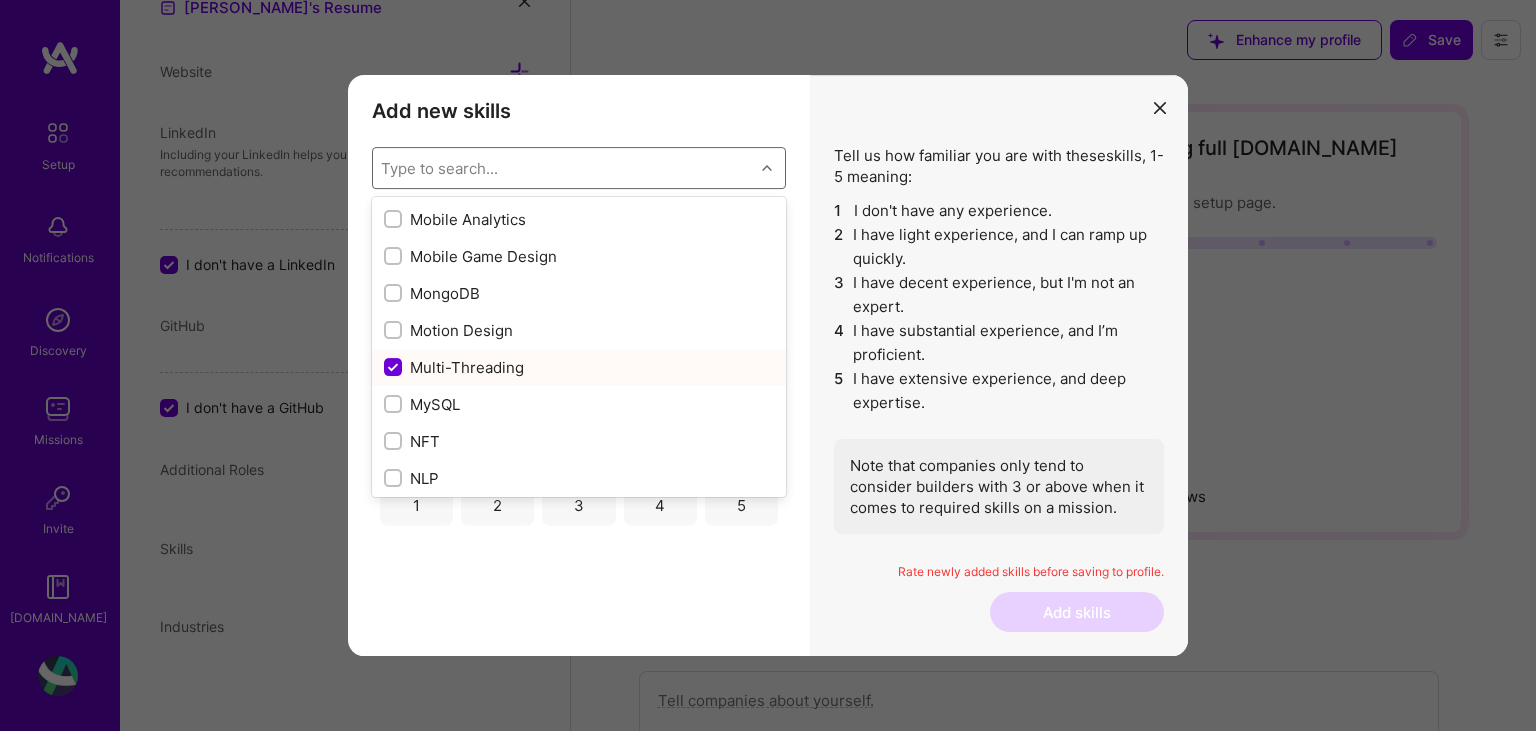 click at bounding box center [395, 368] 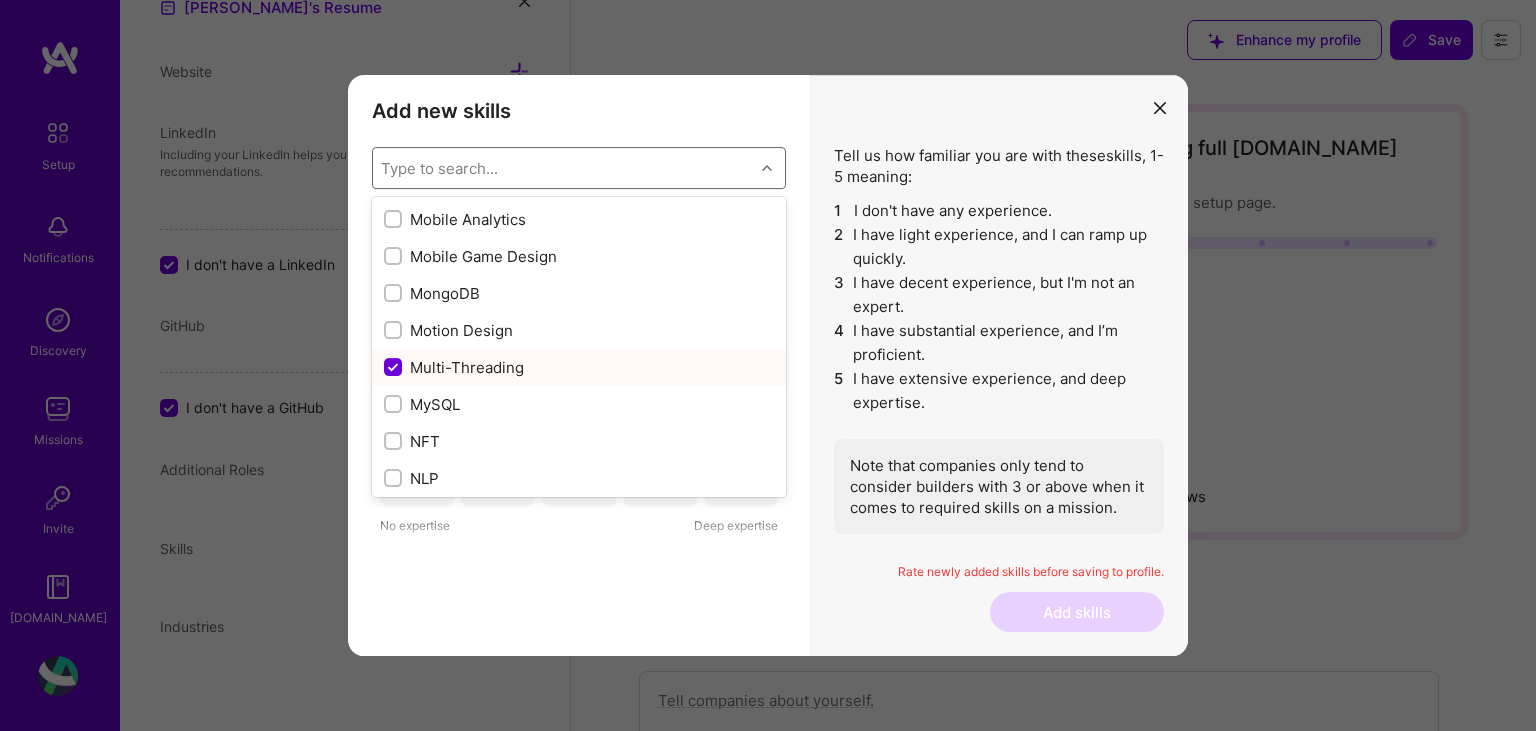checkbox on "false" 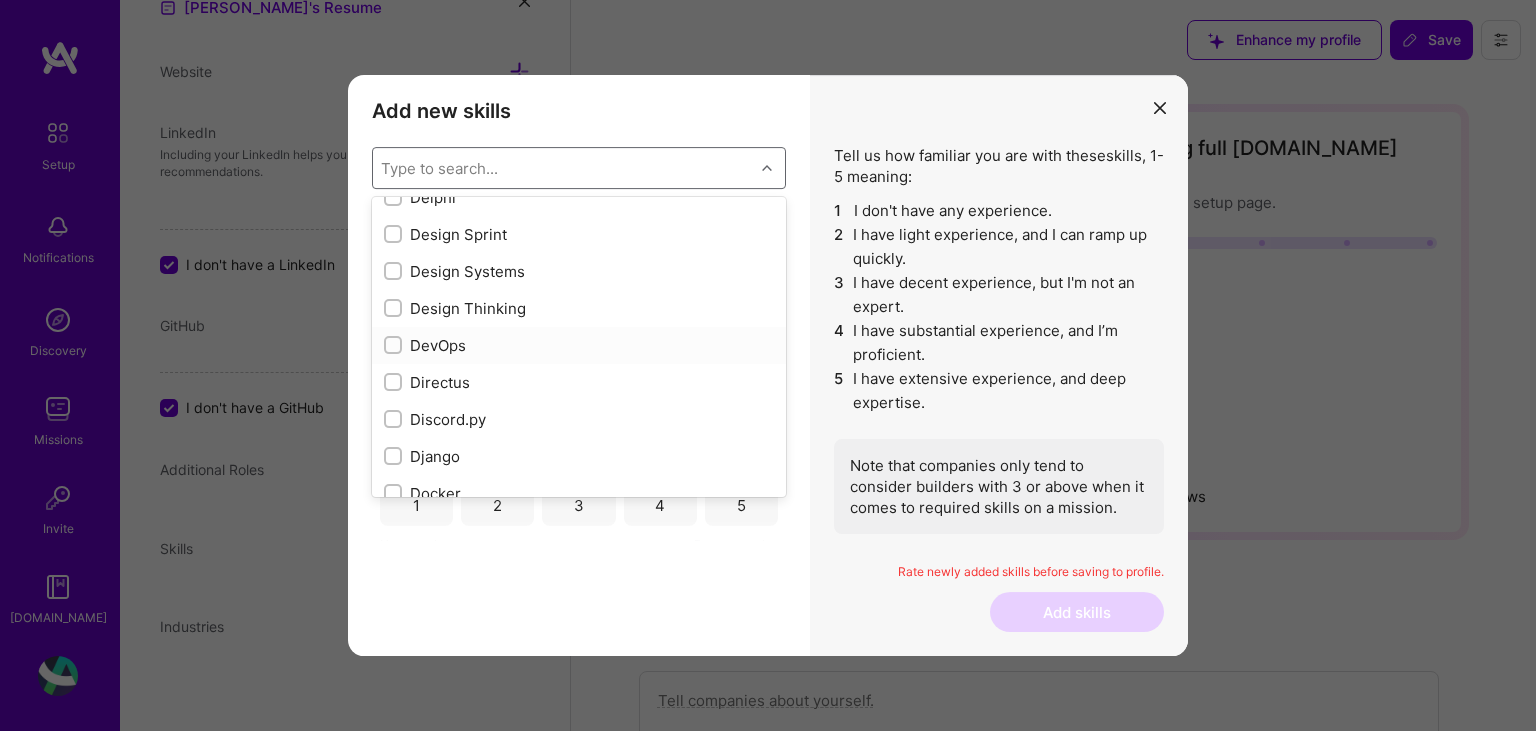 scroll, scrollTop: 3538, scrollLeft: 0, axis: vertical 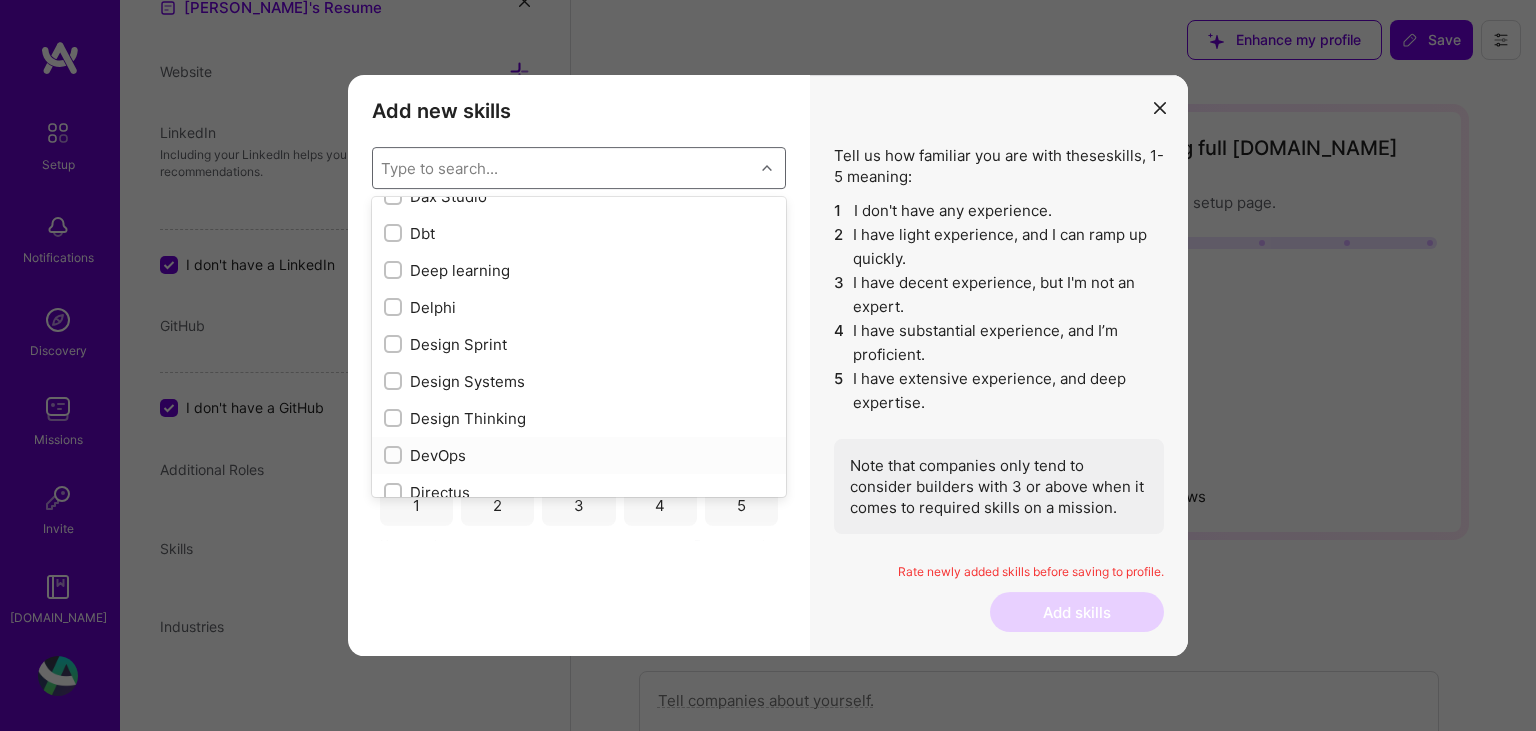 click at bounding box center (395, 456) 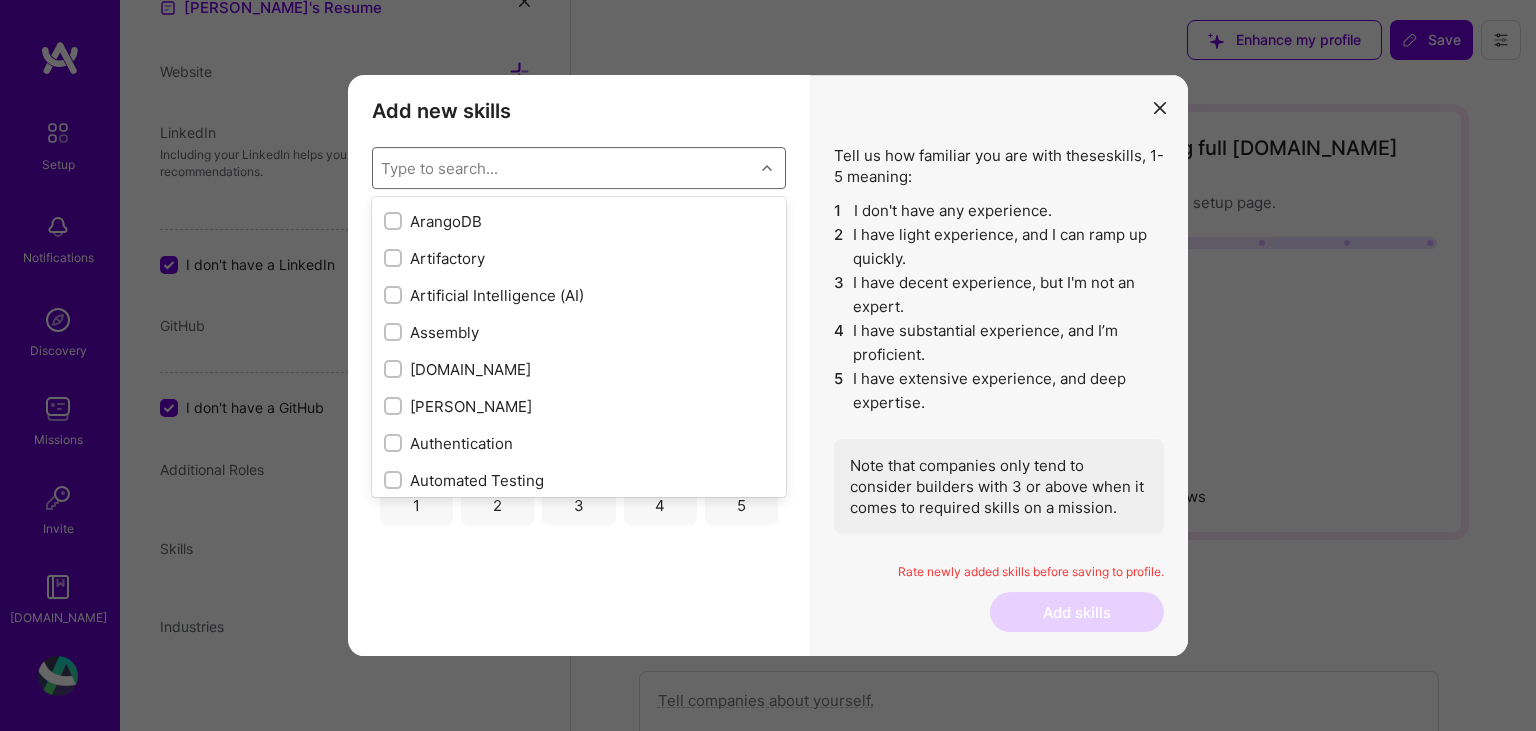 scroll, scrollTop: 1771, scrollLeft: 0, axis: vertical 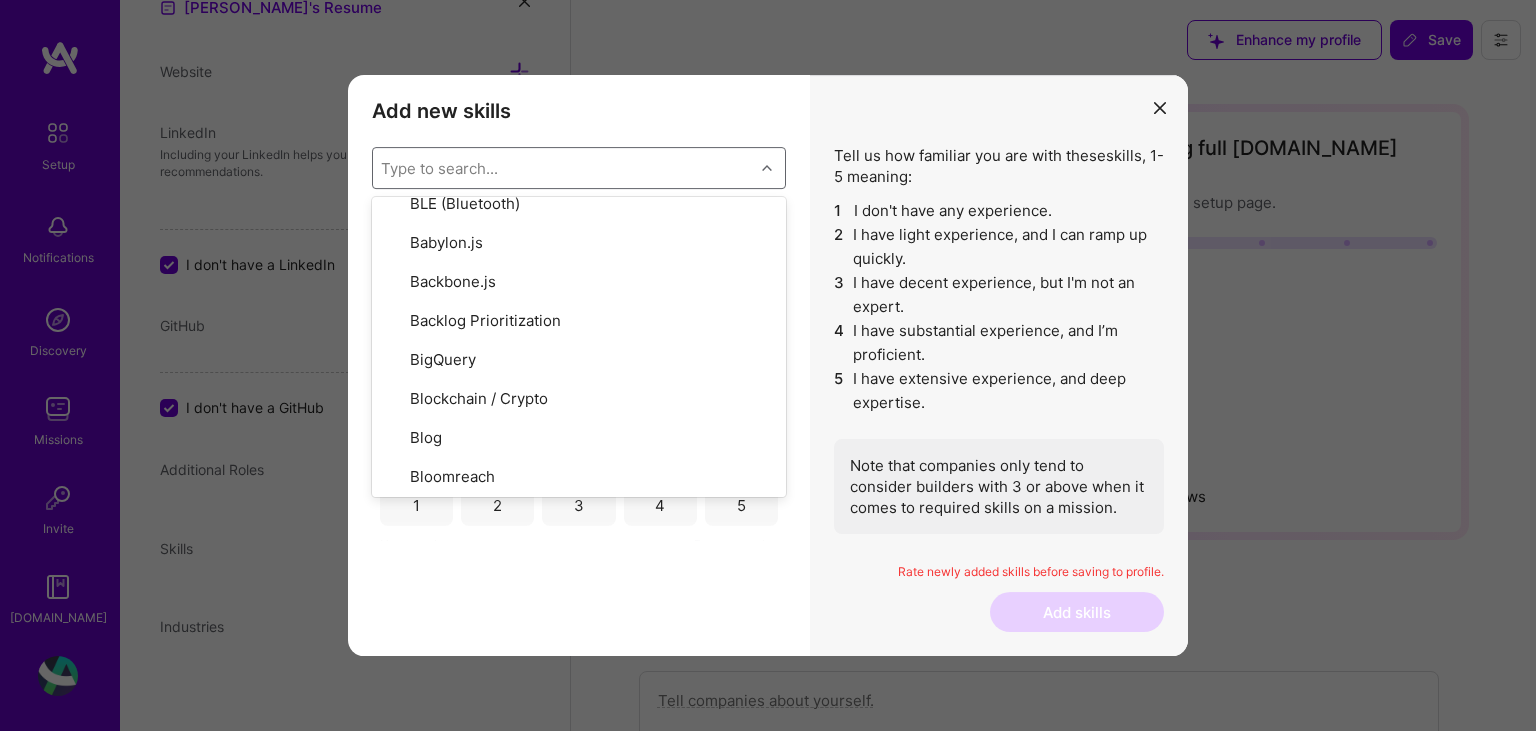 click on "Add new skills Tell us how familiar you are with given skills, using between 1 (No experience) and 5 (Expert). option DevOps, selected. option Boto3 focused, 55 of 378. 378 results available. Use Up and Down to choose options, press Enter to select the currently focused option, press Escape to exit the menu, press Tab to select the option and exit the menu. Type to search... .NET 3D Engineering 3D Modeling API Design API Integration APNS ARM [DOMAIN_NAME] AWS AWS Aurora AWS BETA AWS CDK AWS CloudFormation AWS Lambda AWS Neptune AWS RDS Ada Adobe Creative Cloud Adobe Experience Manager Affiliate Marketing Agile Agora Airflow Airtable Algorithm Design Amazon Athena Amplitude Analytics Android Angular Angular.js Ansible Apache [PERSON_NAME] Apex (Salesforce) Apollo App Clip (iOS) ArangoDB Artifactory Artificial Intelligence (AI) Assembly [DOMAIN_NAME] [PERSON_NAME] Authentication Automated Testing Azure BLE (Bluetooth) Babylon.js Backbone.js Backlog Prioritization BigQuery Blockchain / Crypto Blog Bloomreach Bootstrap JS Boto3 C C# C++" at bounding box center [579, 366] 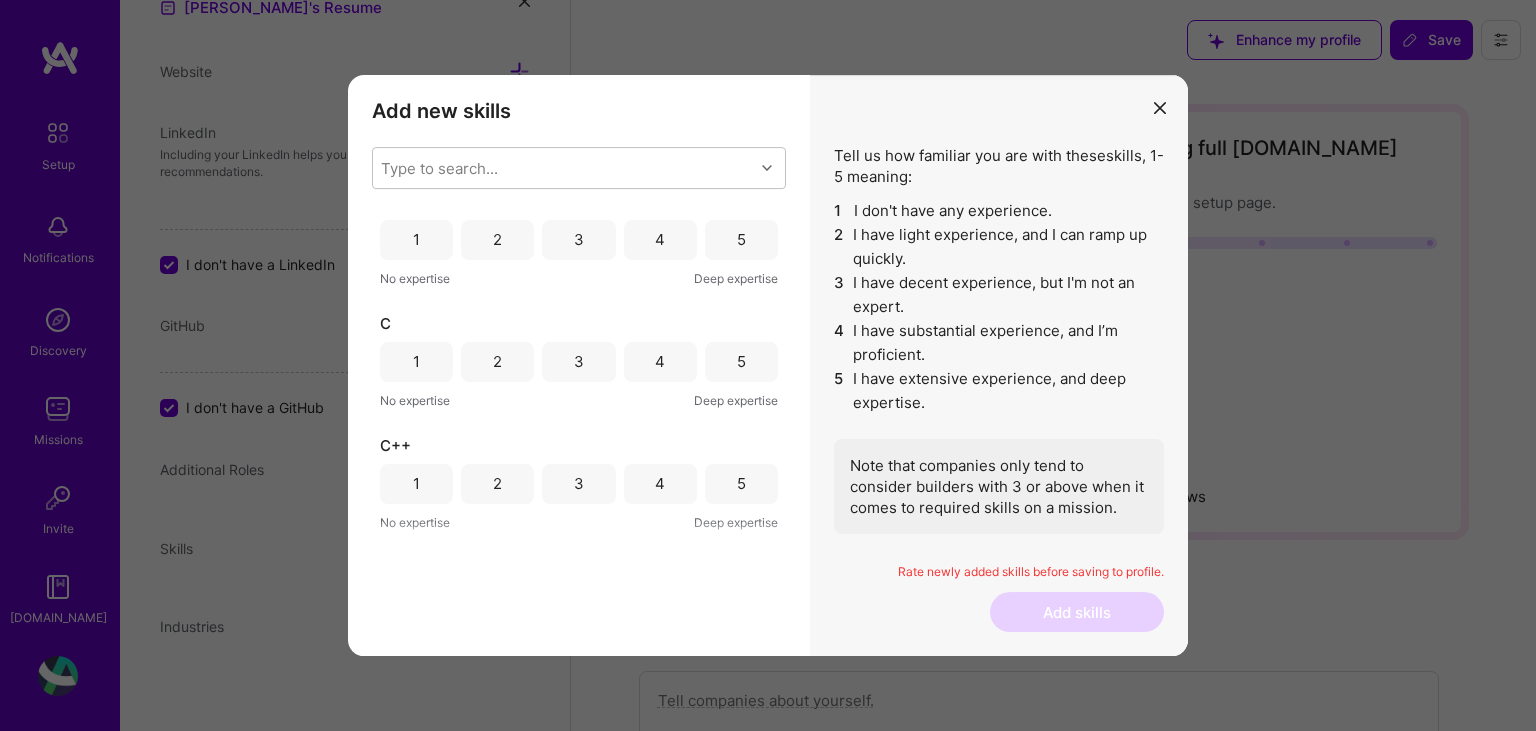 scroll, scrollTop: 1355, scrollLeft: 0, axis: vertical 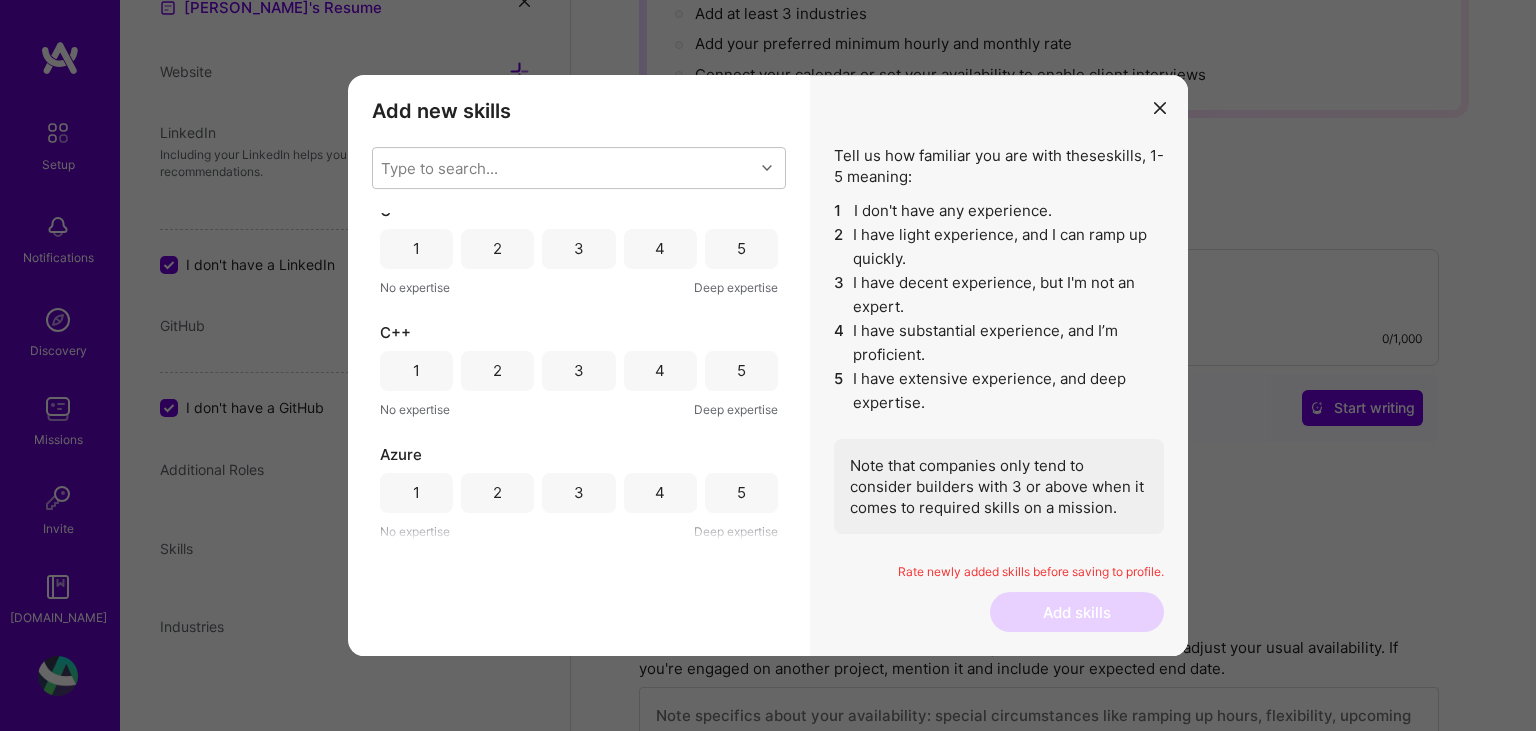 click on "3" at bounding box center (579, 492) 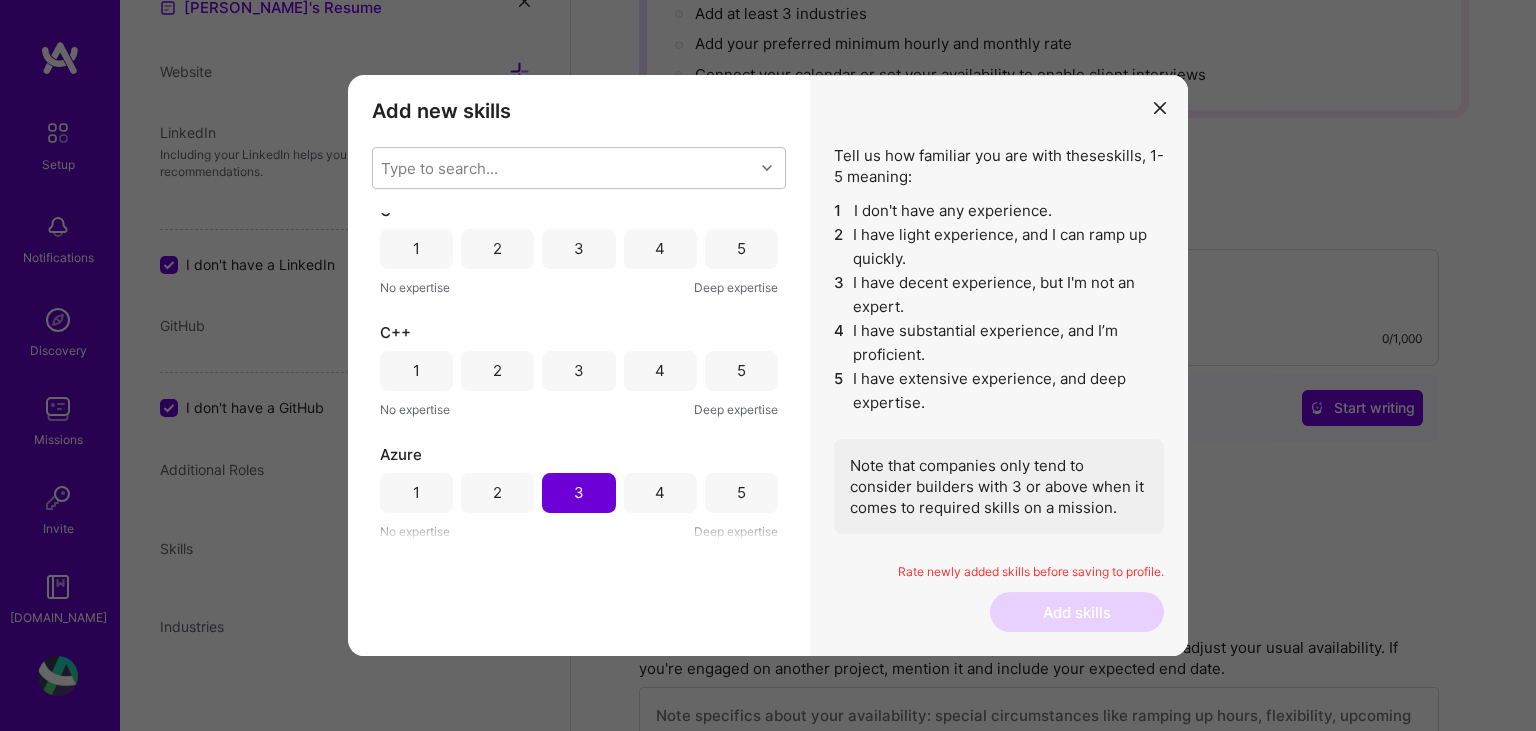 click on "4" at bounding box center [660, 371] 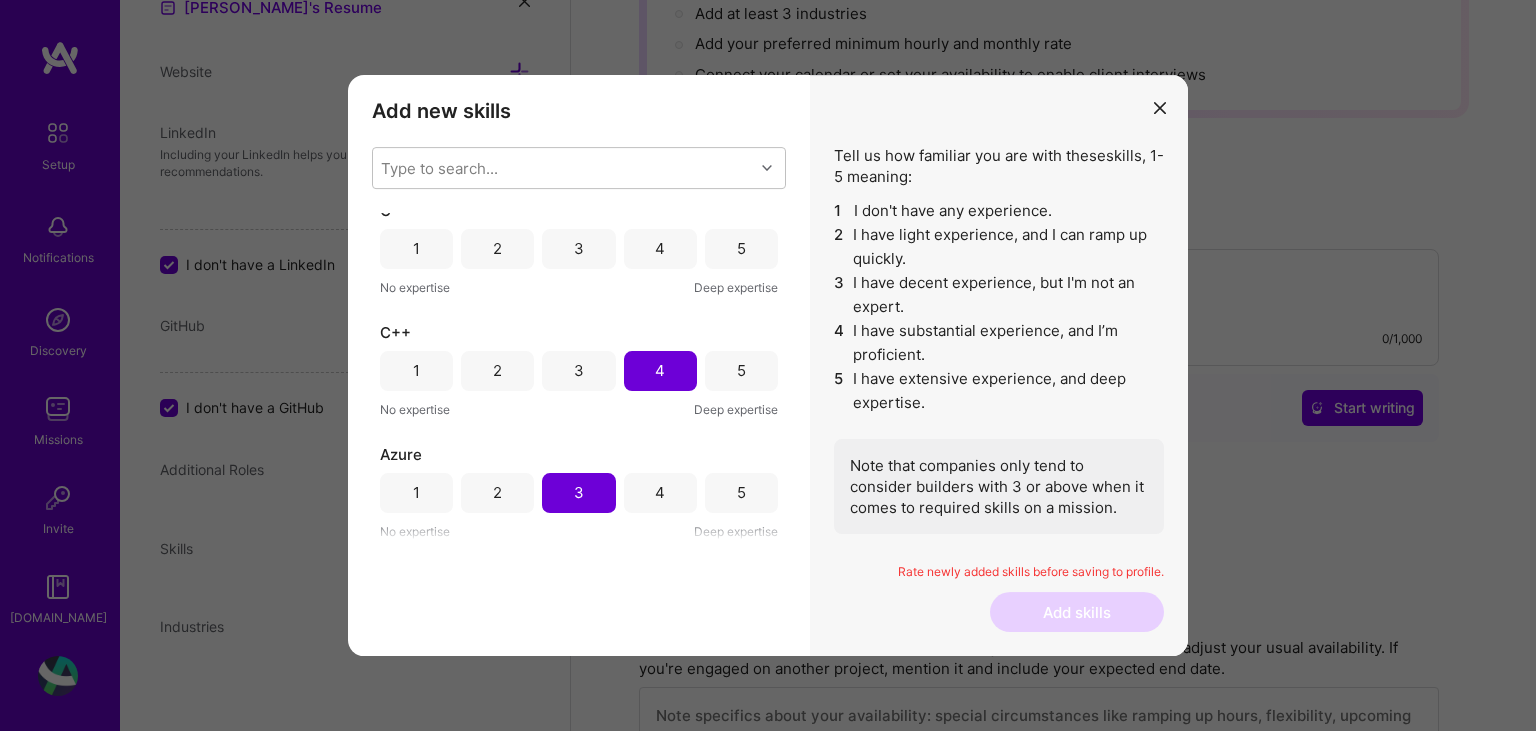 scroll, scrollTop: 1245, scrollLeft: 0, axis: vertical 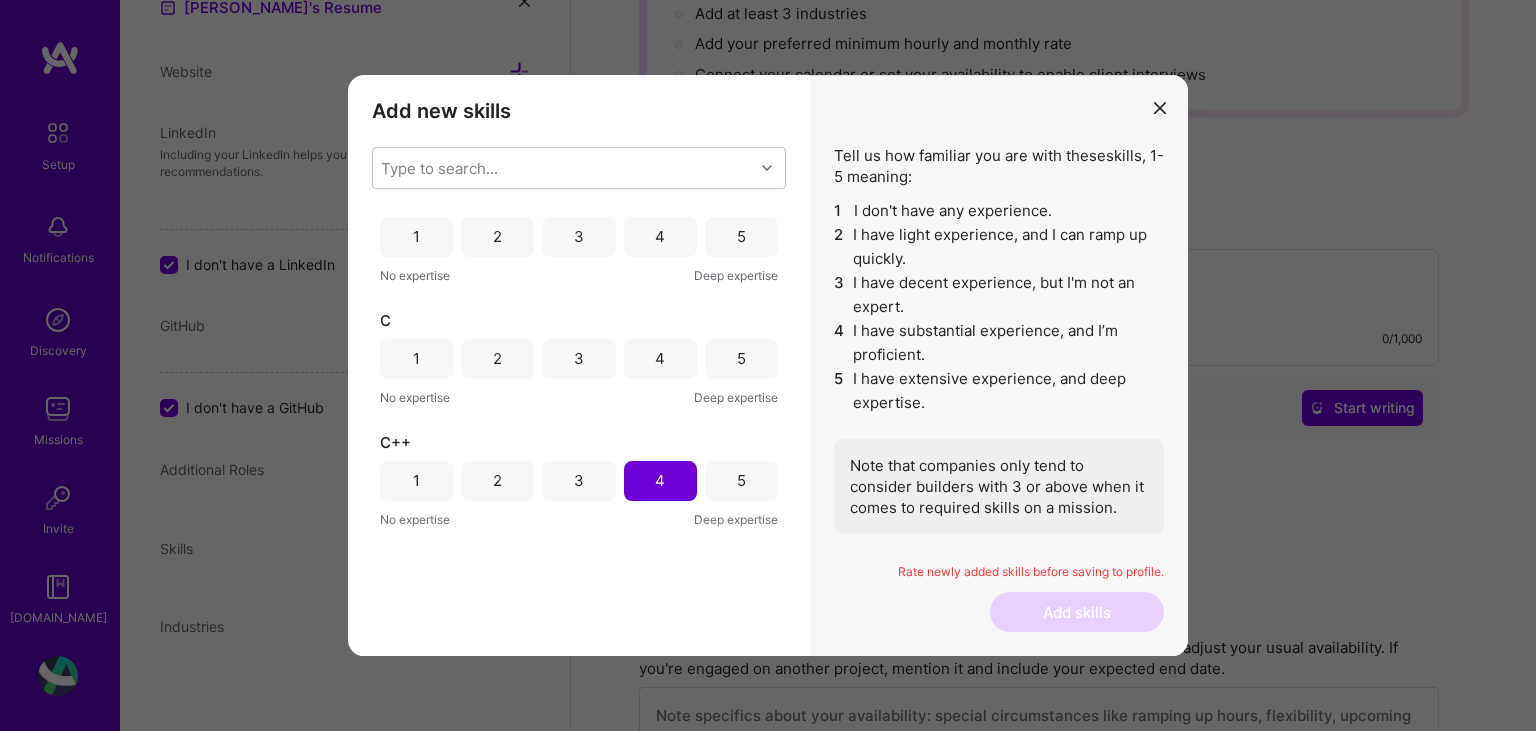click on "5" at bounding box center [741, 359] 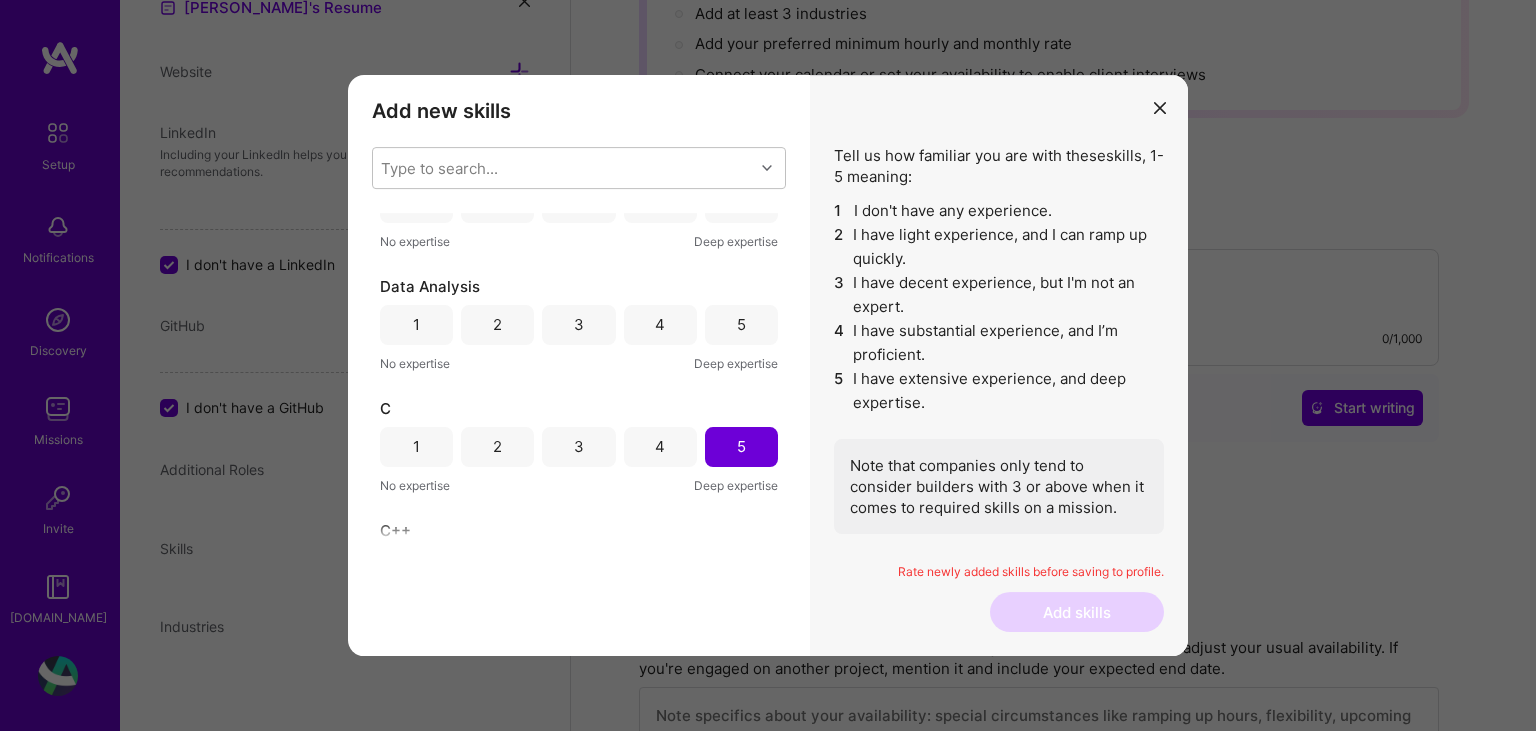 scroll, scrollTop: 1134, scrollLeft: 0, axis: vertical 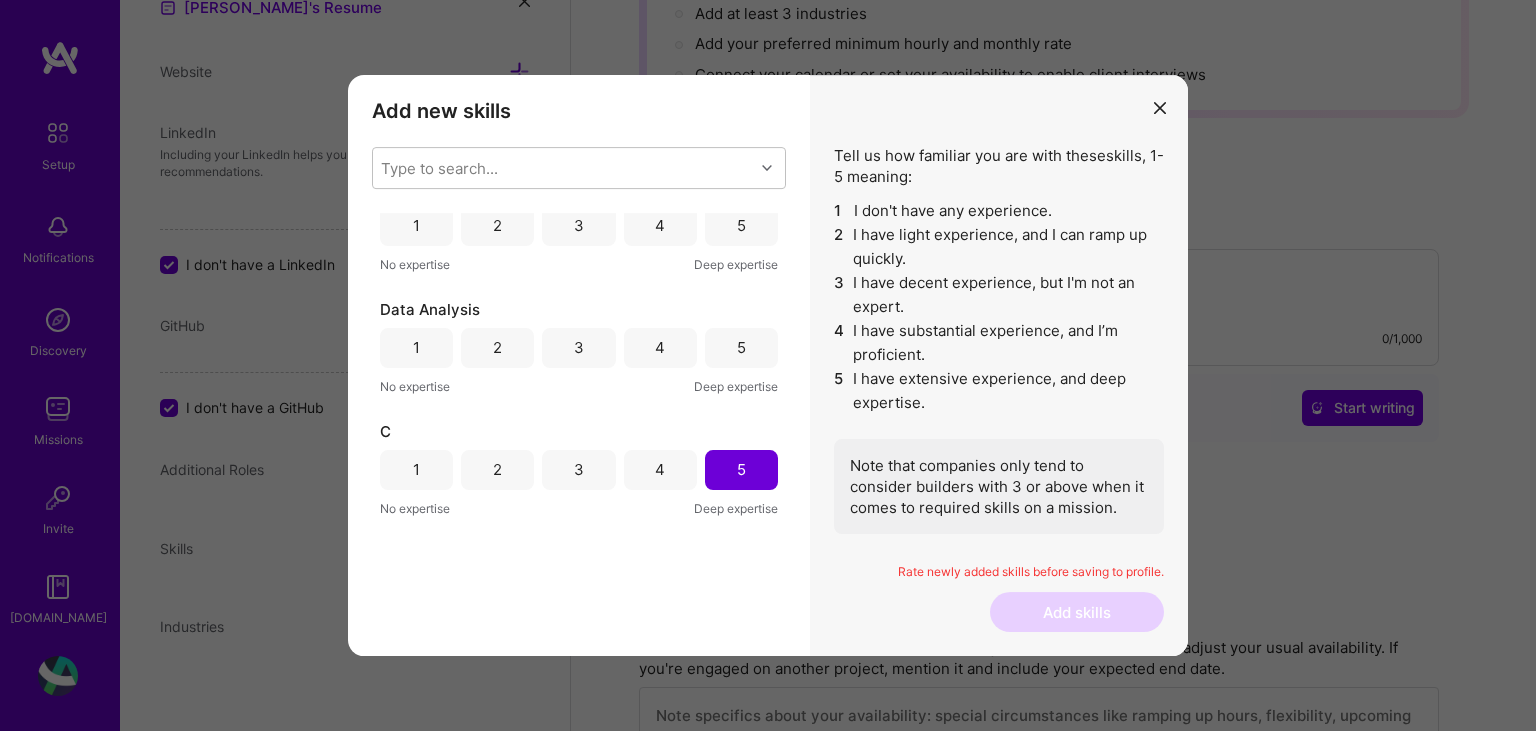 click on "5" at bounding box center (741, 348) 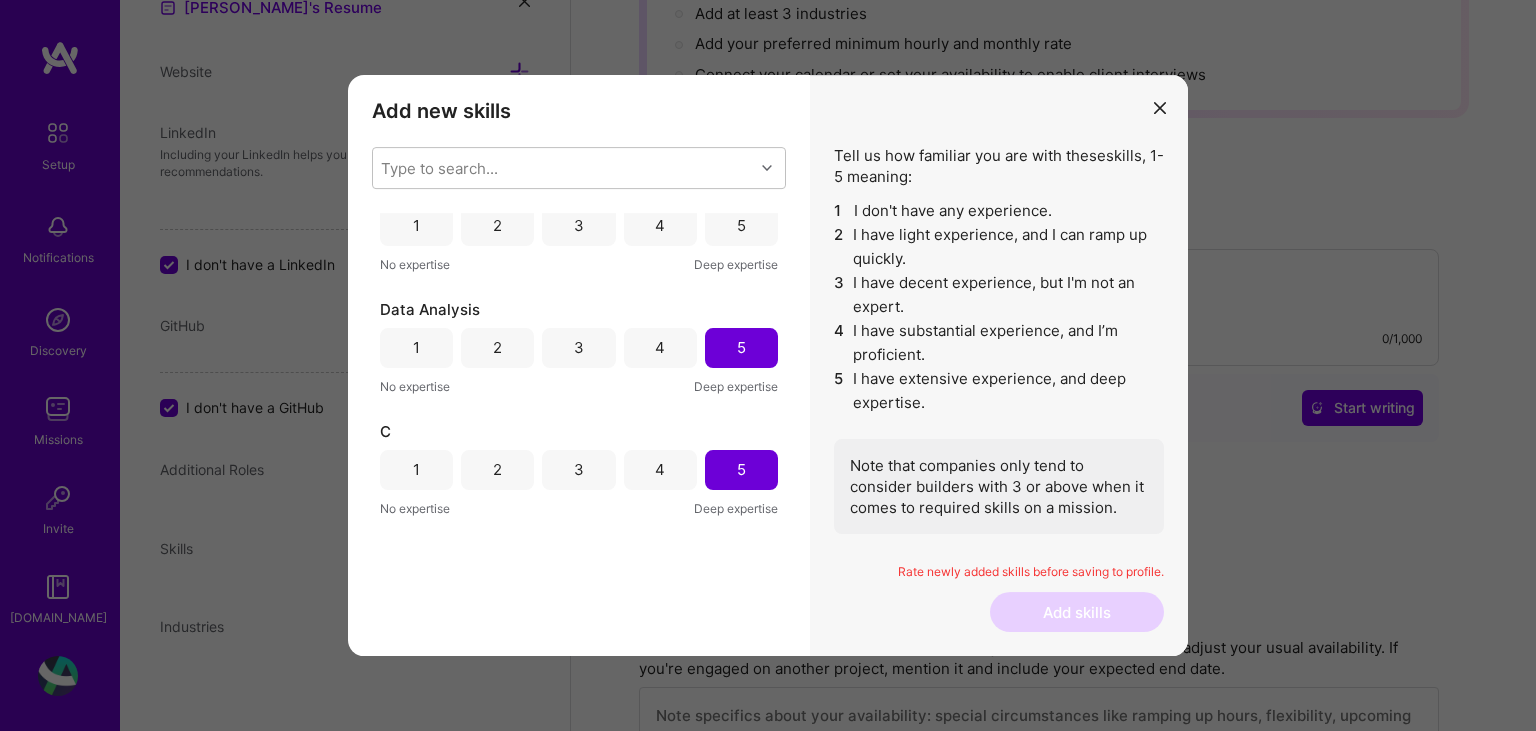 scroll, scrollTop: 1024, scrollLeft: 0, axis: vertical 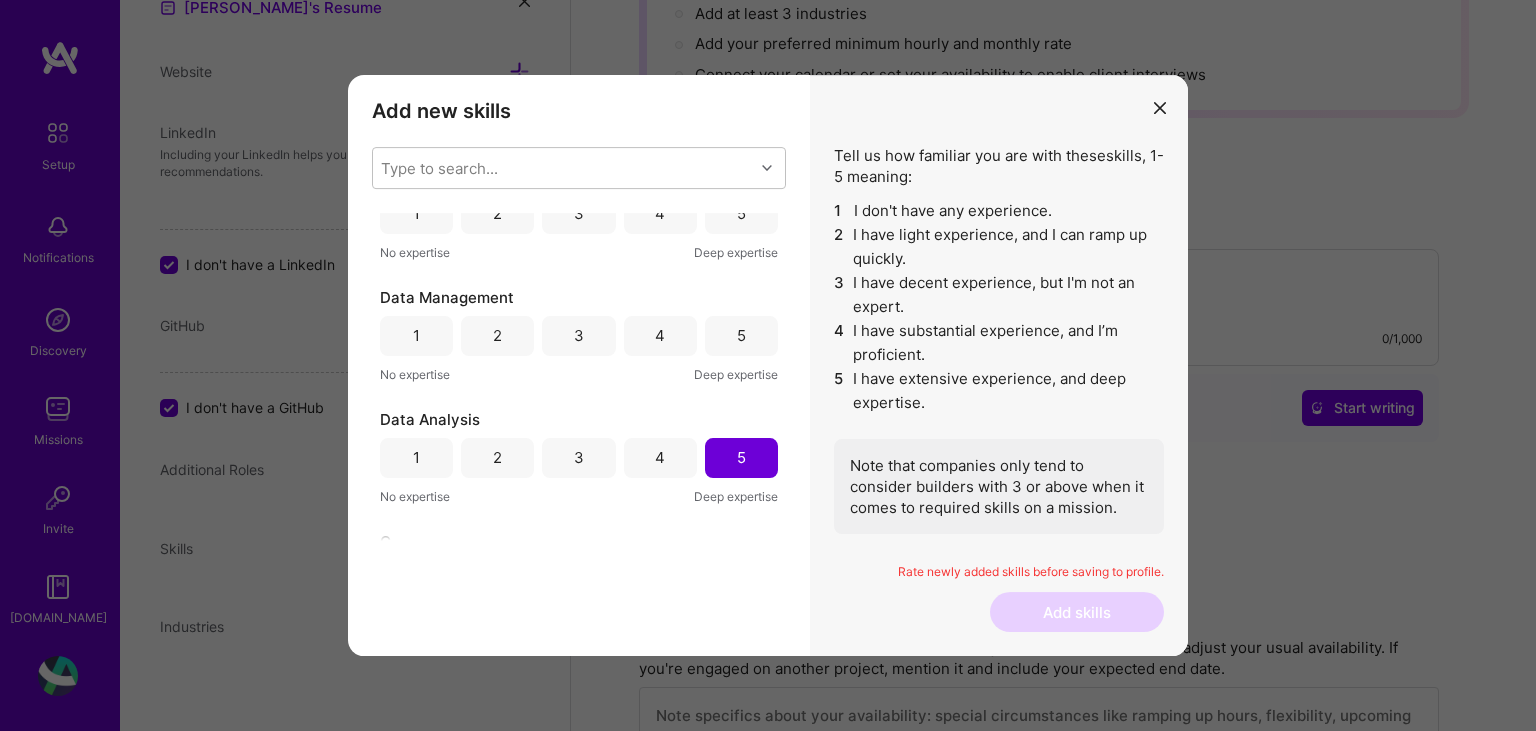 click on "5" at bounding box center [741, 336] 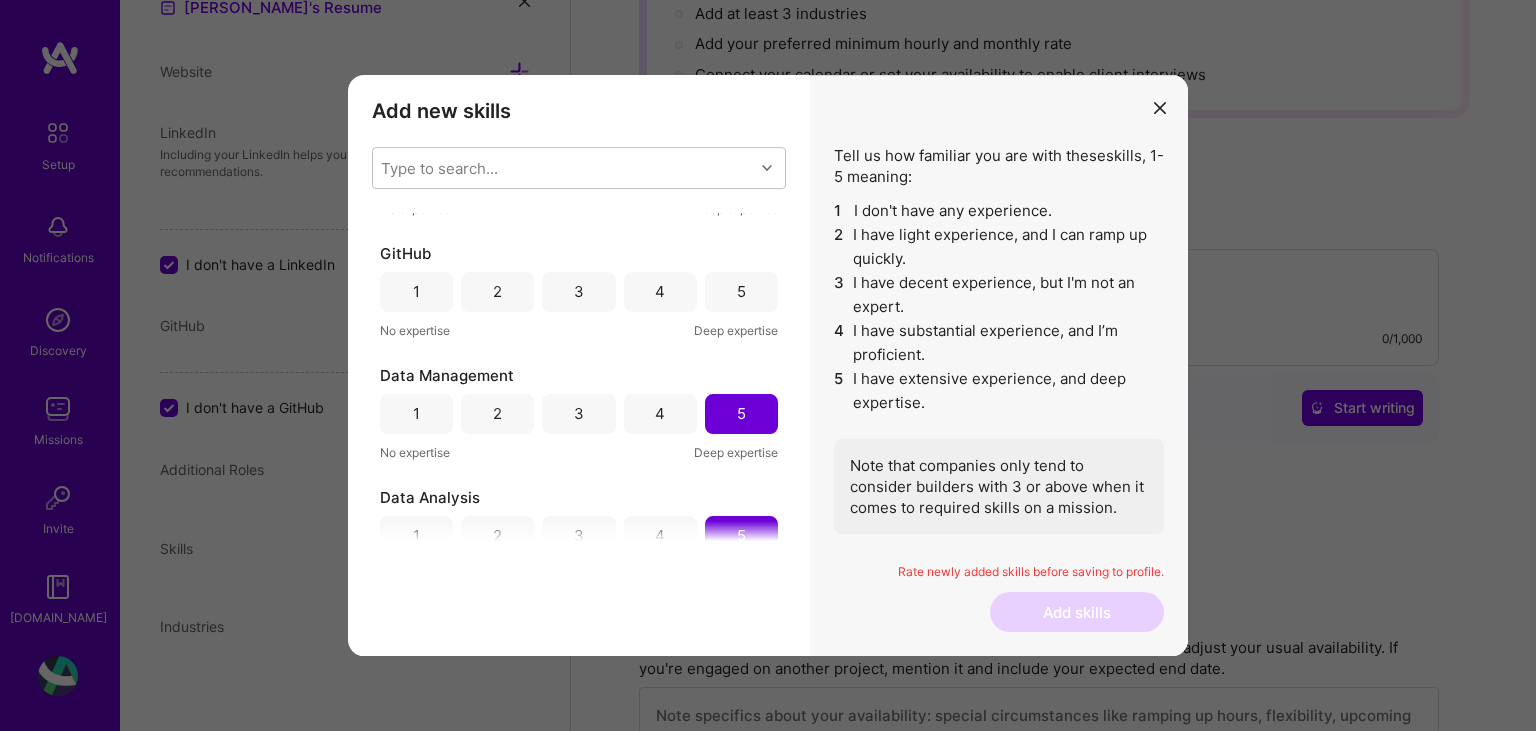 scroll, scrollTop: 914, scrollLeft: 0, axis: vertical 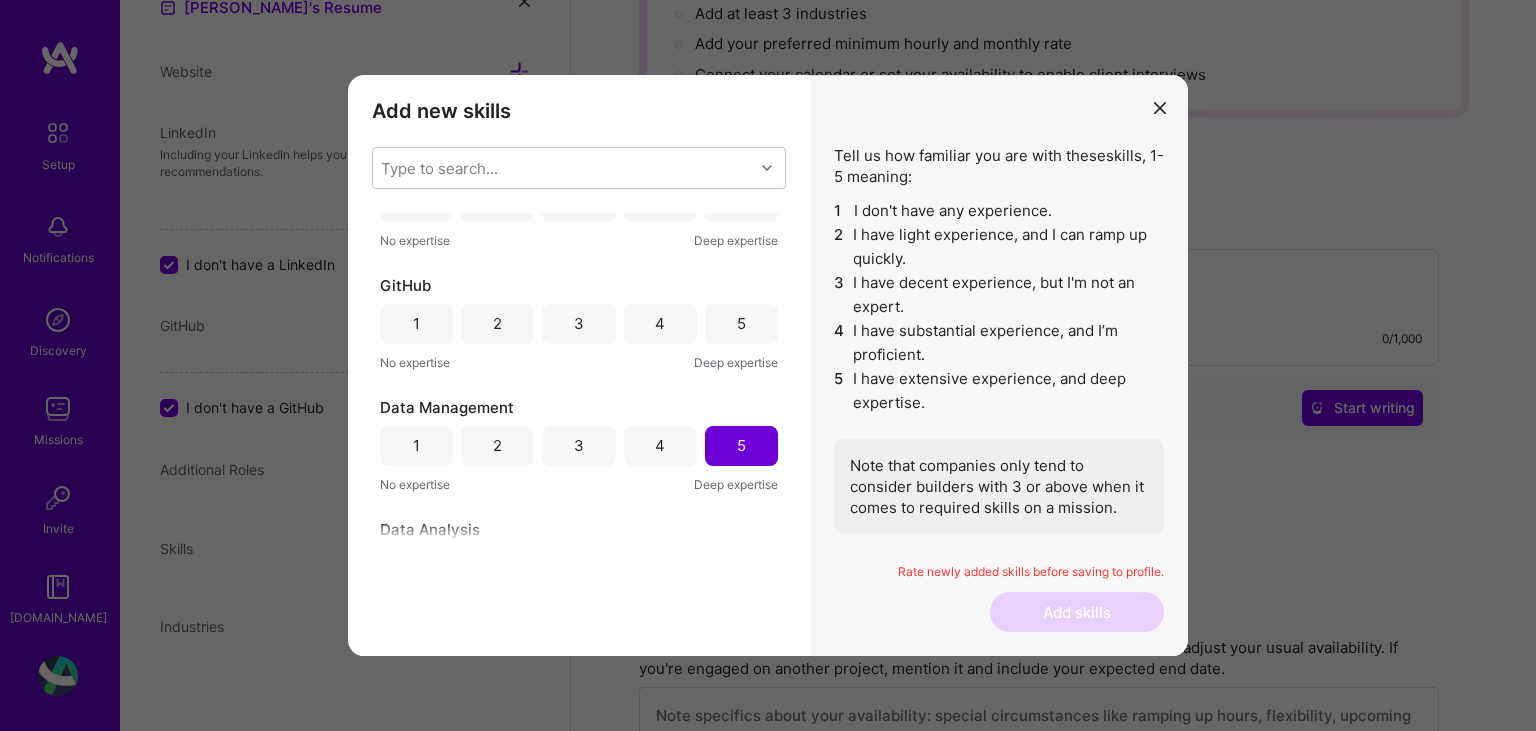 click on "3" at bounding box center [578, 324] 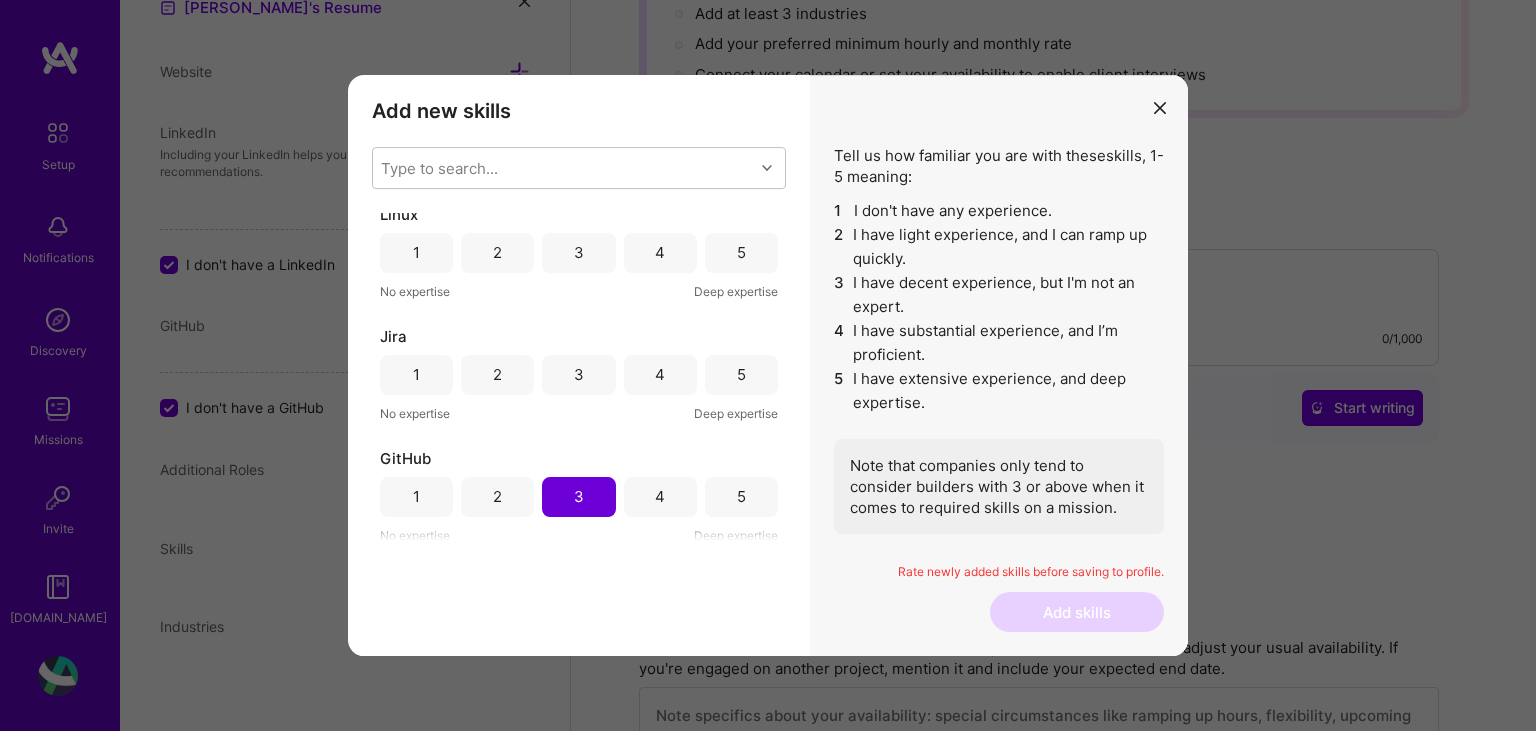 scroll, scrollTop: 693, scrollLeft: 0, axis: vertical 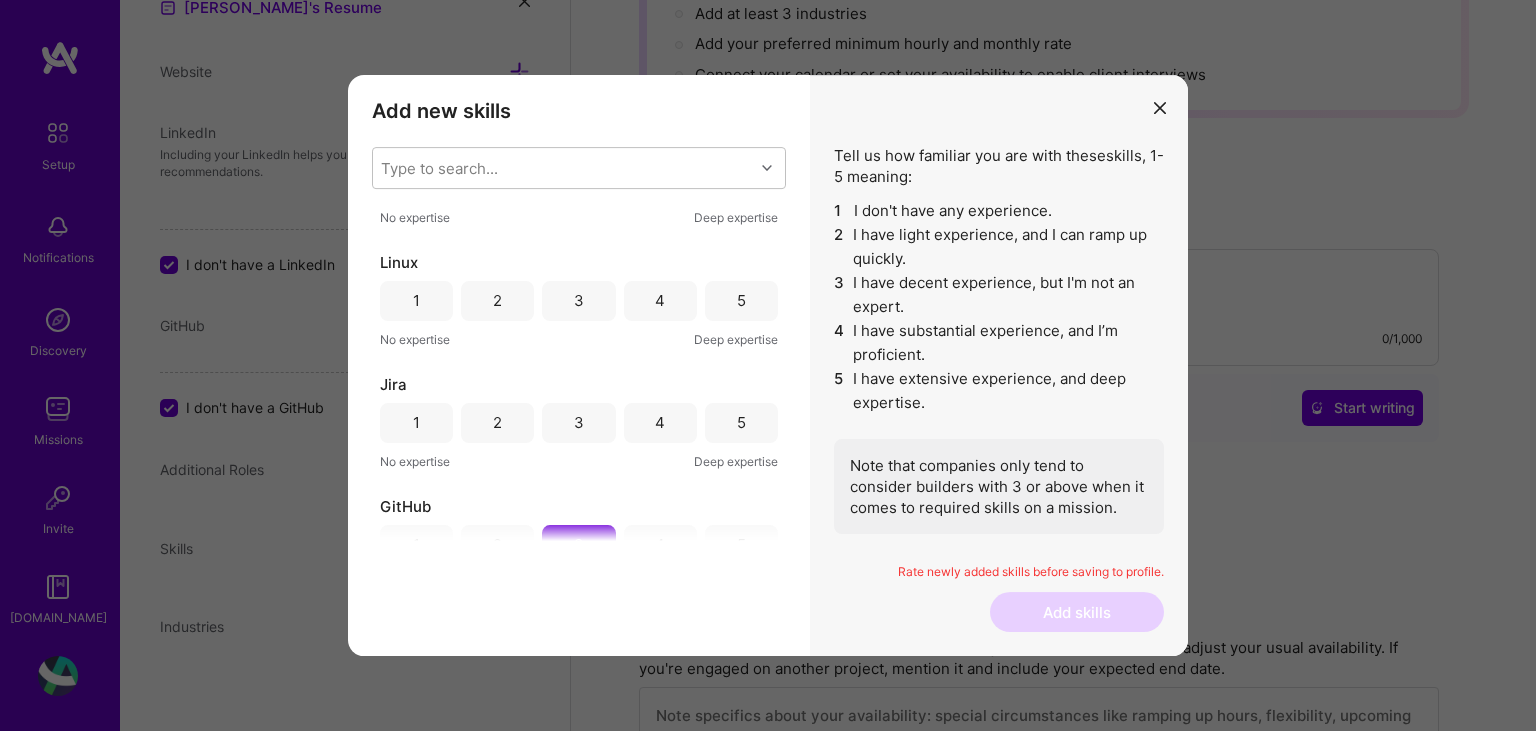 click on "3" at bounding box center [578, 423] 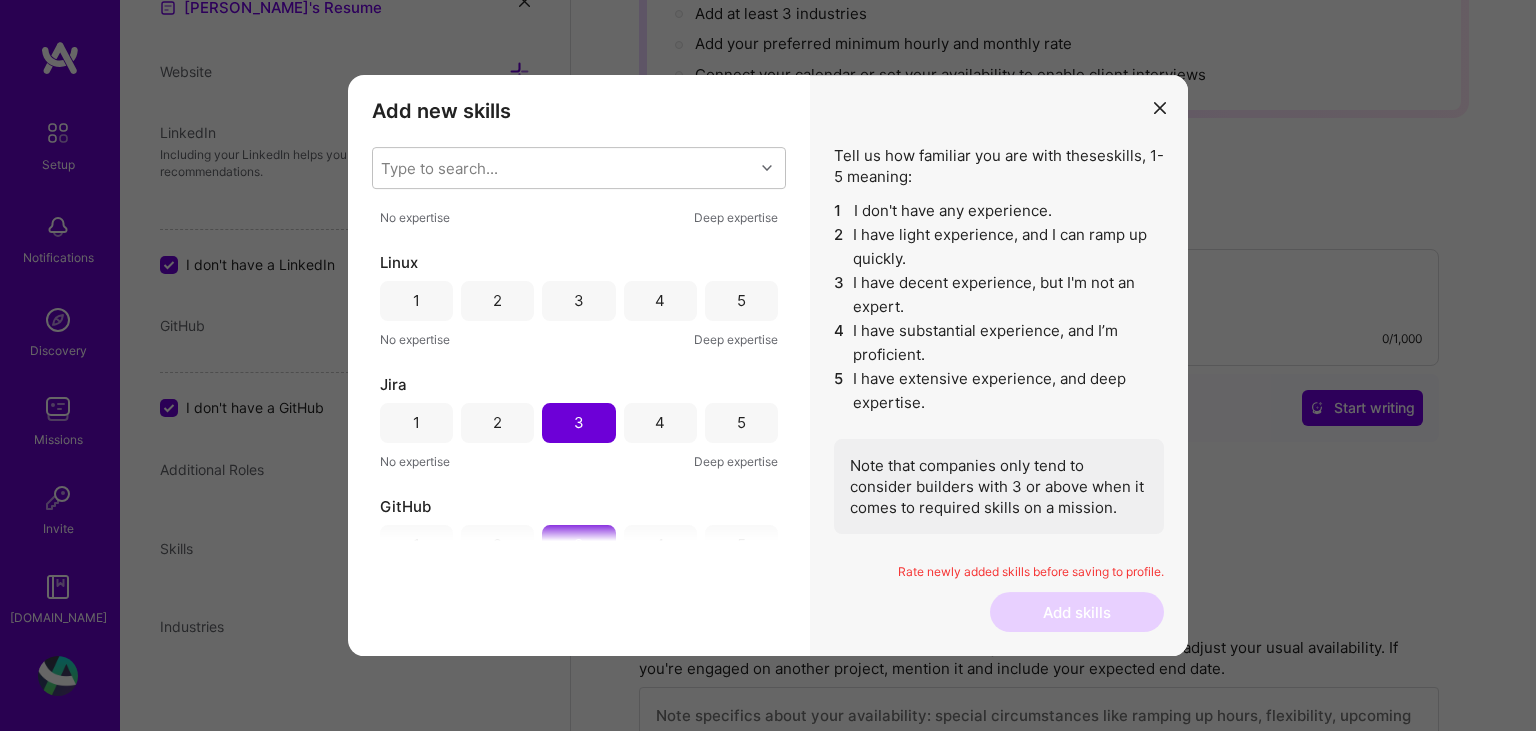click on "4" at bounding box center [660, 301] 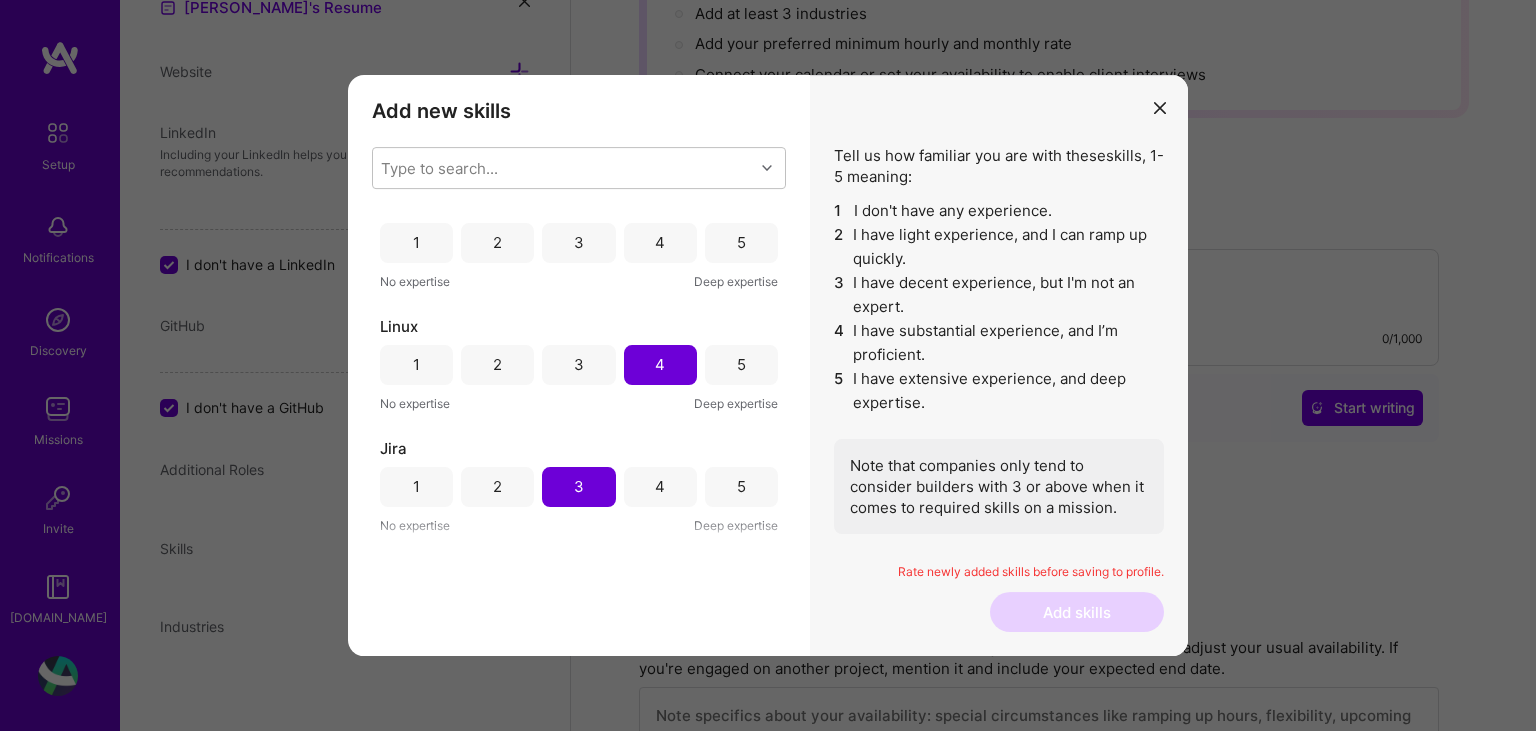 scroll, scrollTop: 582, scrollLeft: 0, axis: vertical 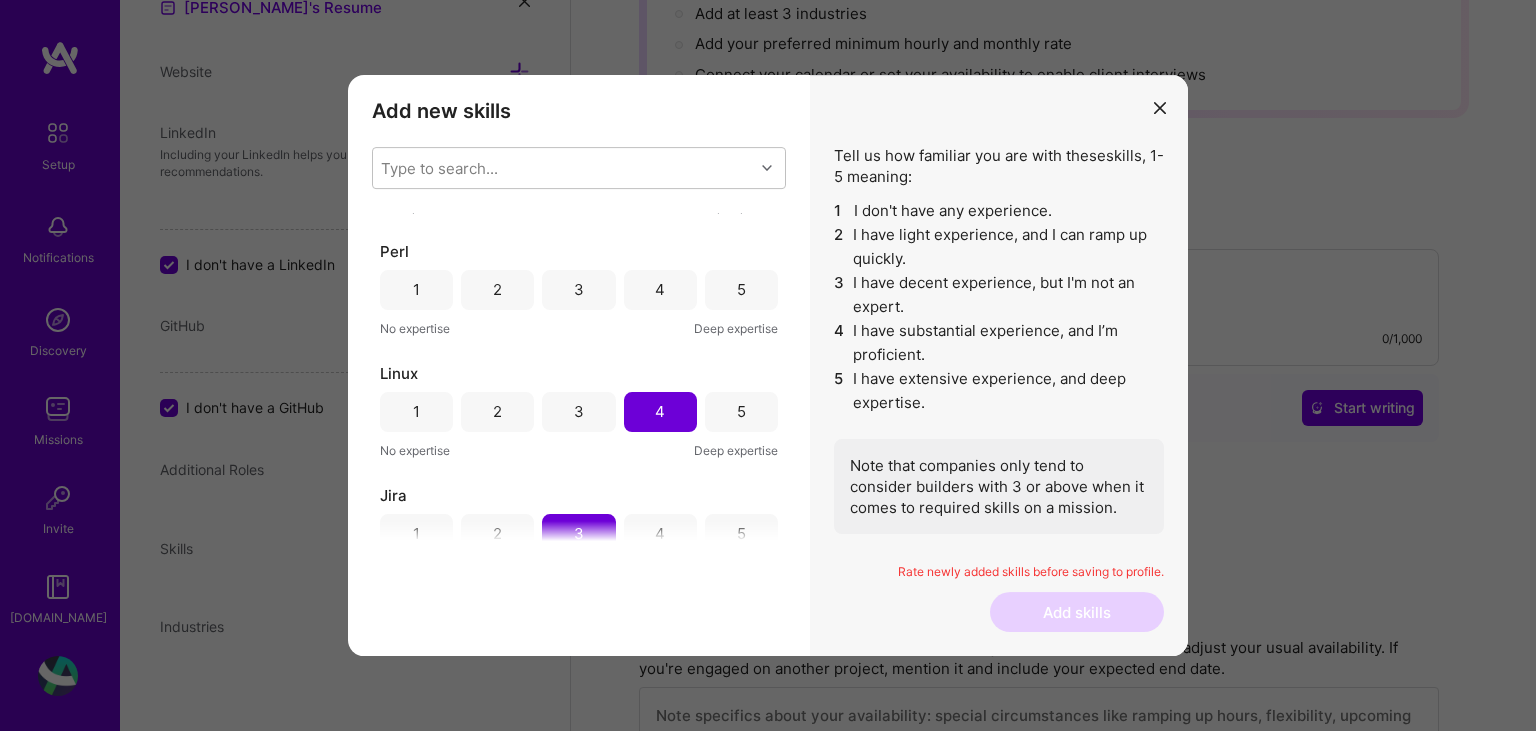 drag, startPoint x: 498, startPoint y: 291, endPoint x: 538, endPoint y: 286, distance: 40.311287 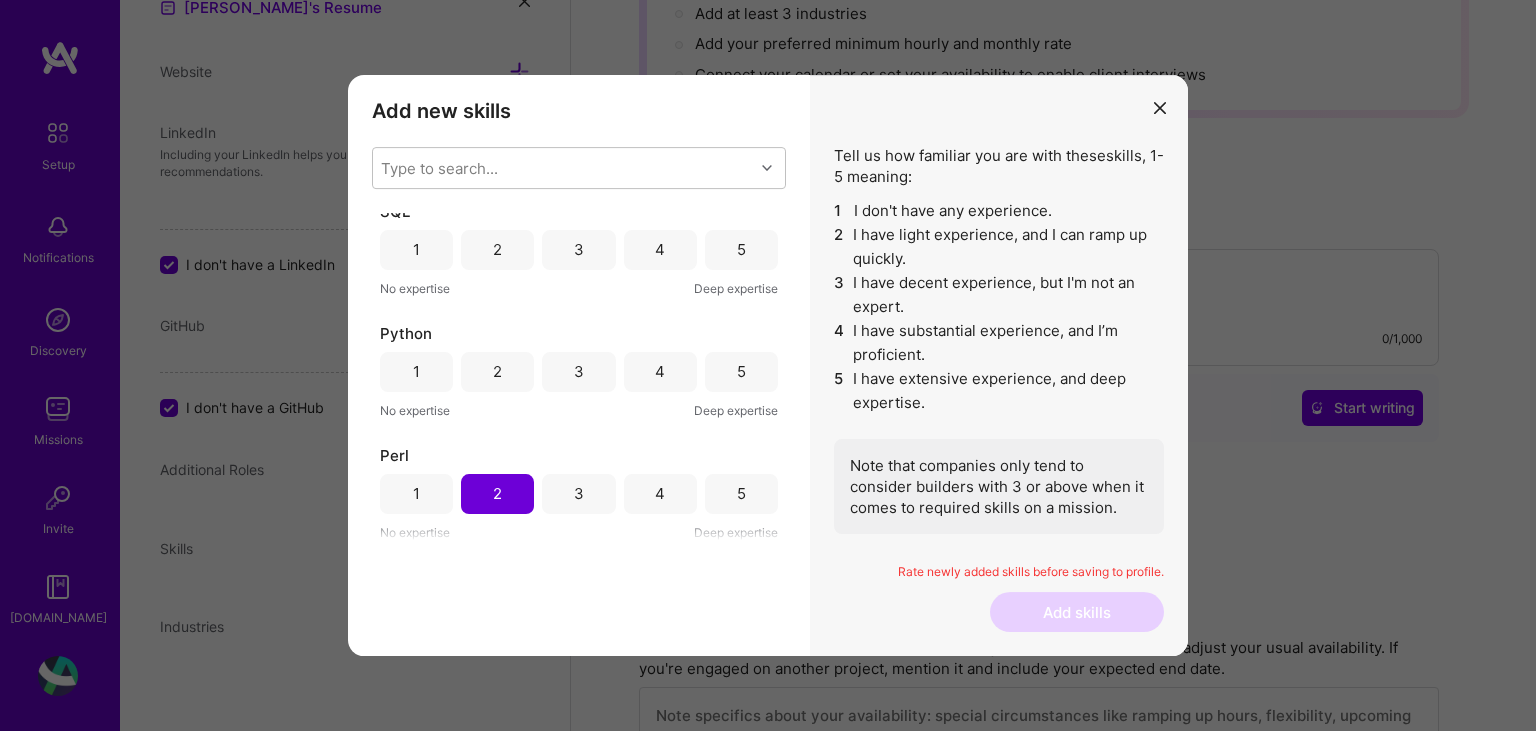 scroll, scrollTop: 362, scrollLeft: 0, axis: vertical 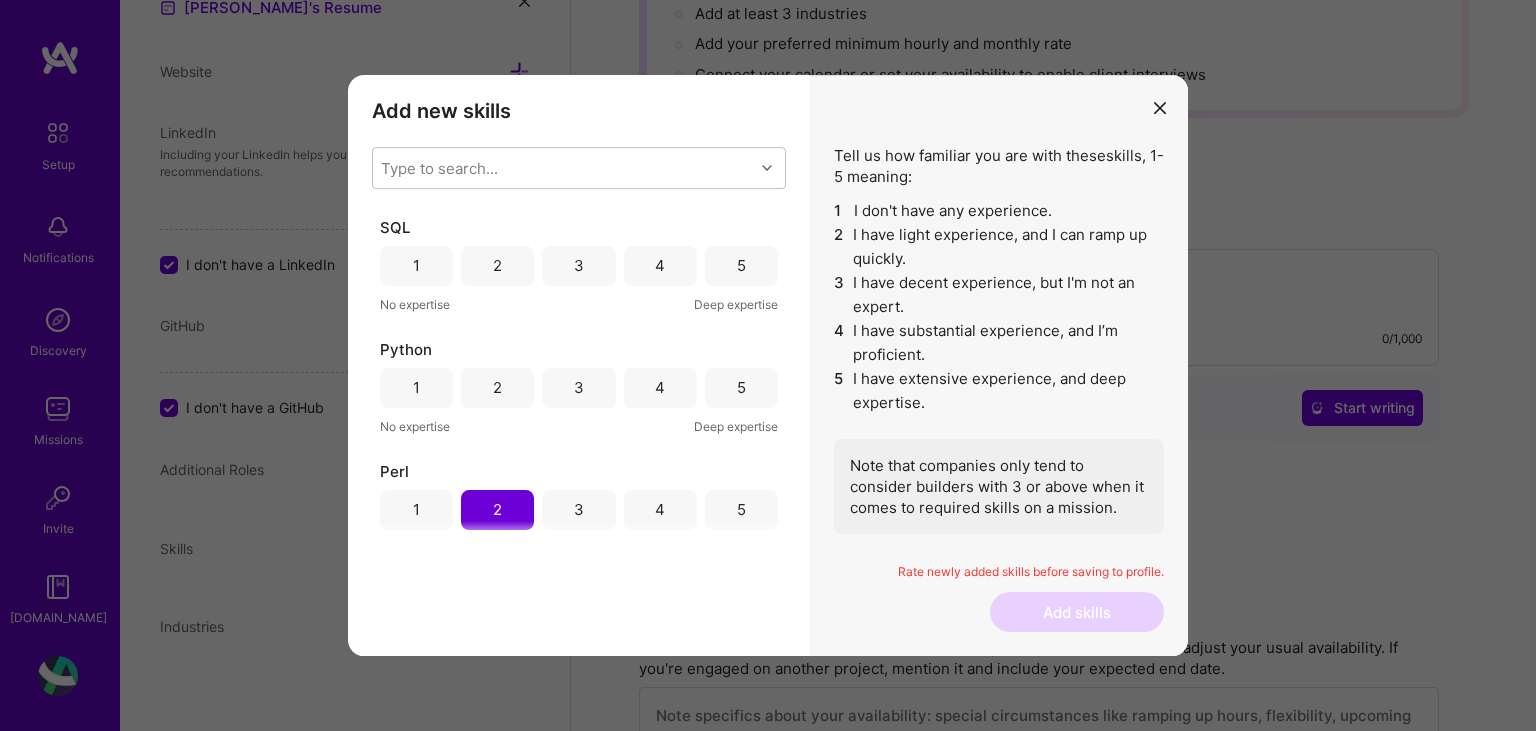 click on "2" at bounding box center (497, 388) 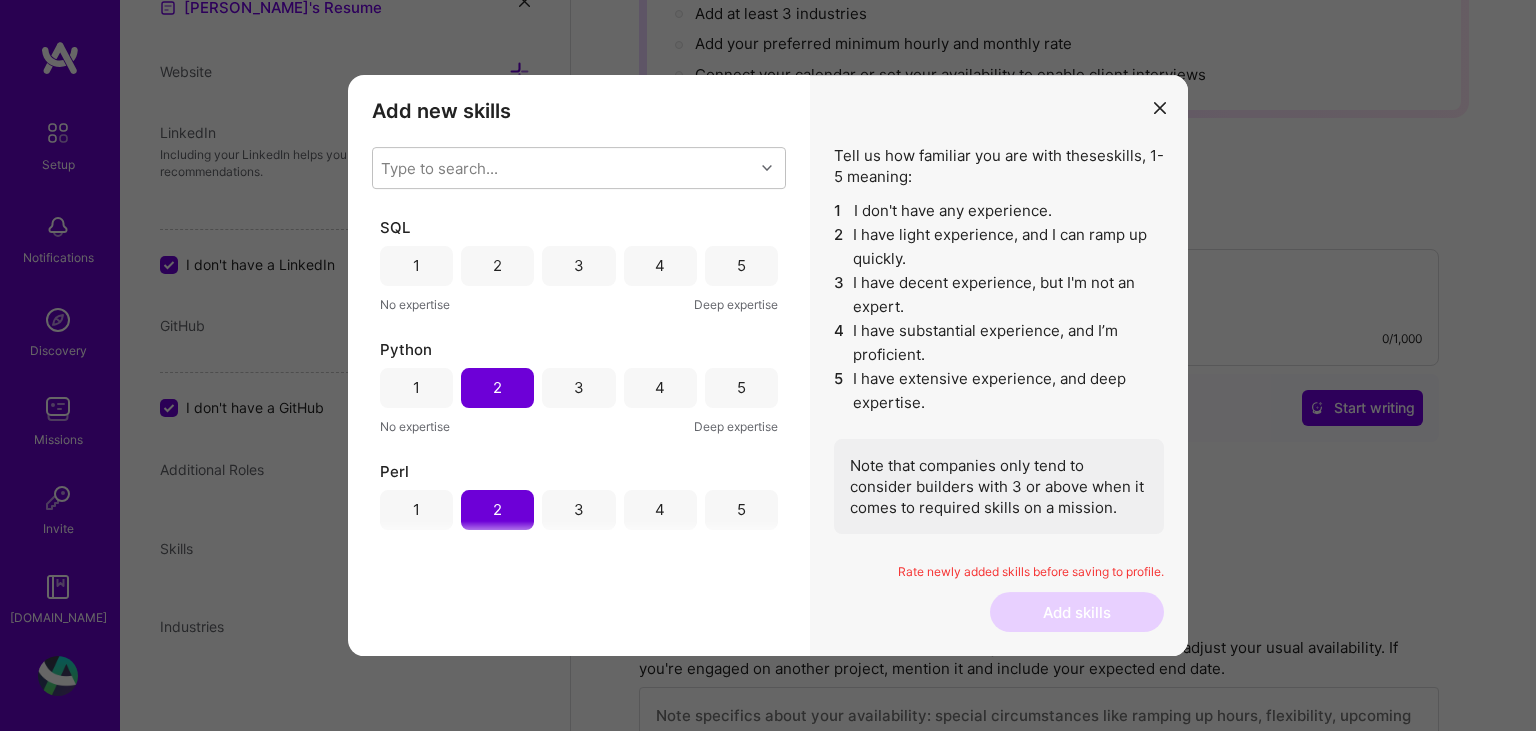 click on "5" at bounding box center [741, 266] 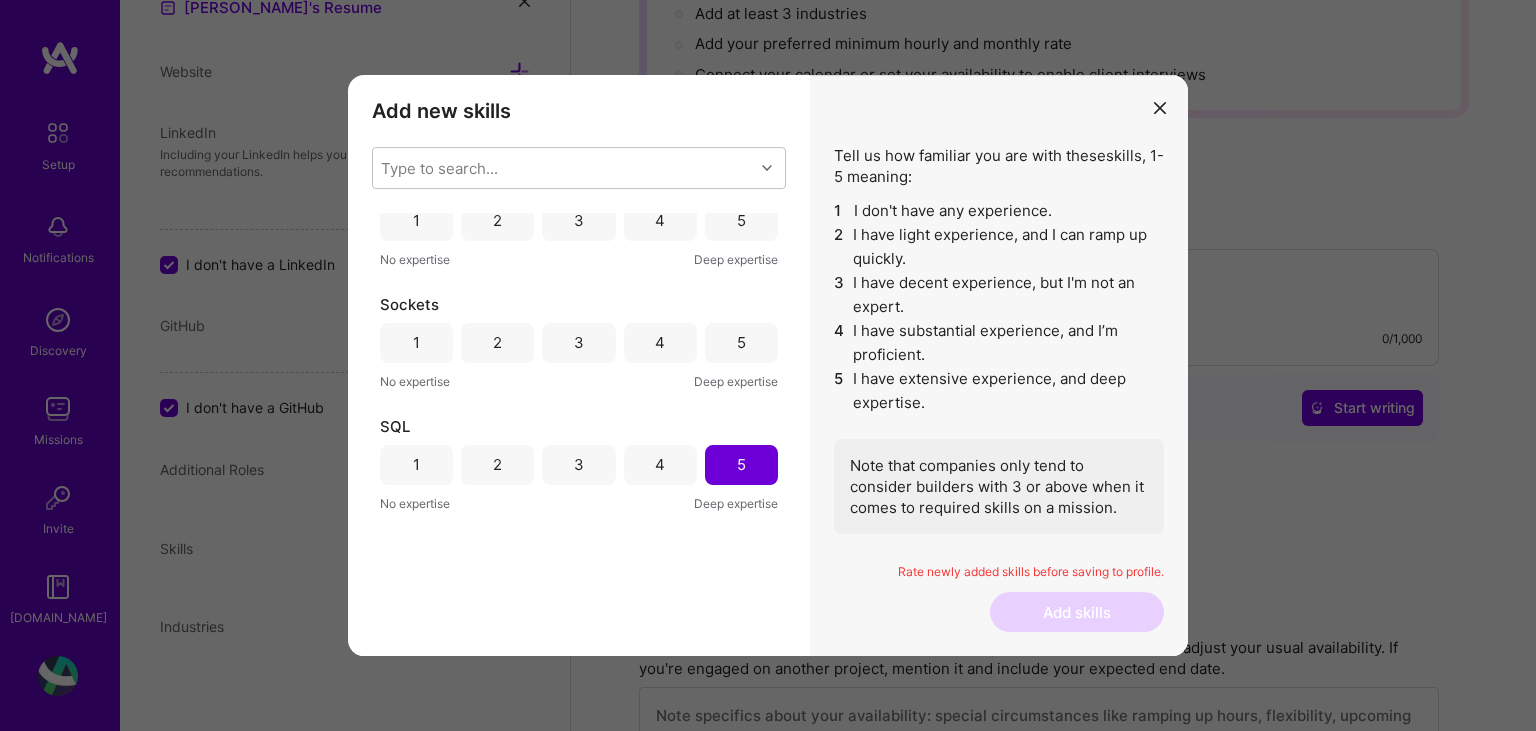 scroll, scrollTop: 141, scrollLeft: 0, axis: vertical 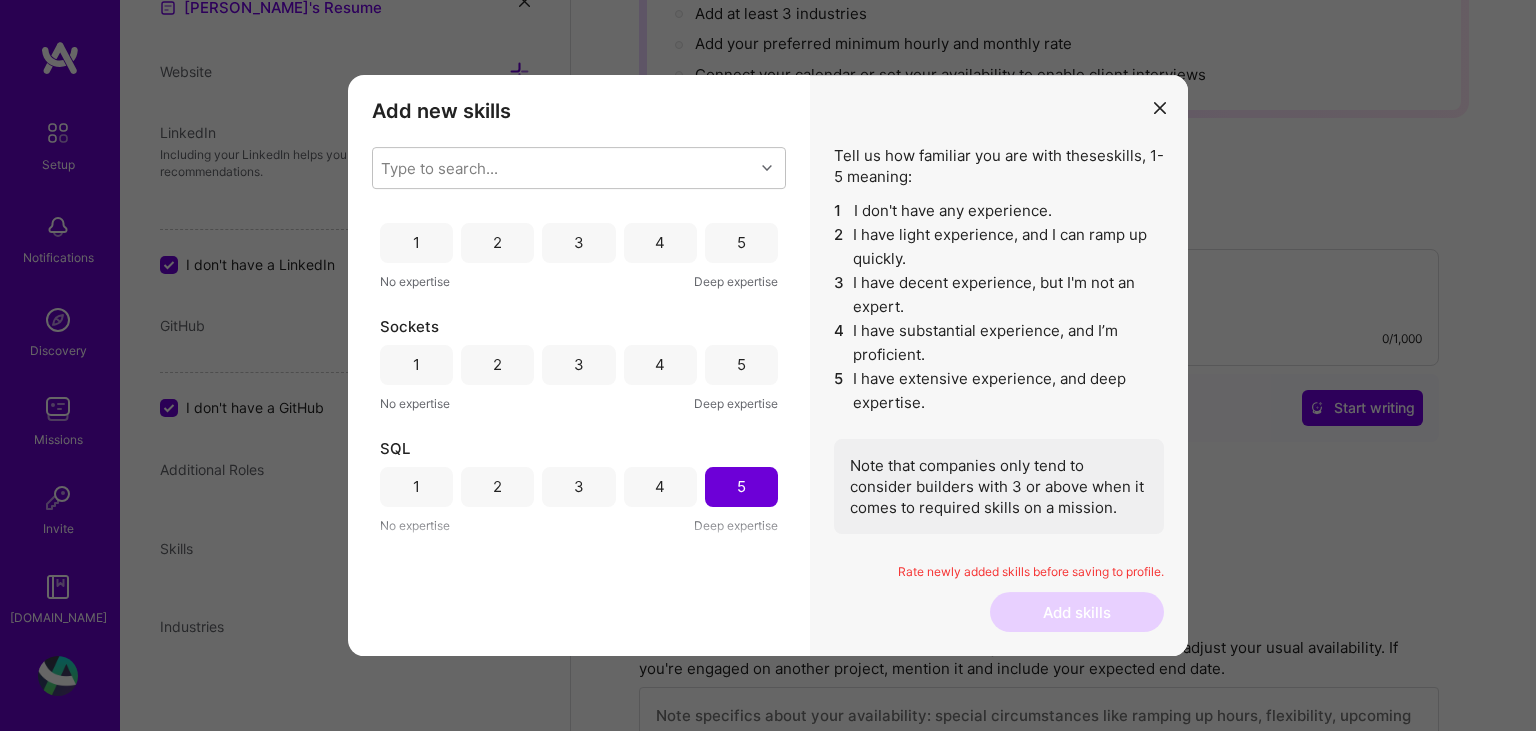 click on "3" at bounding box center (578, 365) 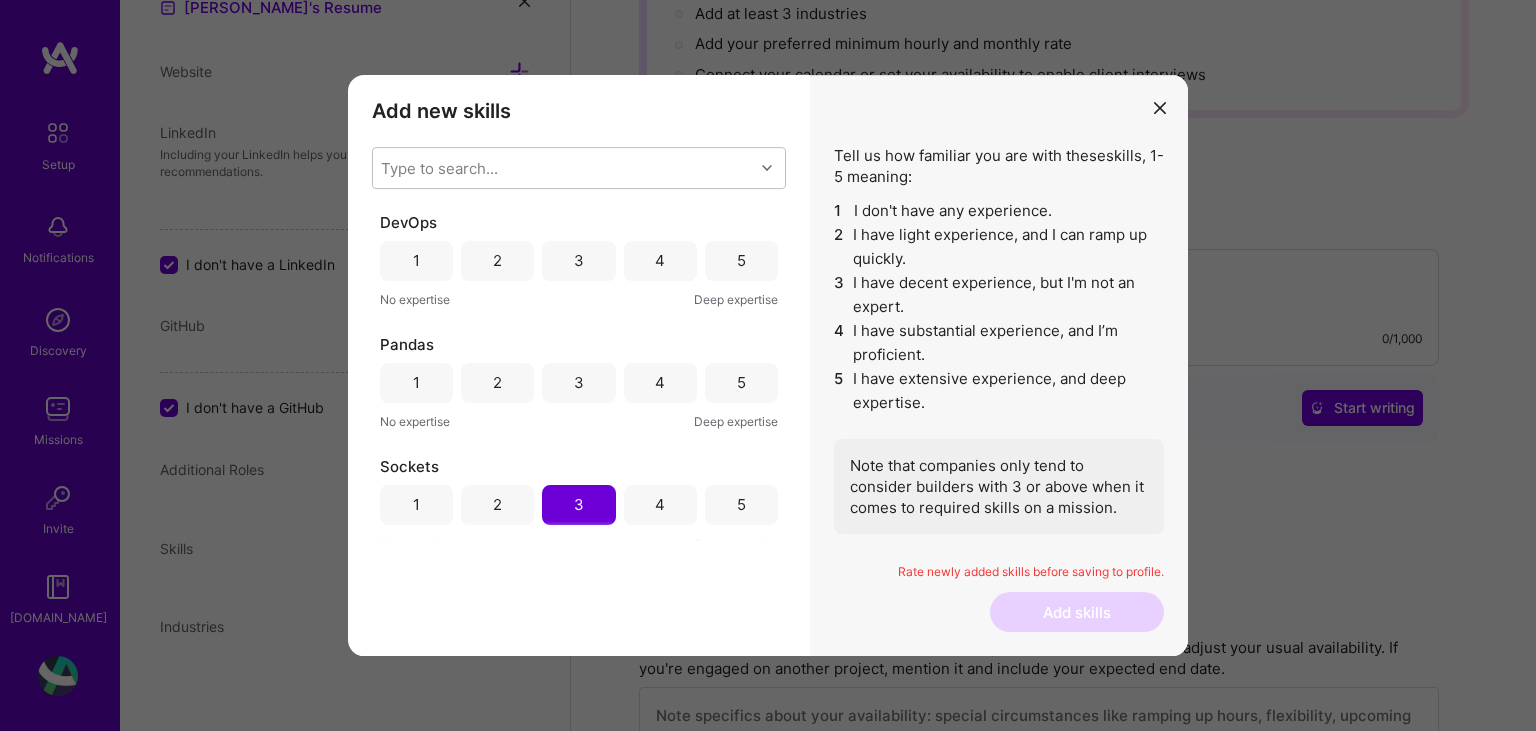 scroll, scrollTop: 0, scrollLeft: 0, axis: both 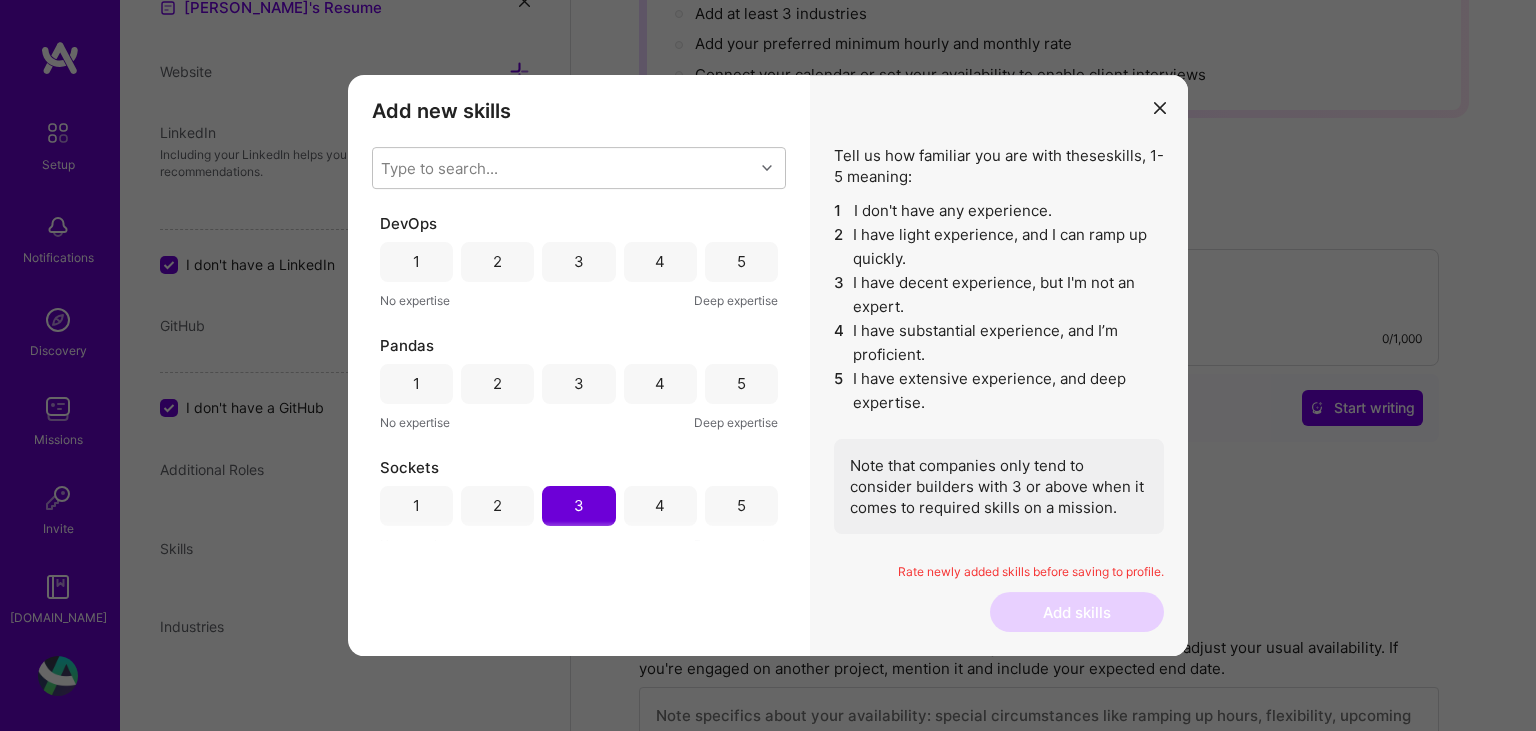 click on "2" at bounding box center (497, 383) 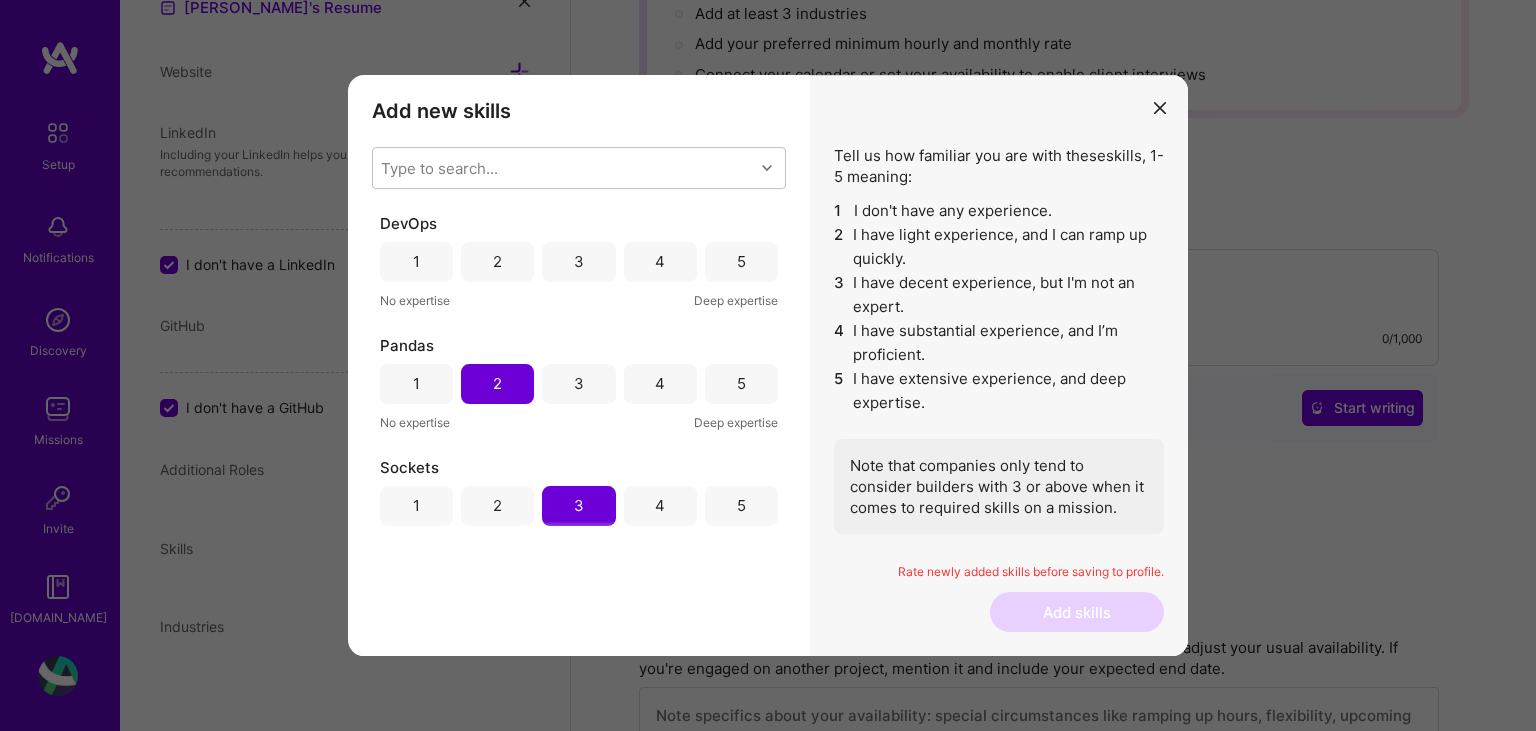 click on "3" at bounding box center [579, 261] 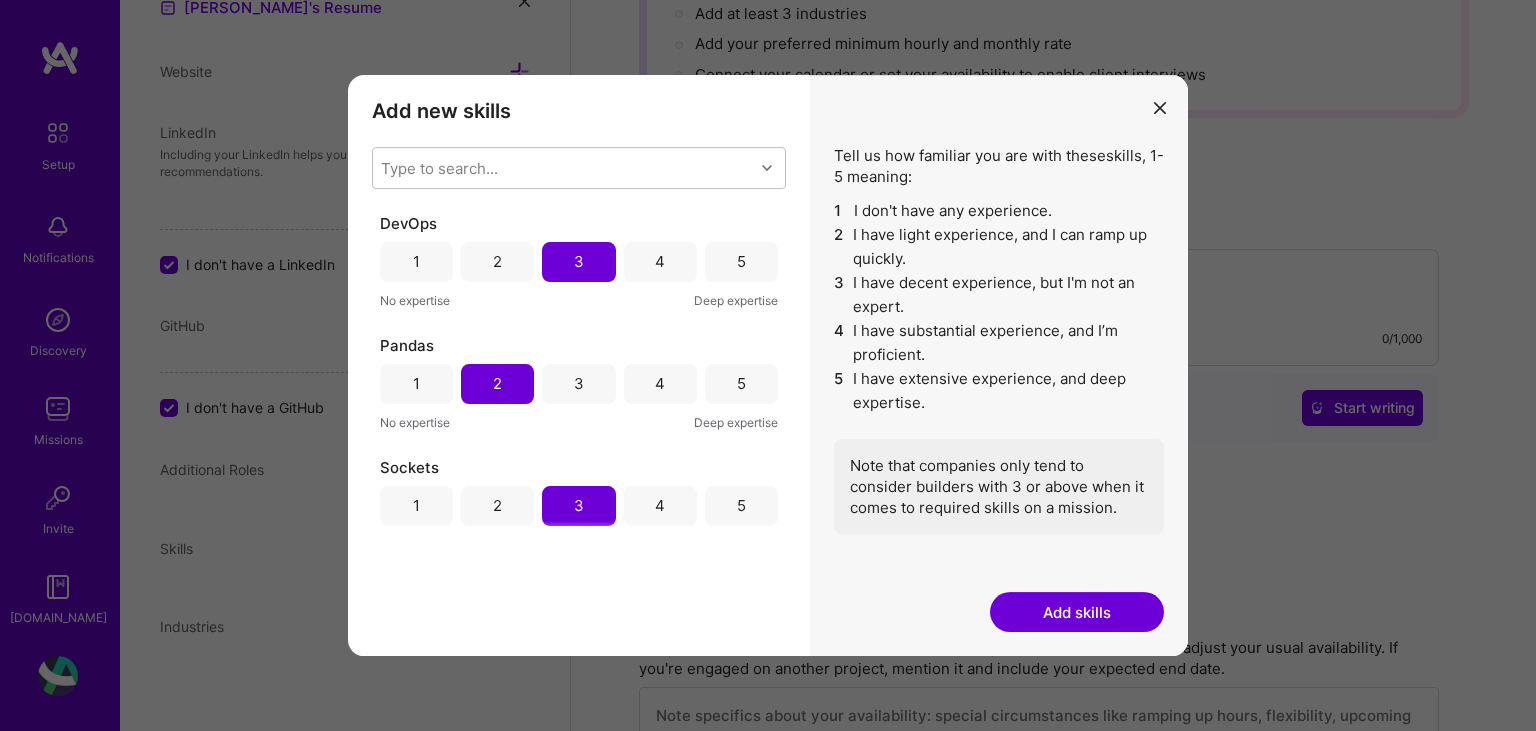scroll, scrollTop: 316, scrollLeft: 0, axis: vertical 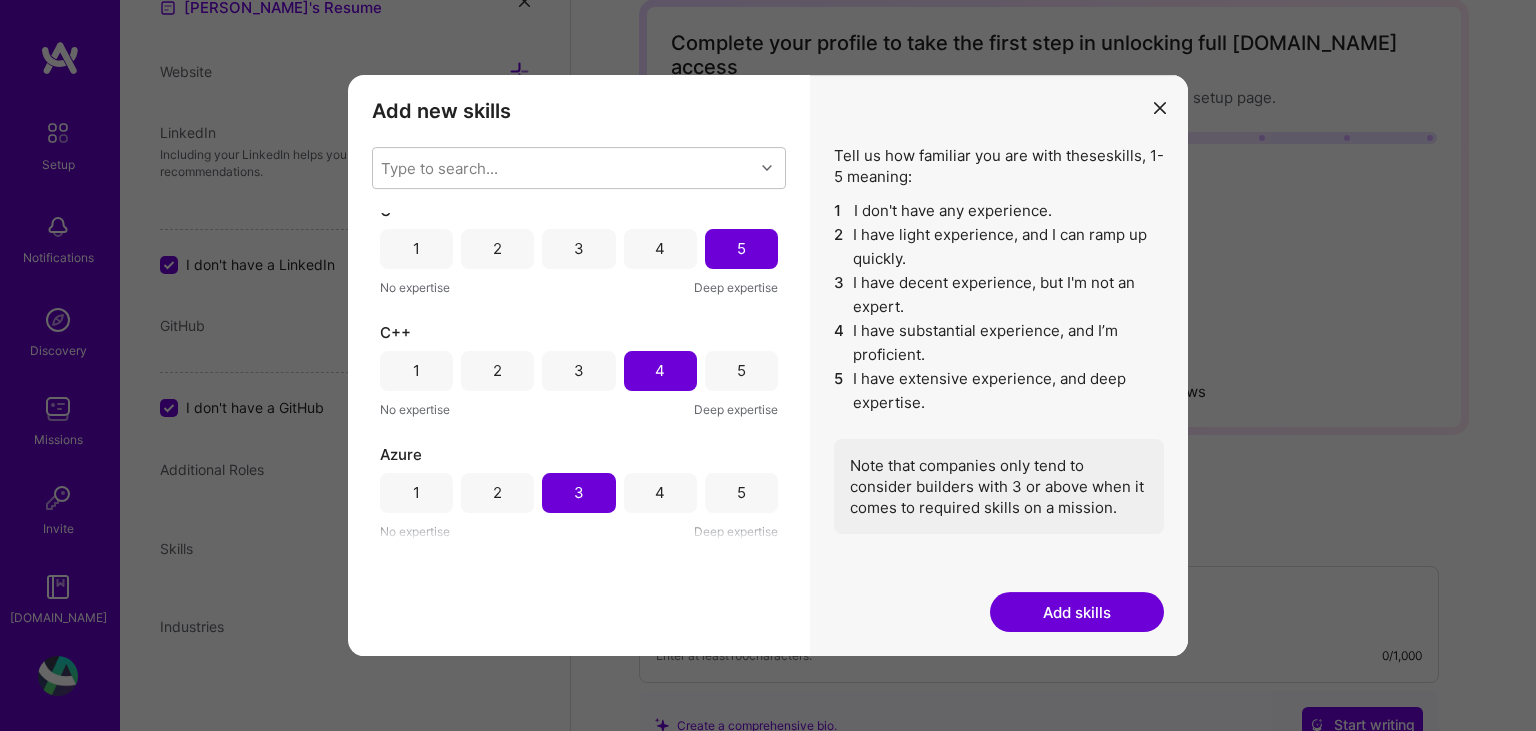click on "Add skills" at bounding box center (1077, 612) 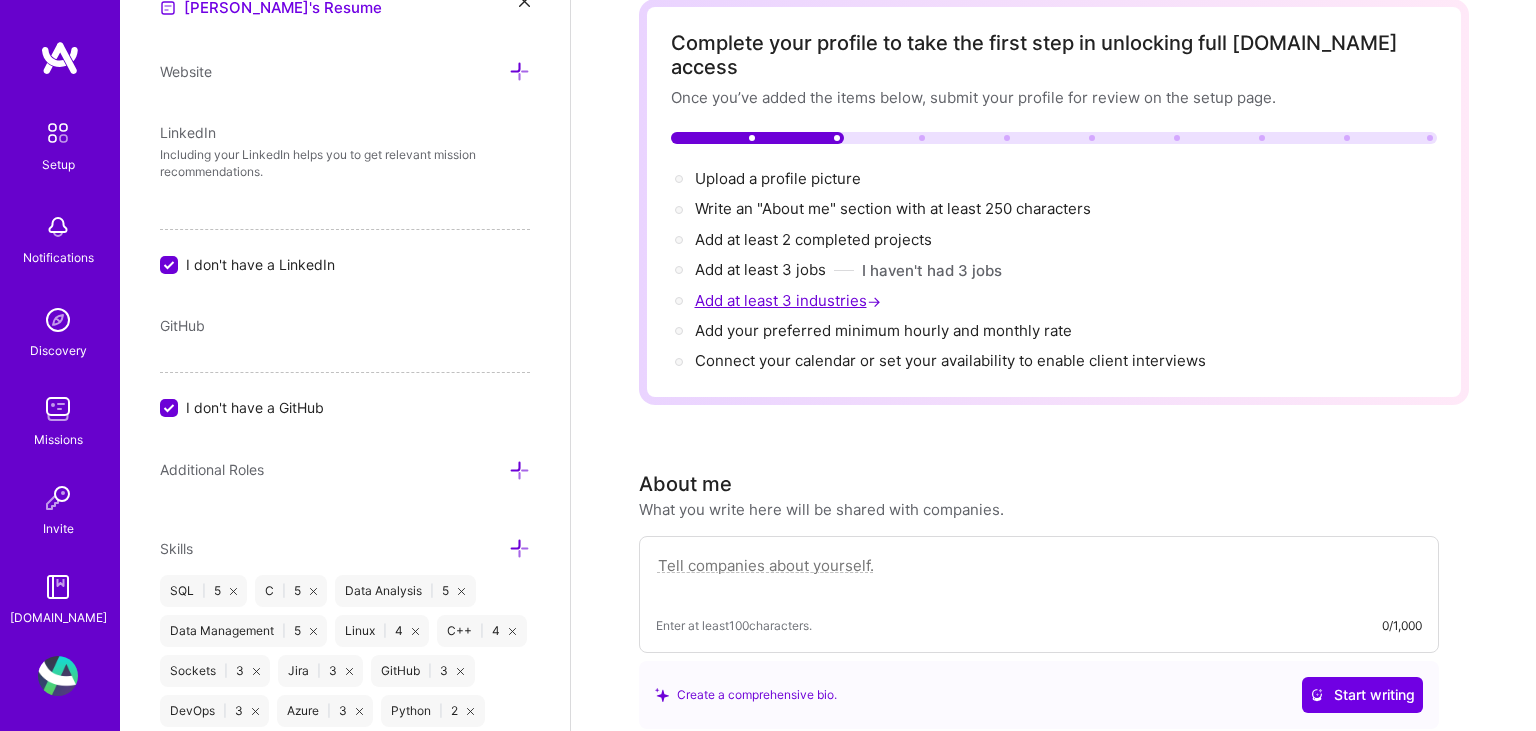 click on "Add at least 3 industries  →" at bounding box center (790, 300) 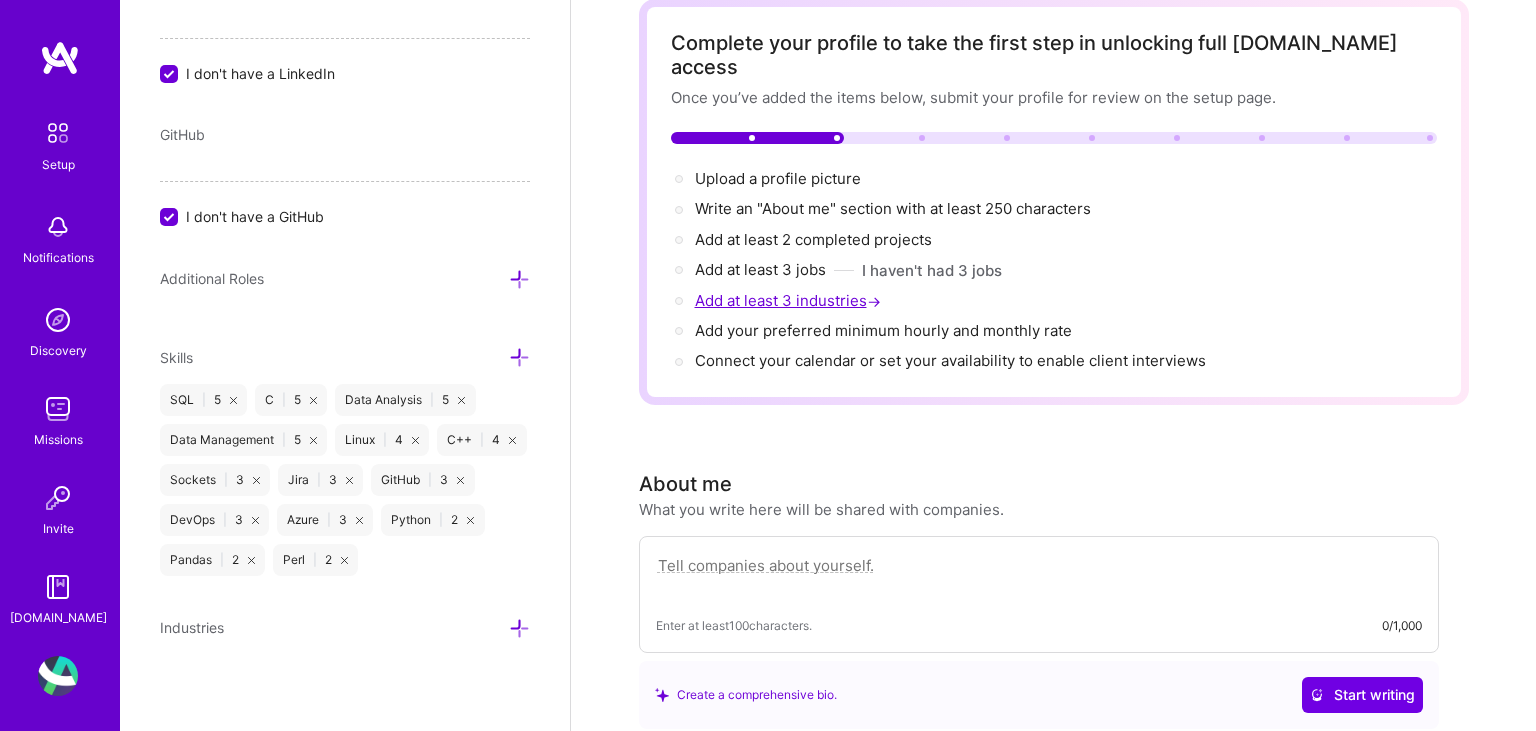 scroll, scrollTop: 1128, scrollLeft: 0, axis: vertical 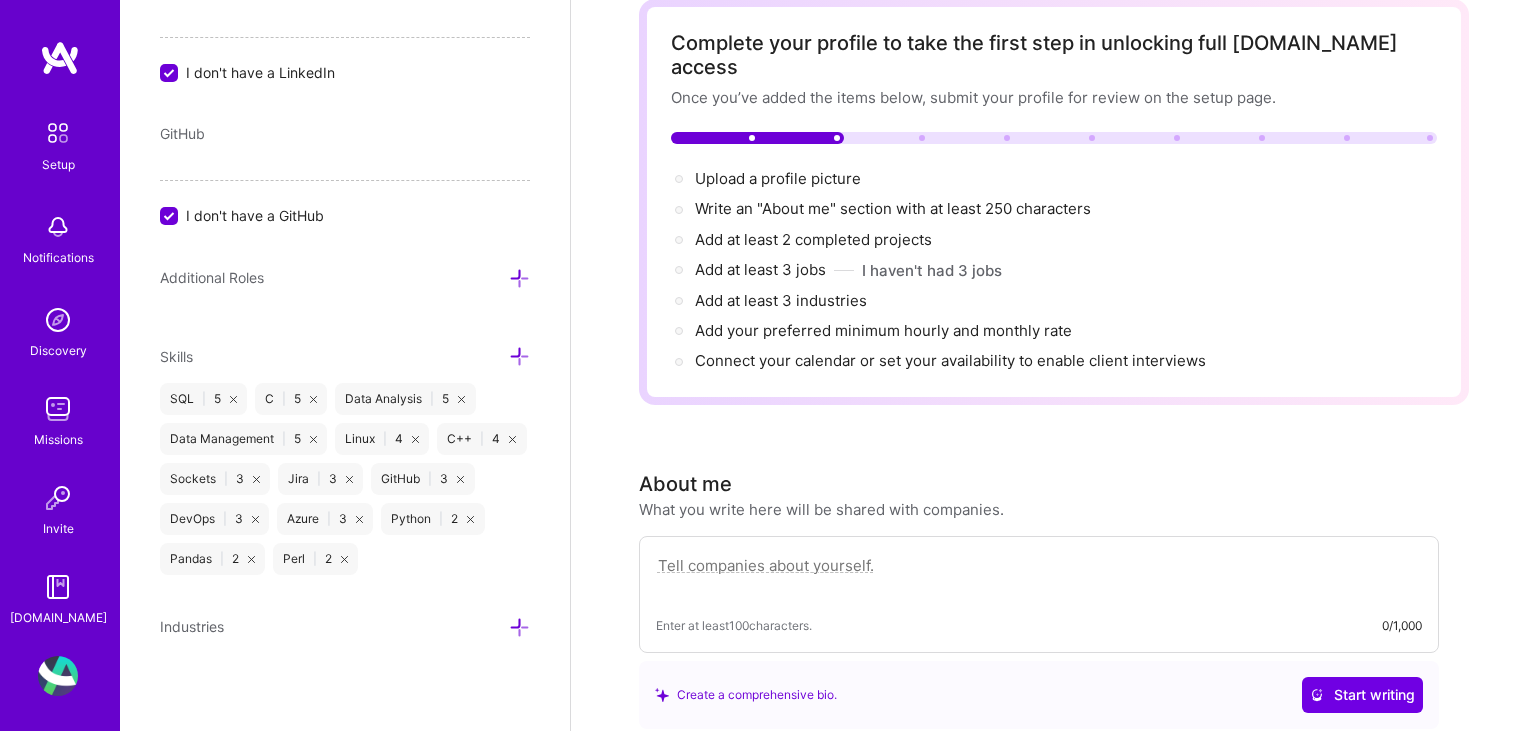 click at bounding box center (519, 627) 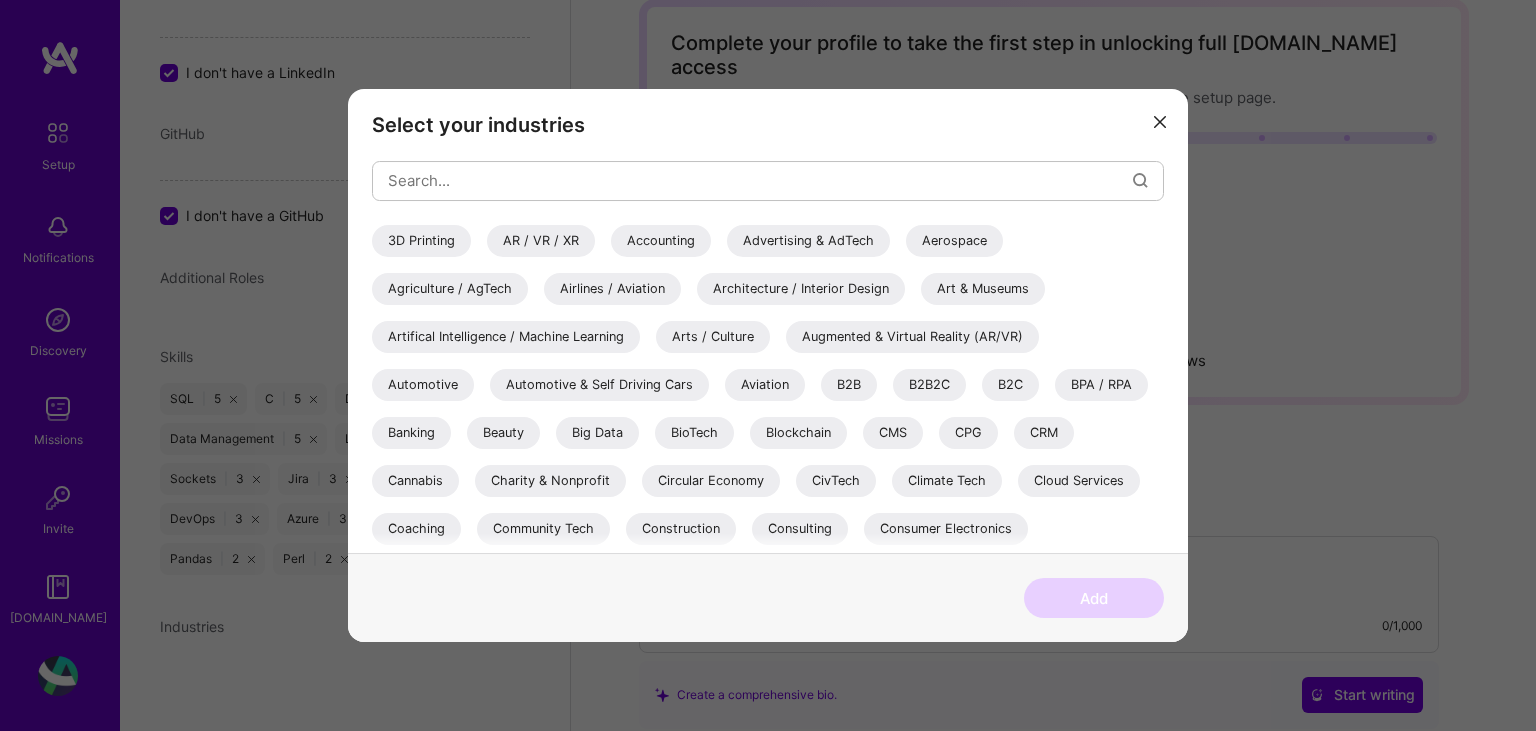 click on "Banking" at bounding box center [411, 433] 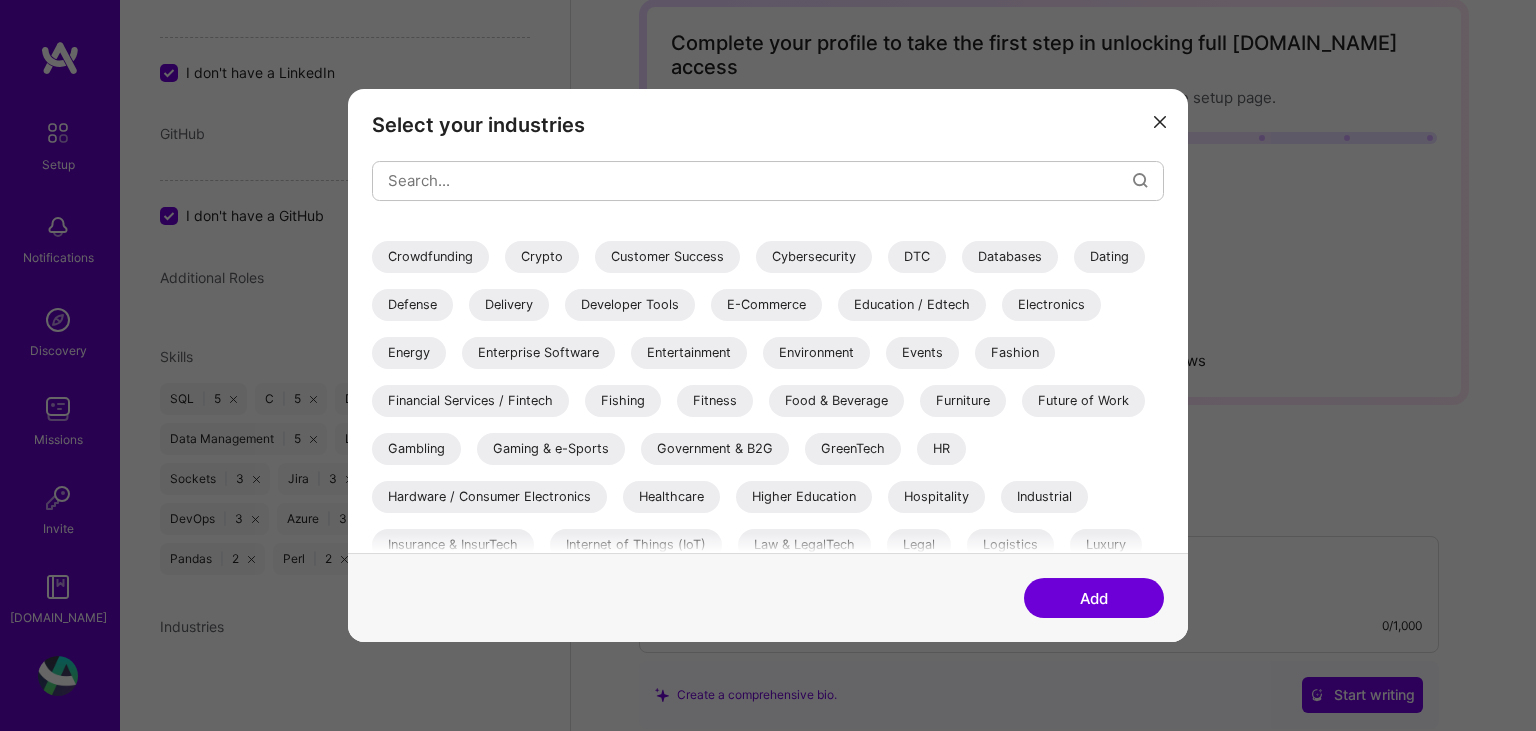 scroll, scrollTop: 326, scrollLeft: 0, axis: vertical 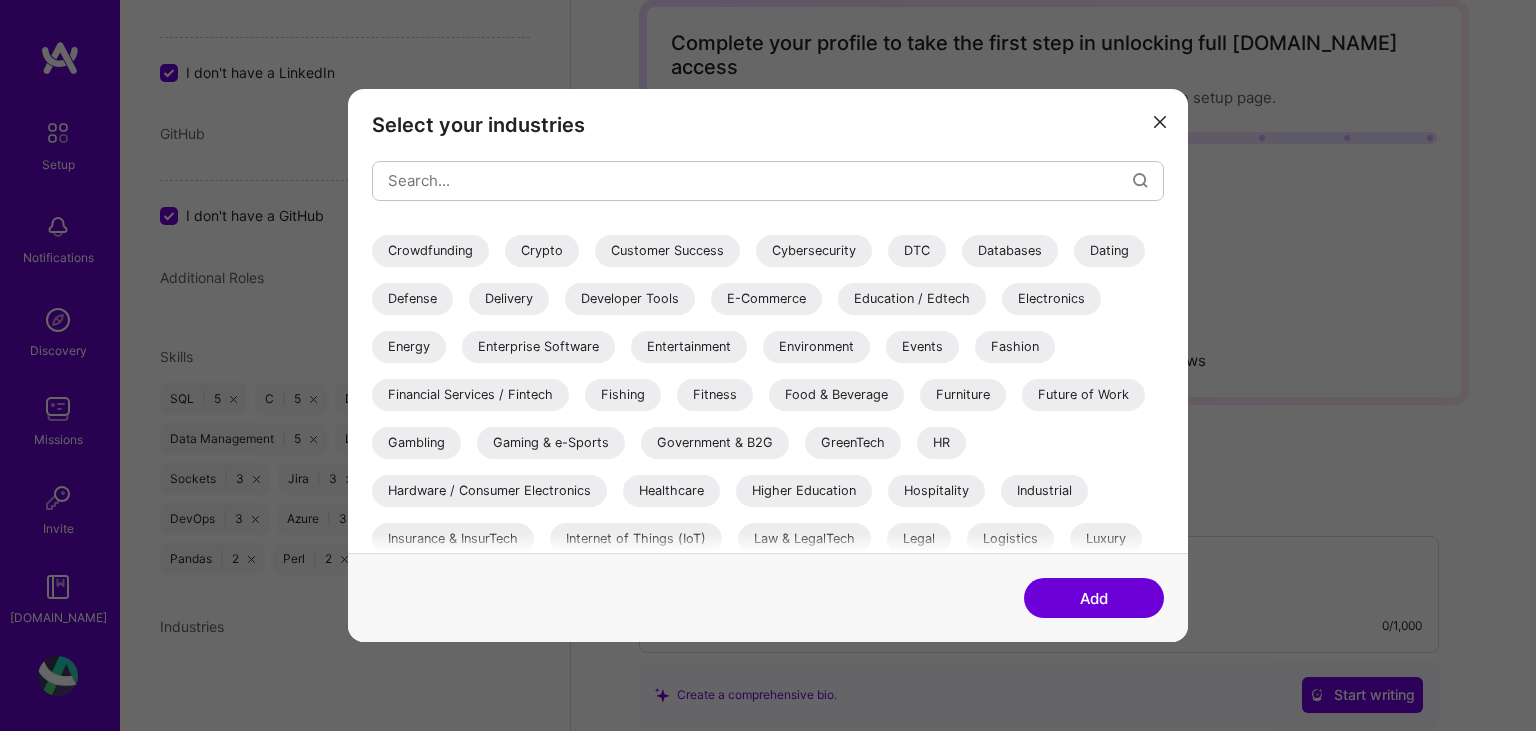 click on "Energy" at bounding box center (409, 347) 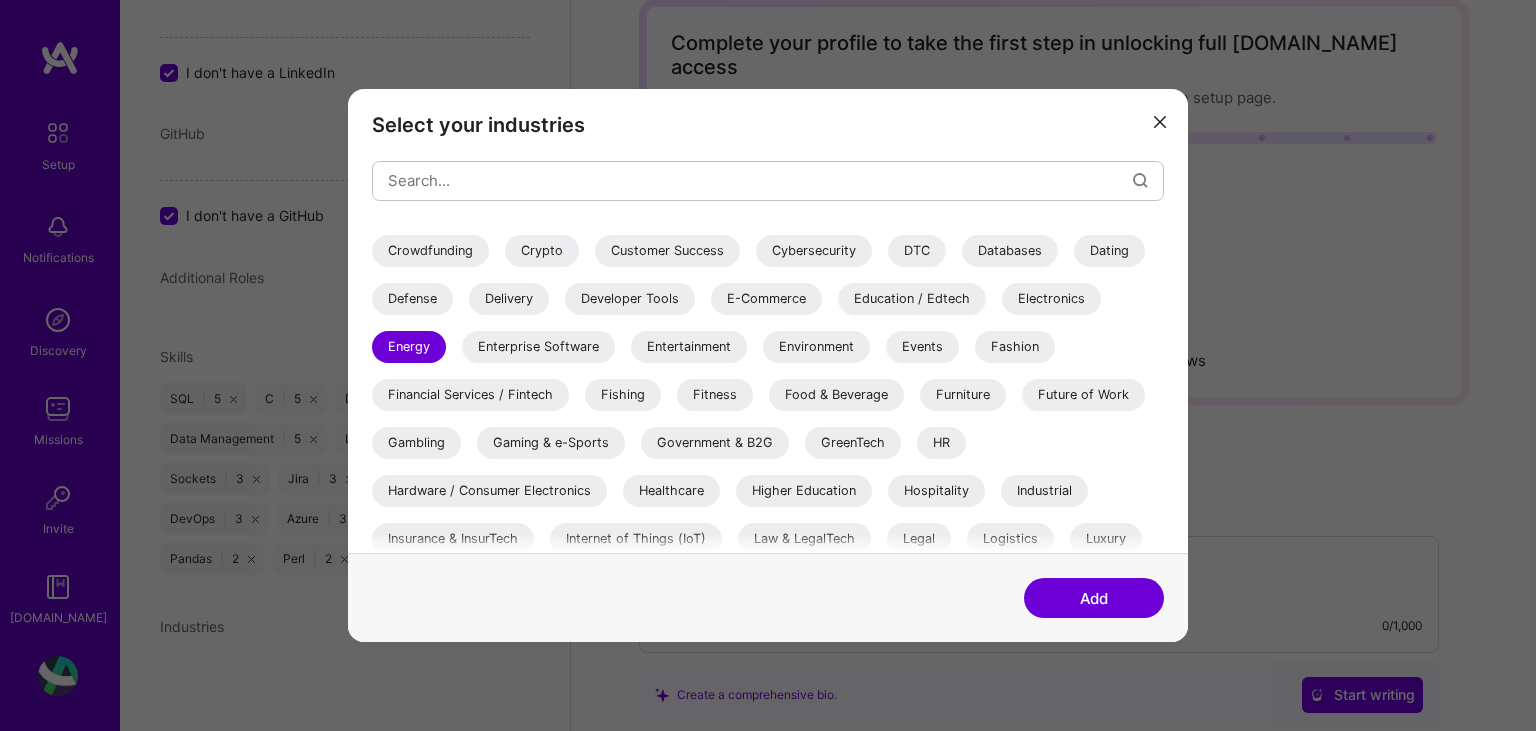 click on "Government & B2G" at bounding box center (715, 443) 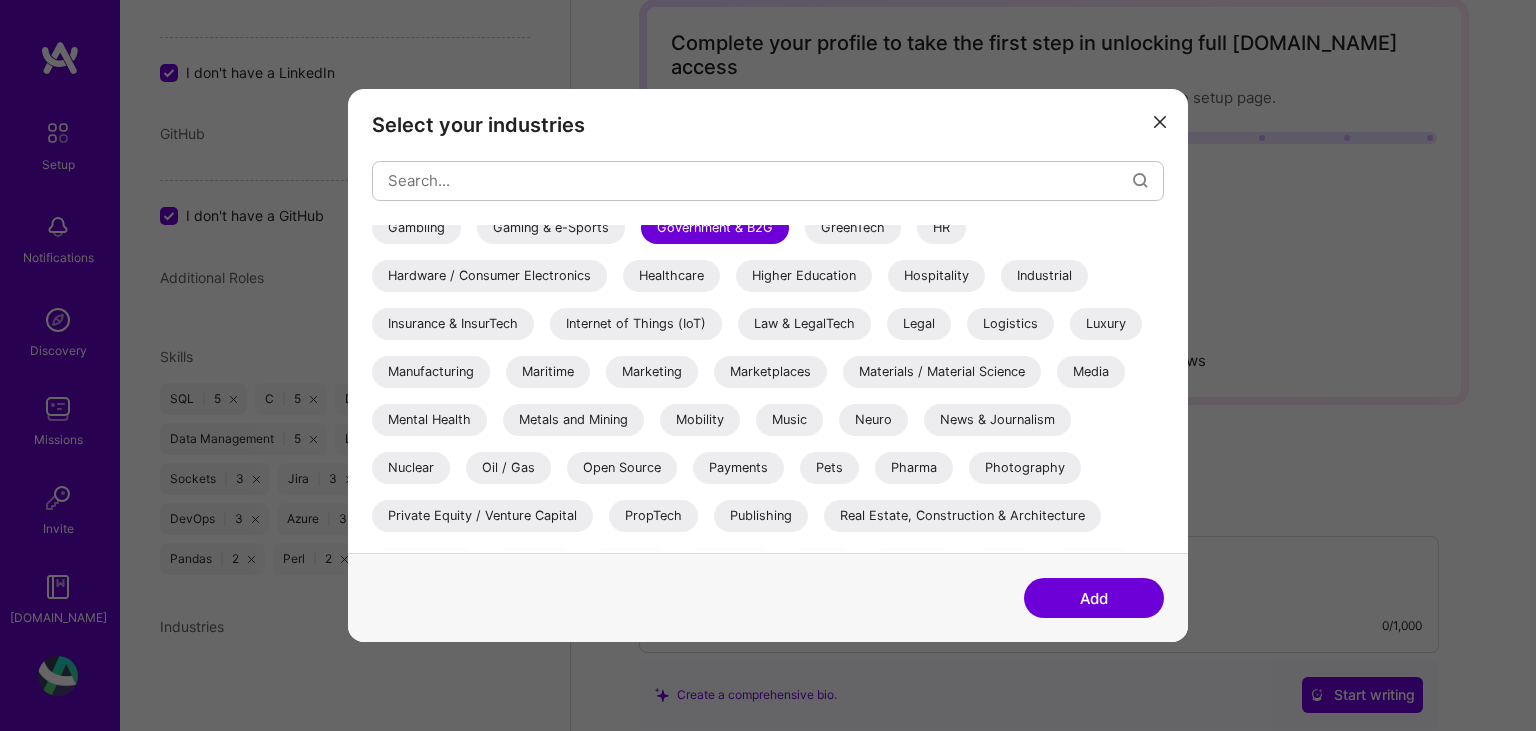scroll, scrollTop: 546, scrollLeft: 0, axis: vertical 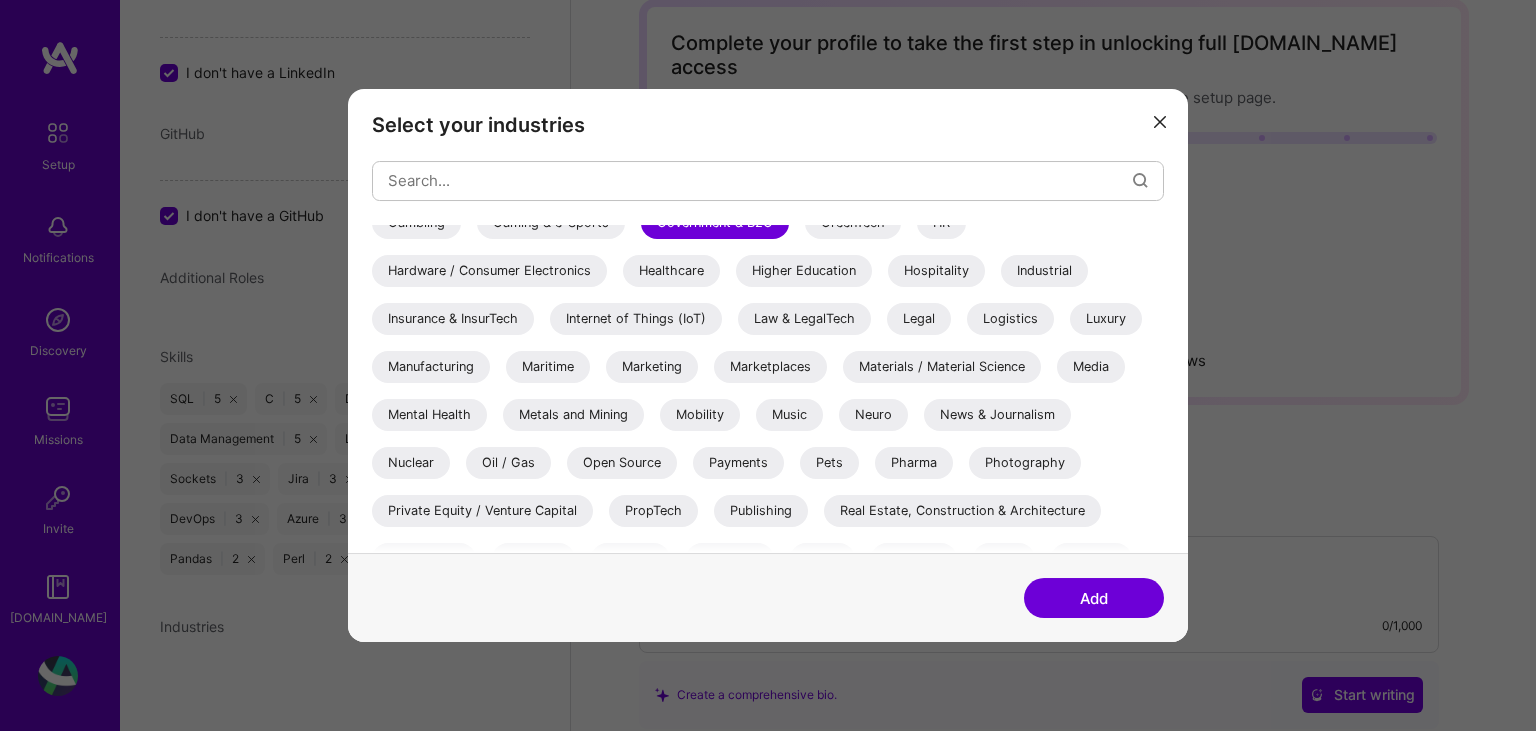 click on "Insurance & InsurTech" at bounding box center (453, 319) 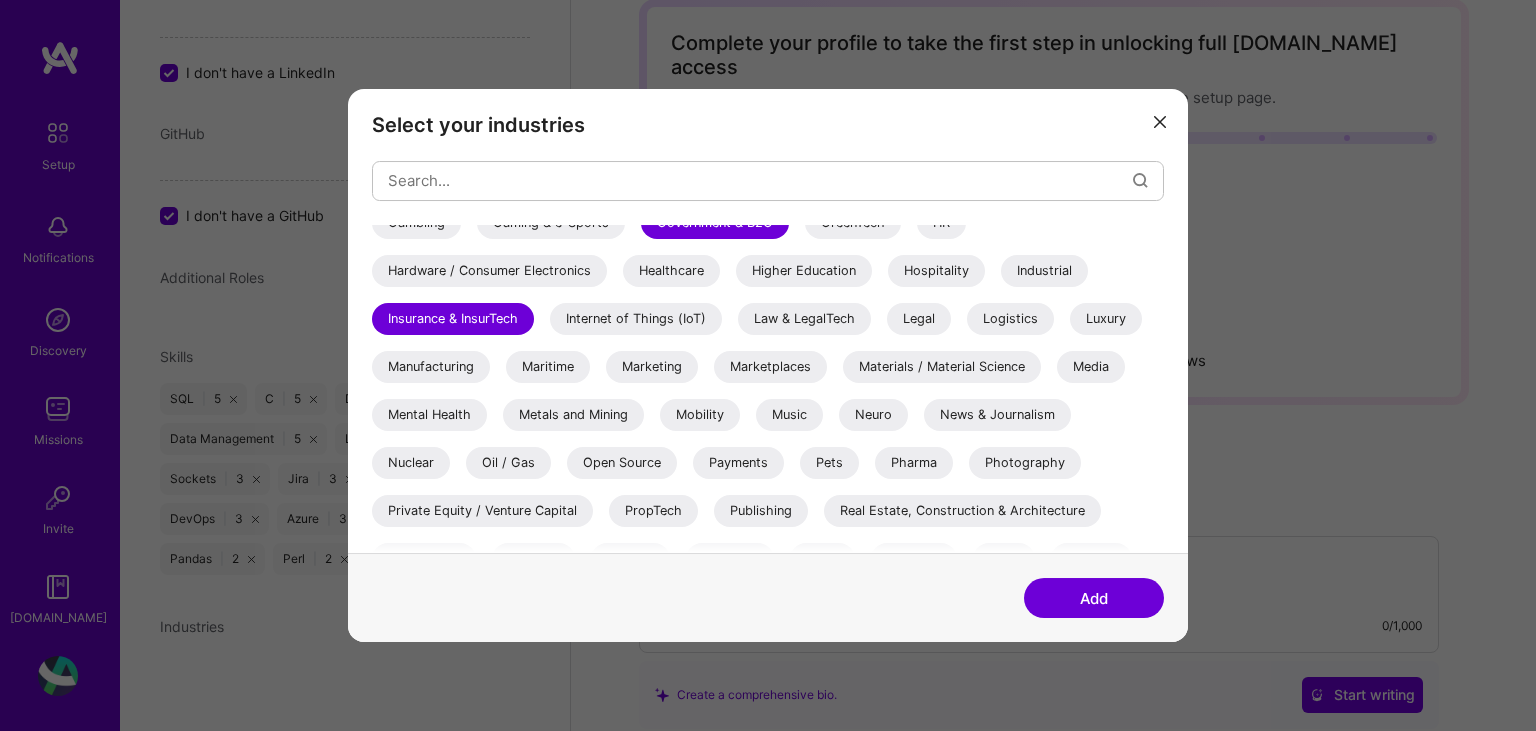 click on "Logistics" at bounding box center [1010, 319] 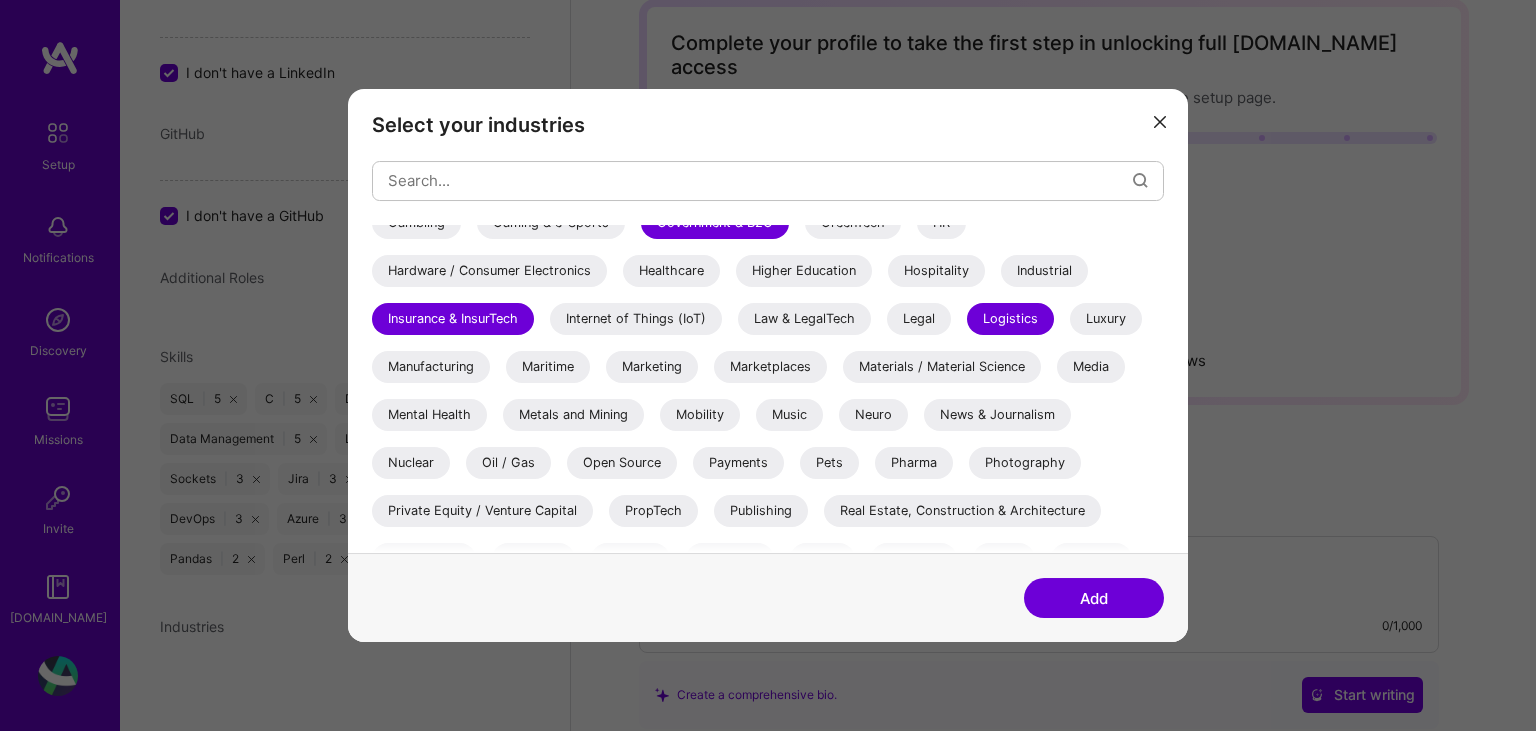 click on "Marketing" at bounding box center [652, 367] 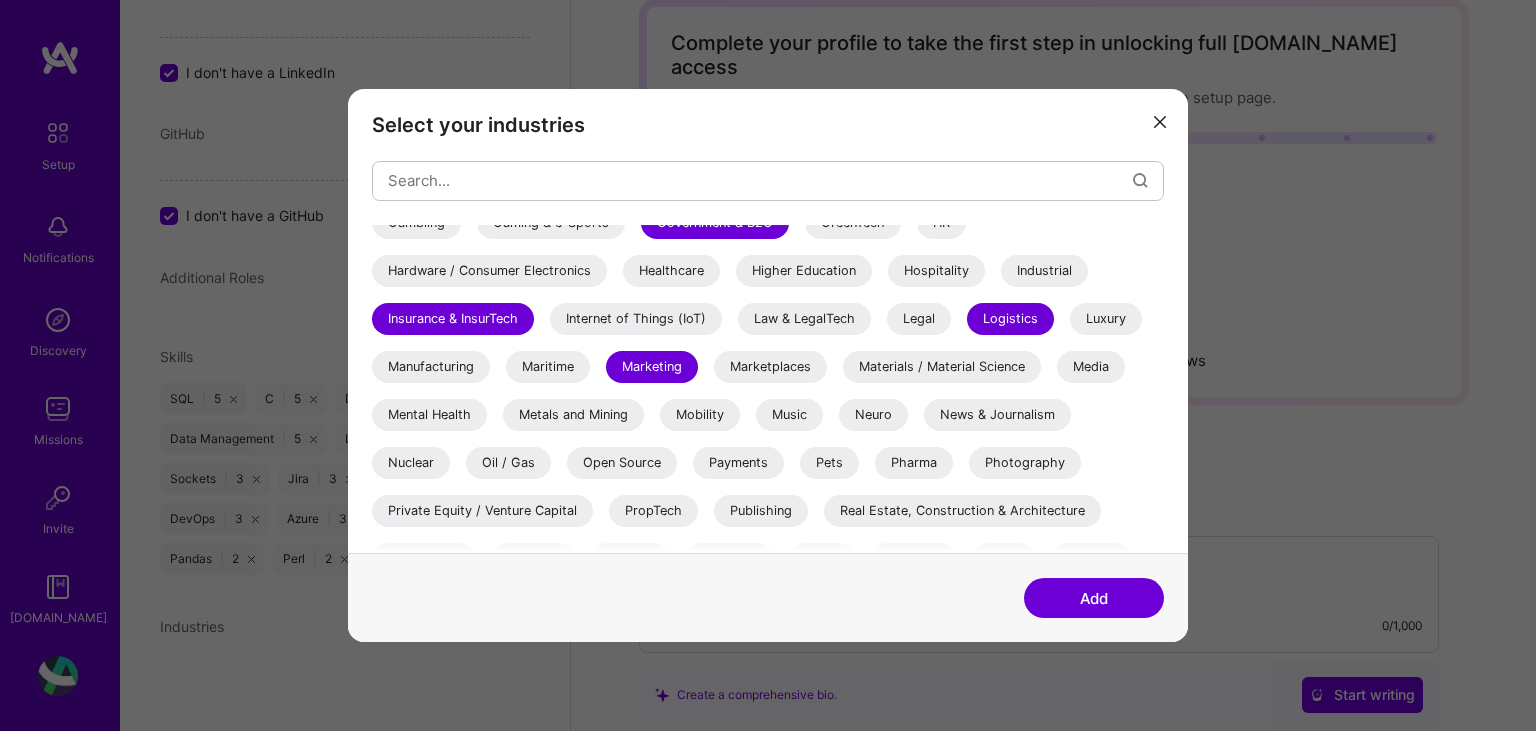 click on "Oil / Gas" at bounding box center [508, 463] 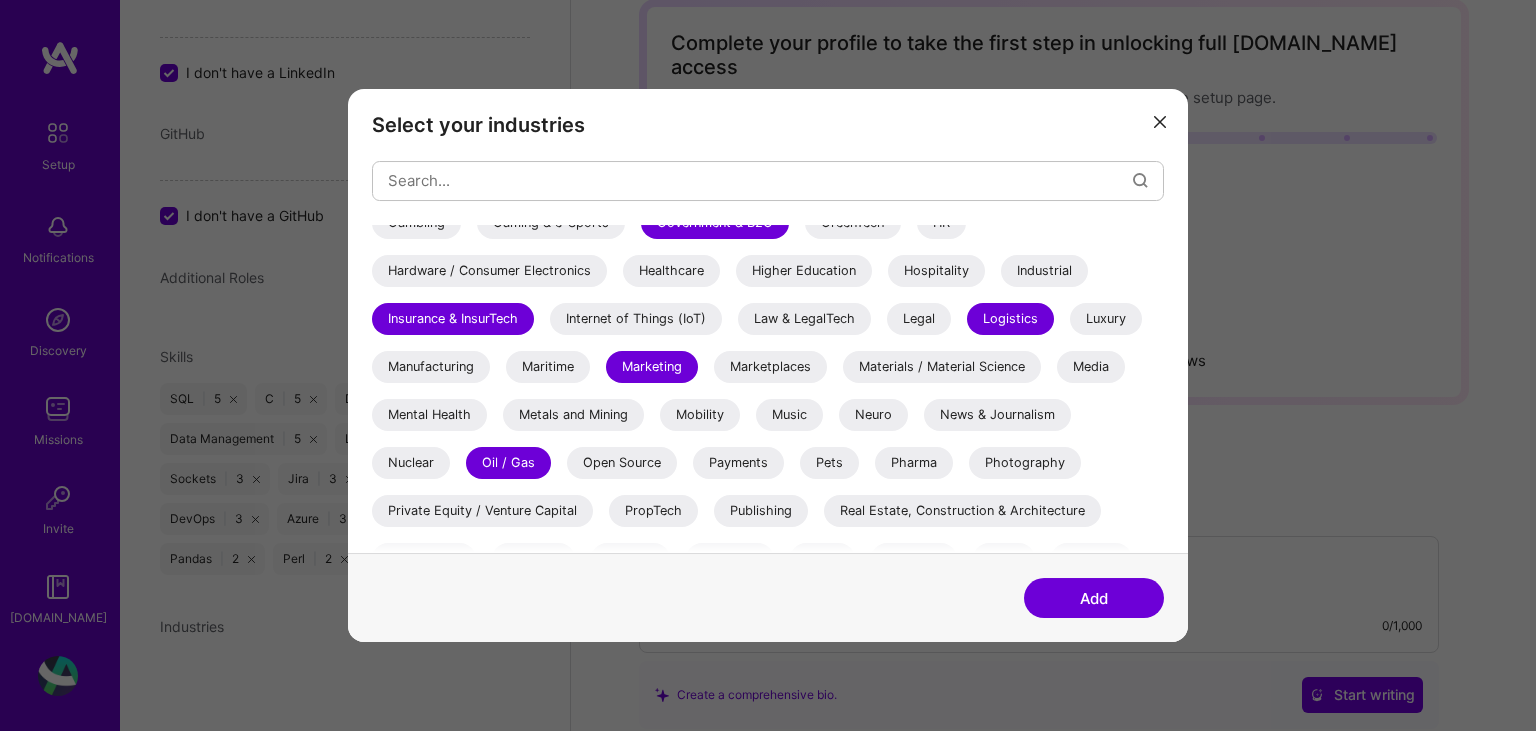 scroll, scrollTop: 657, scrollLeft: 0, axis: vertical 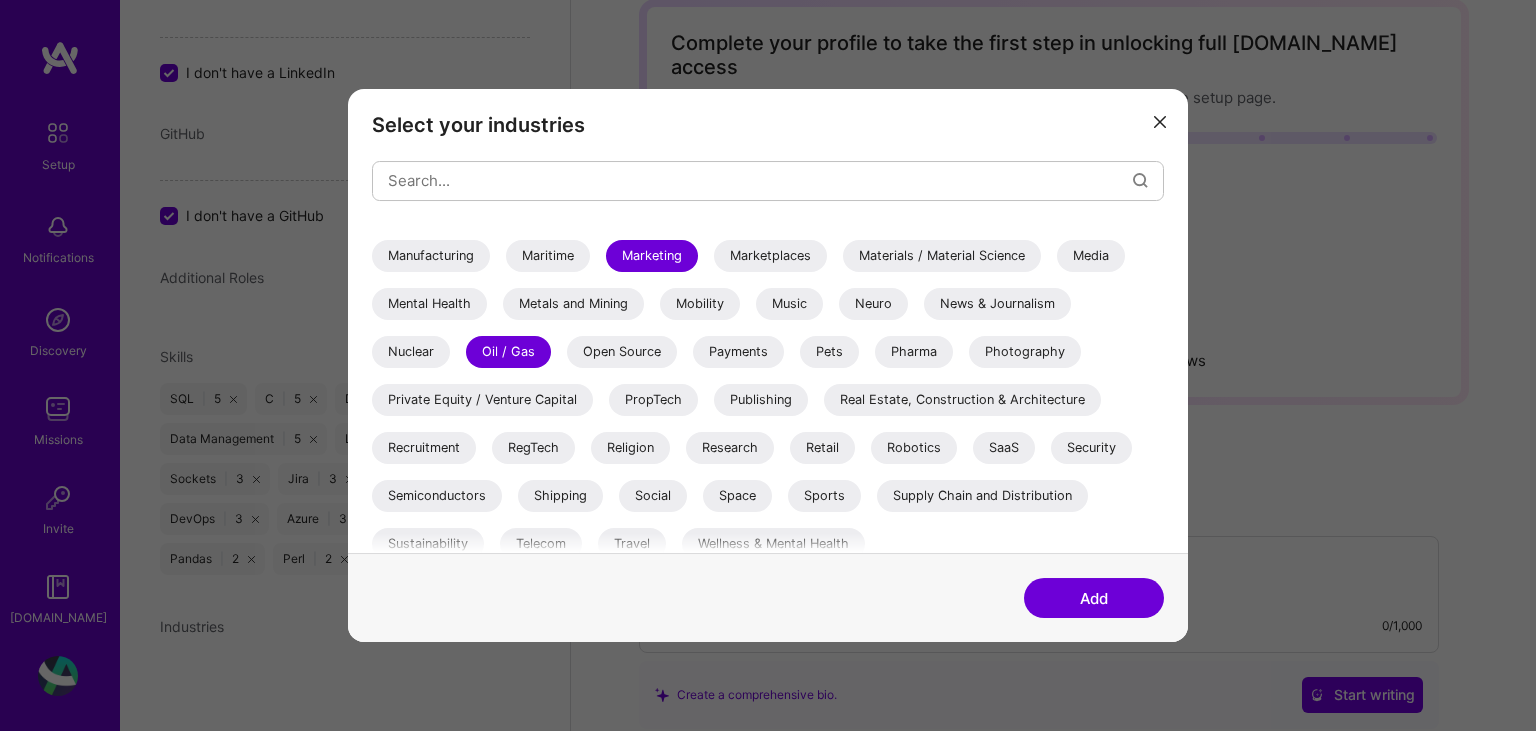 click on "Payments" at bounding box center [738, 352] 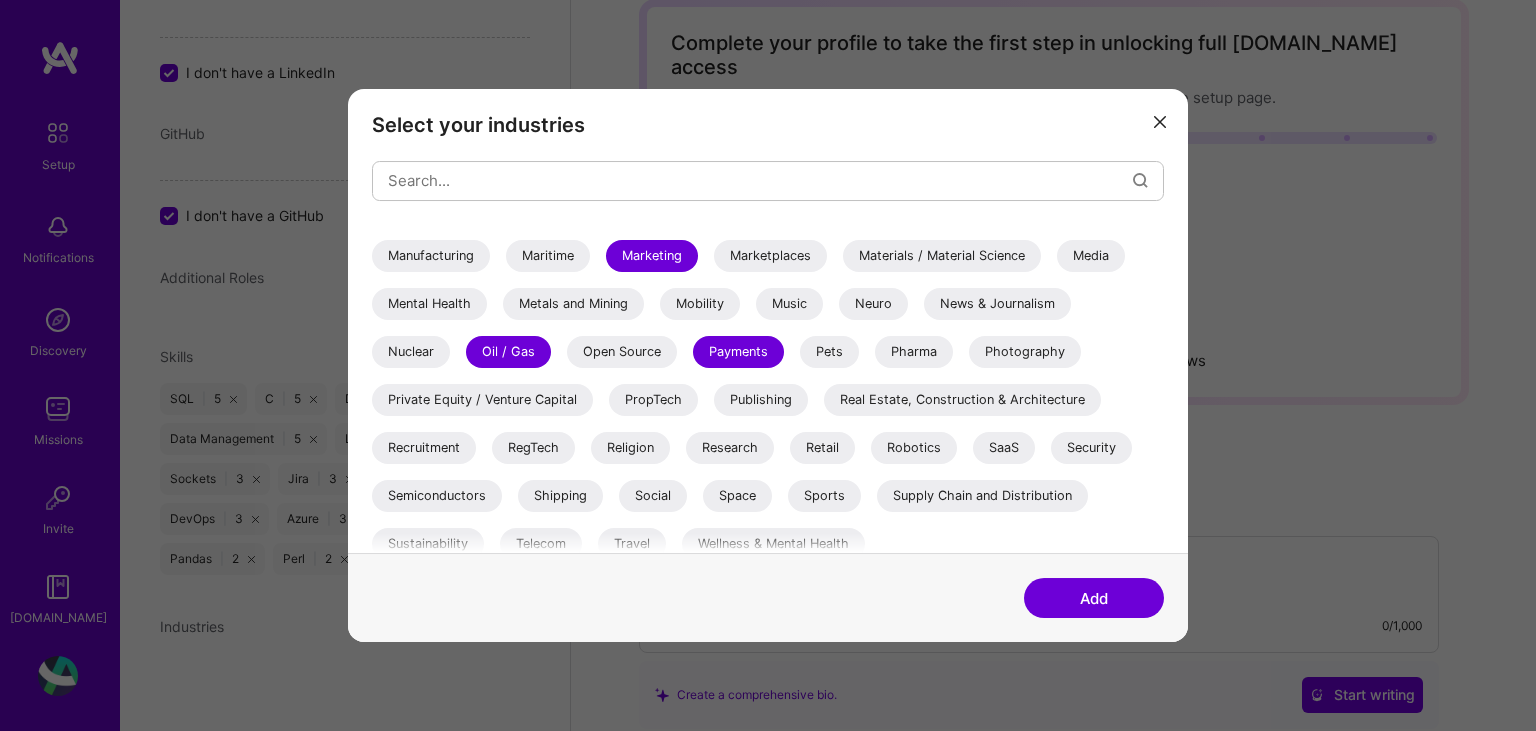 click on "Retail" at bounding box center (822, 448) 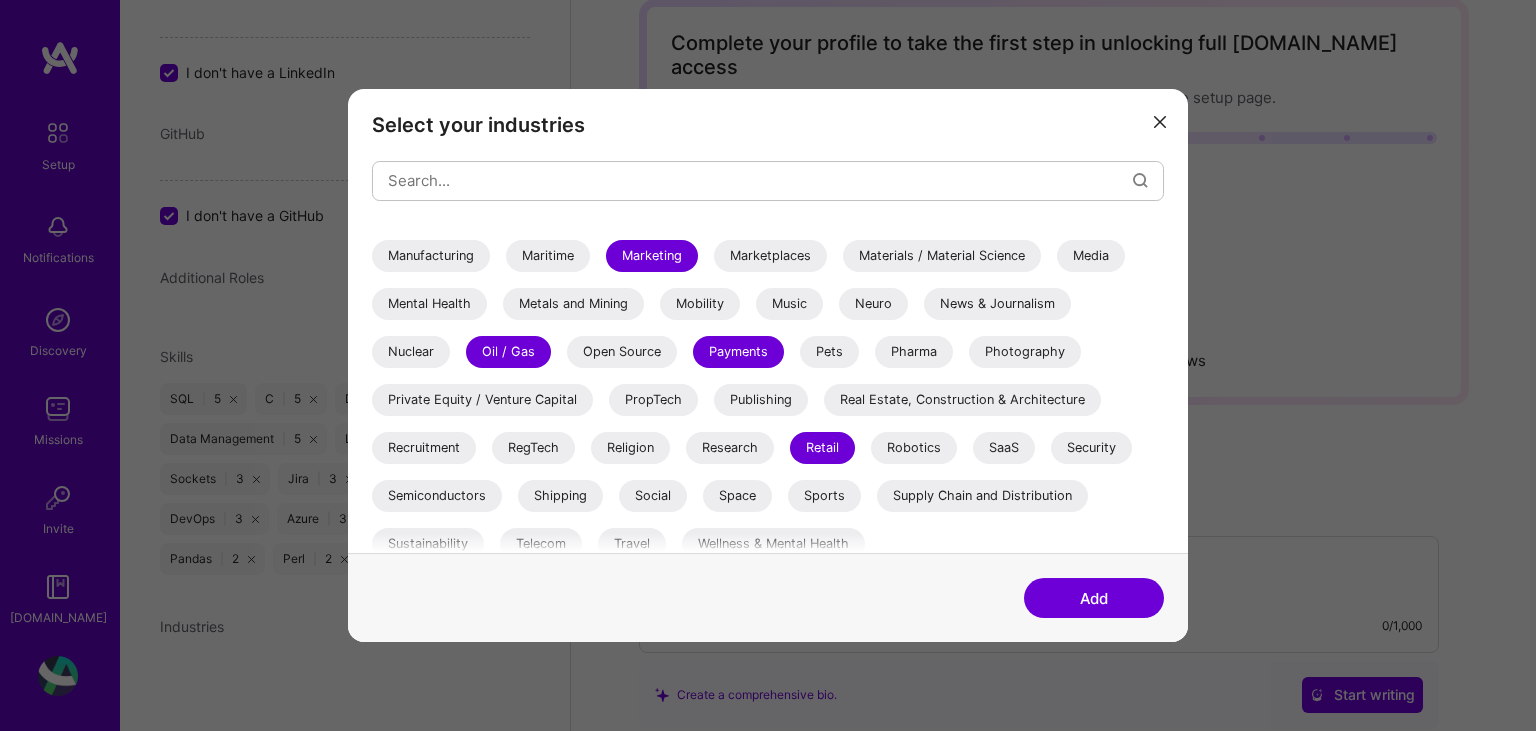 click on "Marketing" at bounding box center (652, 256) 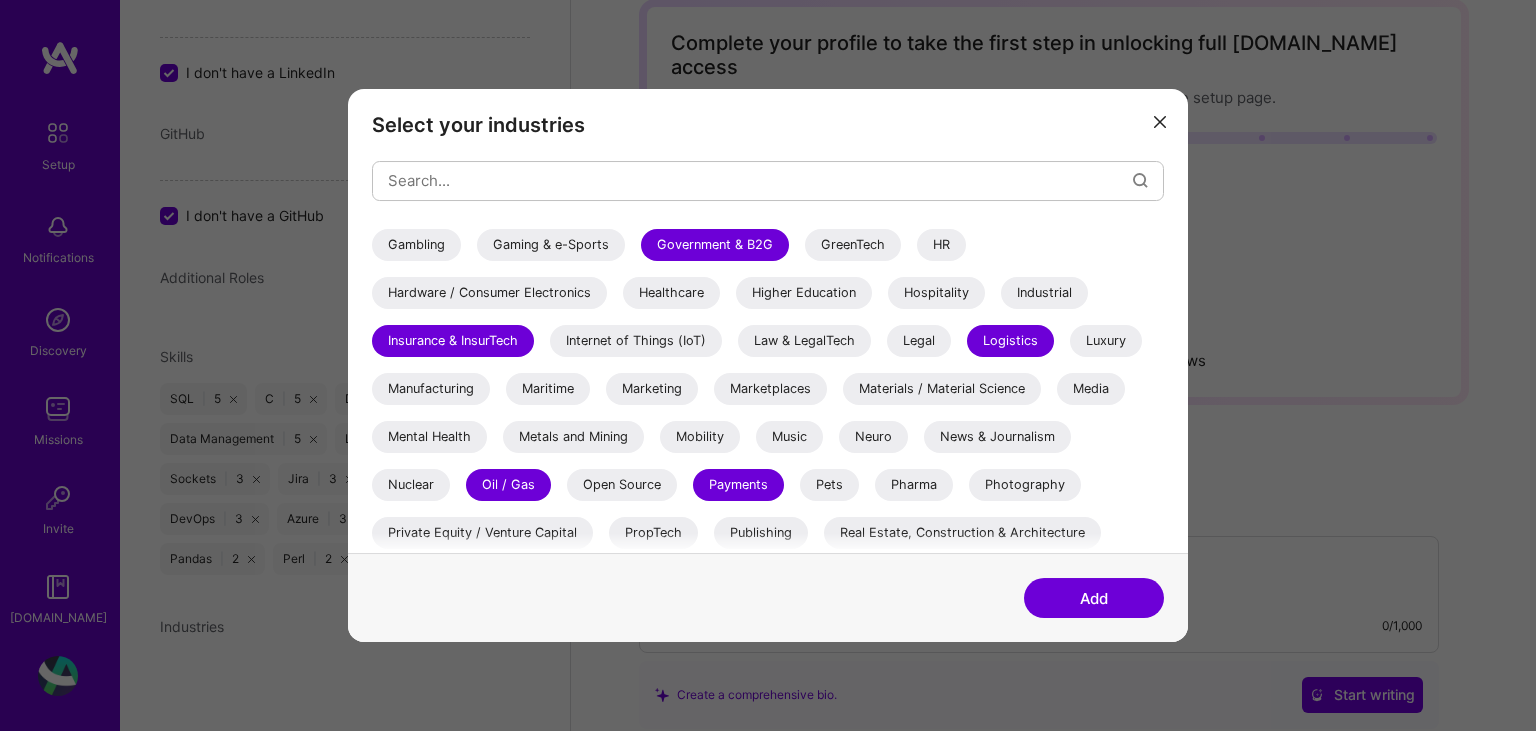 scroll, scrollTop: 671, scrollLeft: 0, axis: vertical 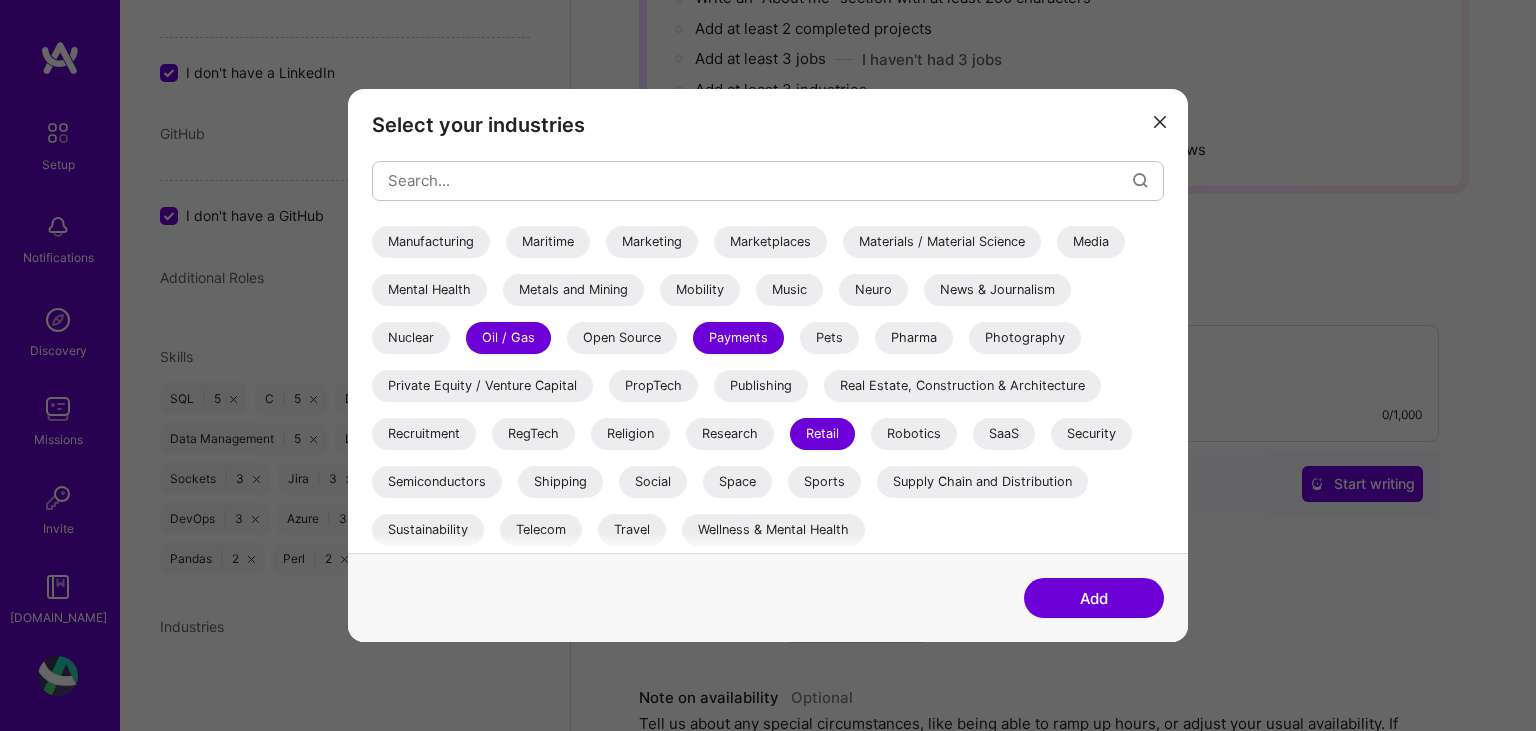 click on "Telecom" at bounding box center [541, 530] 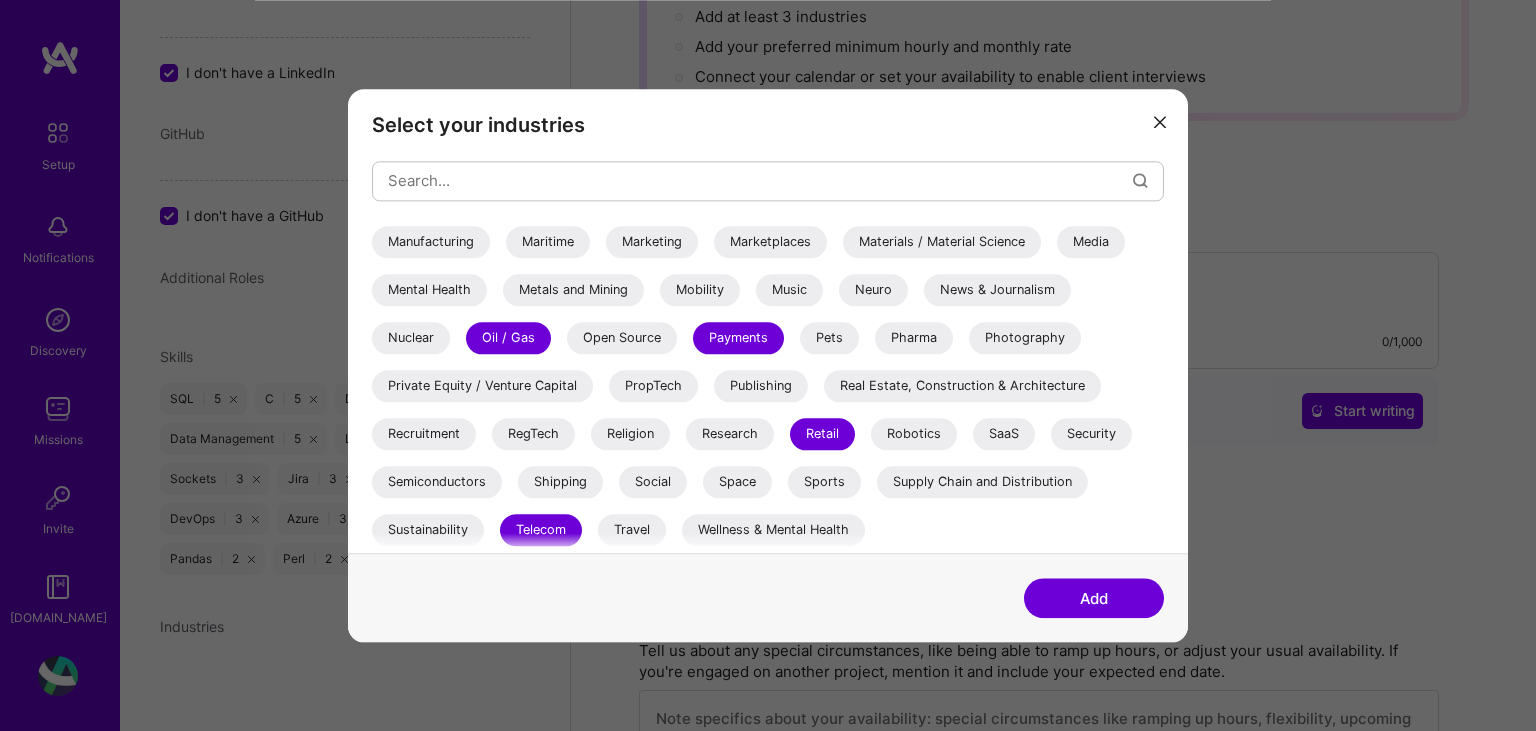 scroll, scrollTop: 422, scrollLeft: 0, axis: vertical 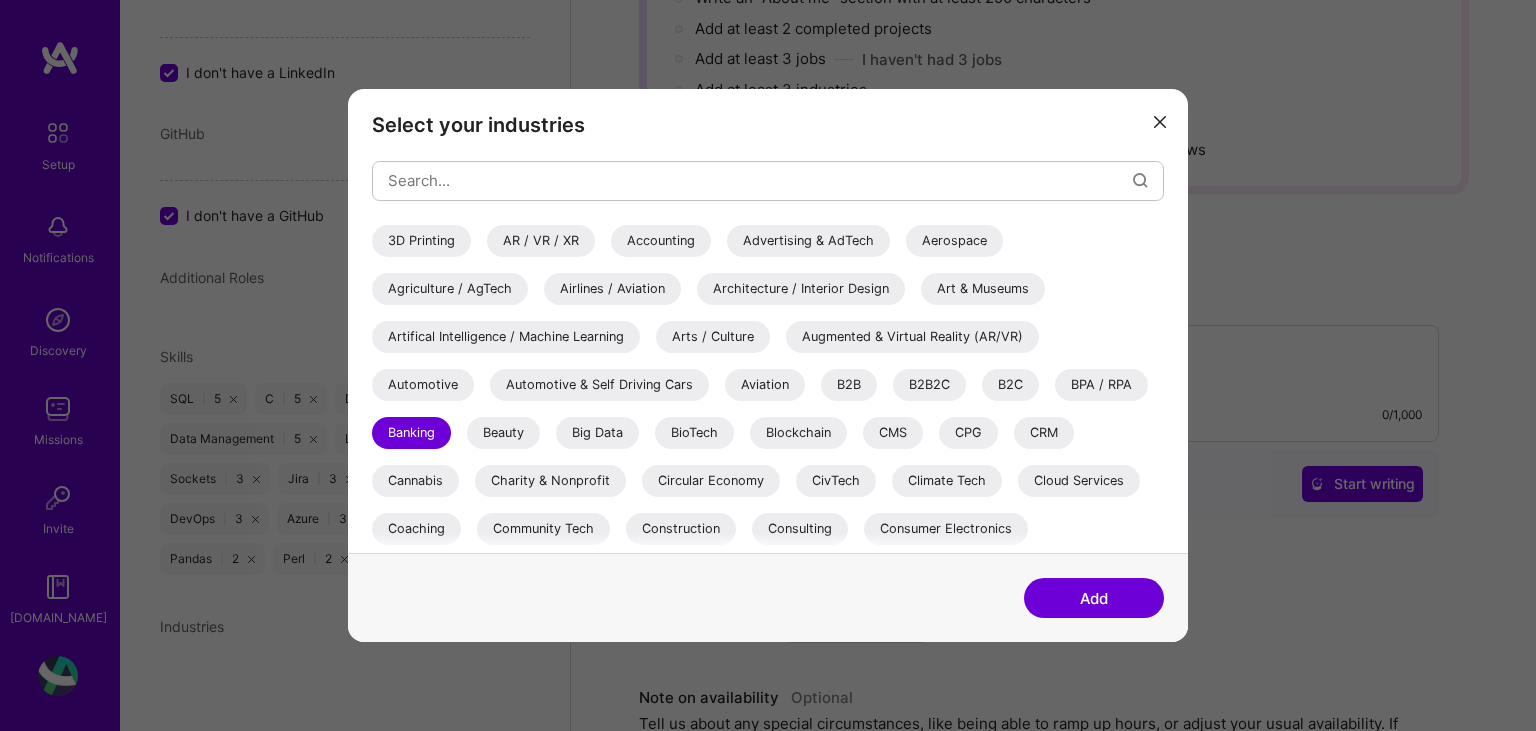 click on "Add" at bounding box center [1094, 598] 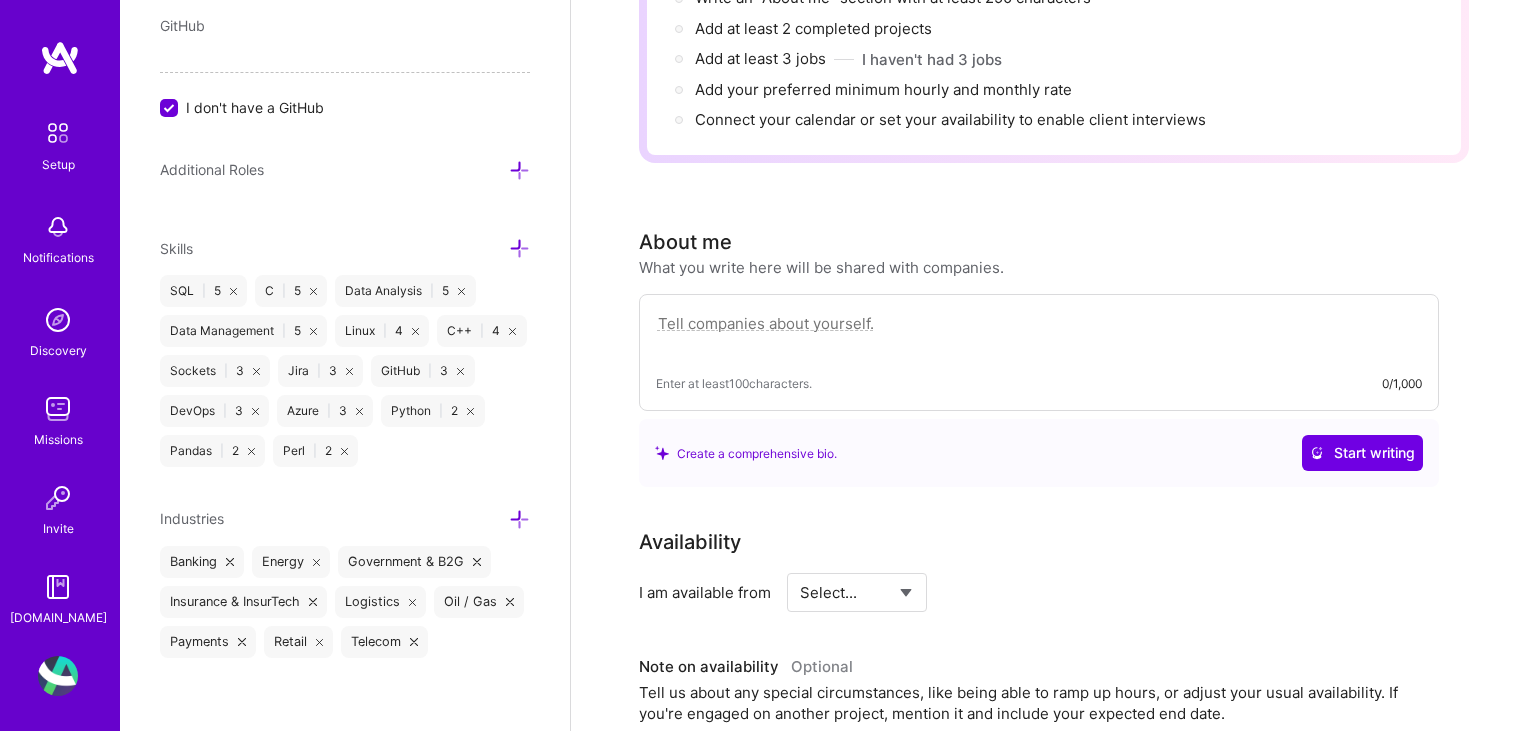 scroll, scrollTop: 1240, scrollLeft: 0, axis: vertical 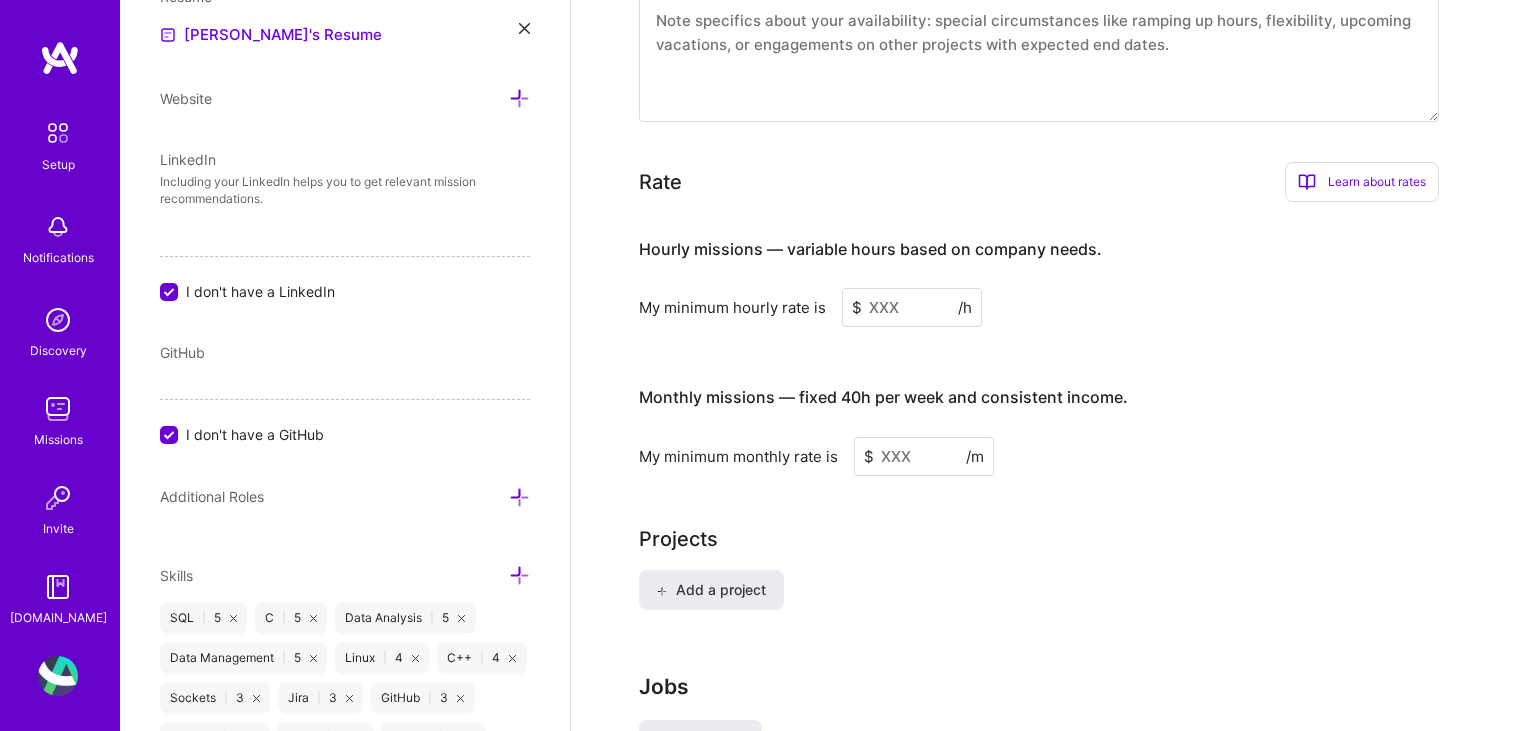 click at bounding box center (519, 497) 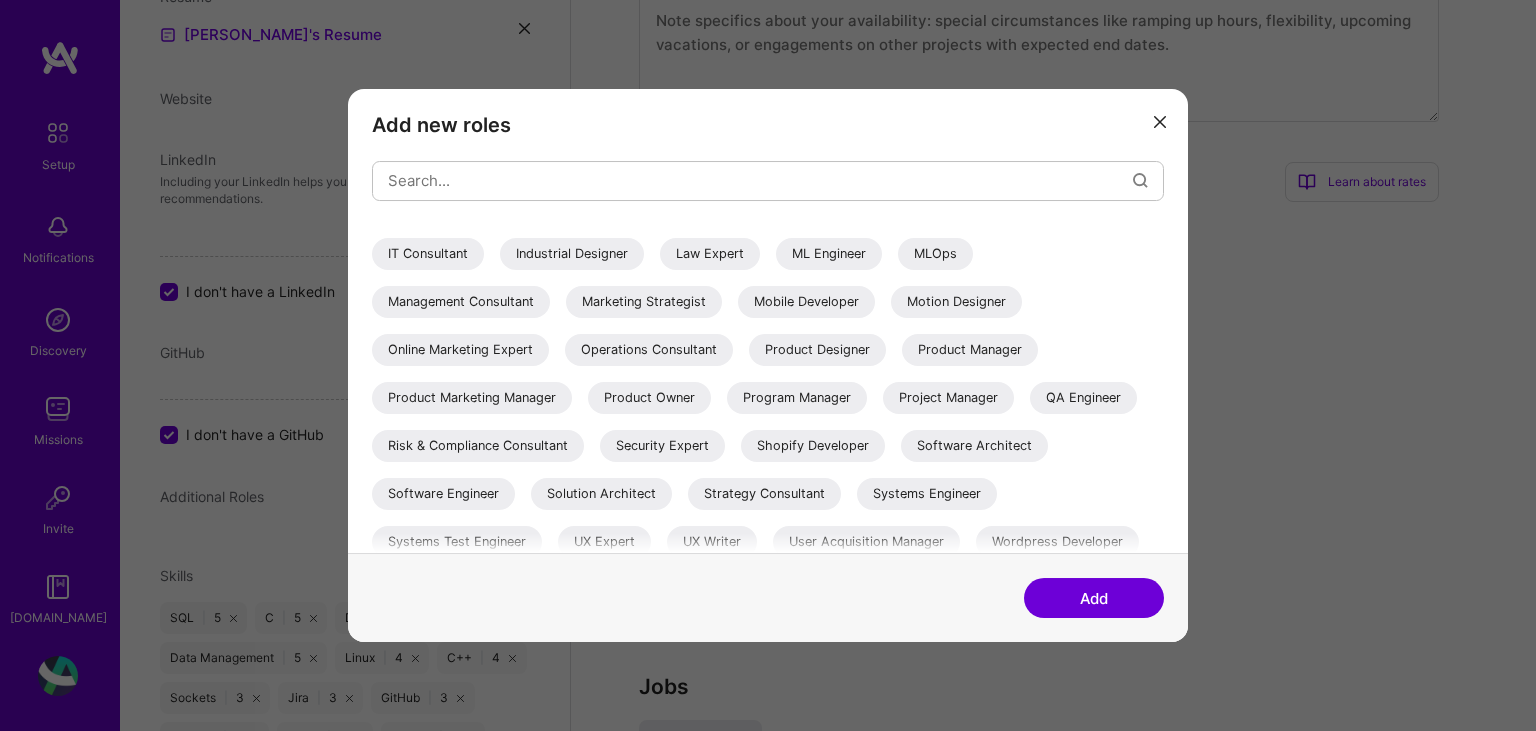 scroll, scrollTop: 383, scrollLeft: 0, axis: vertical 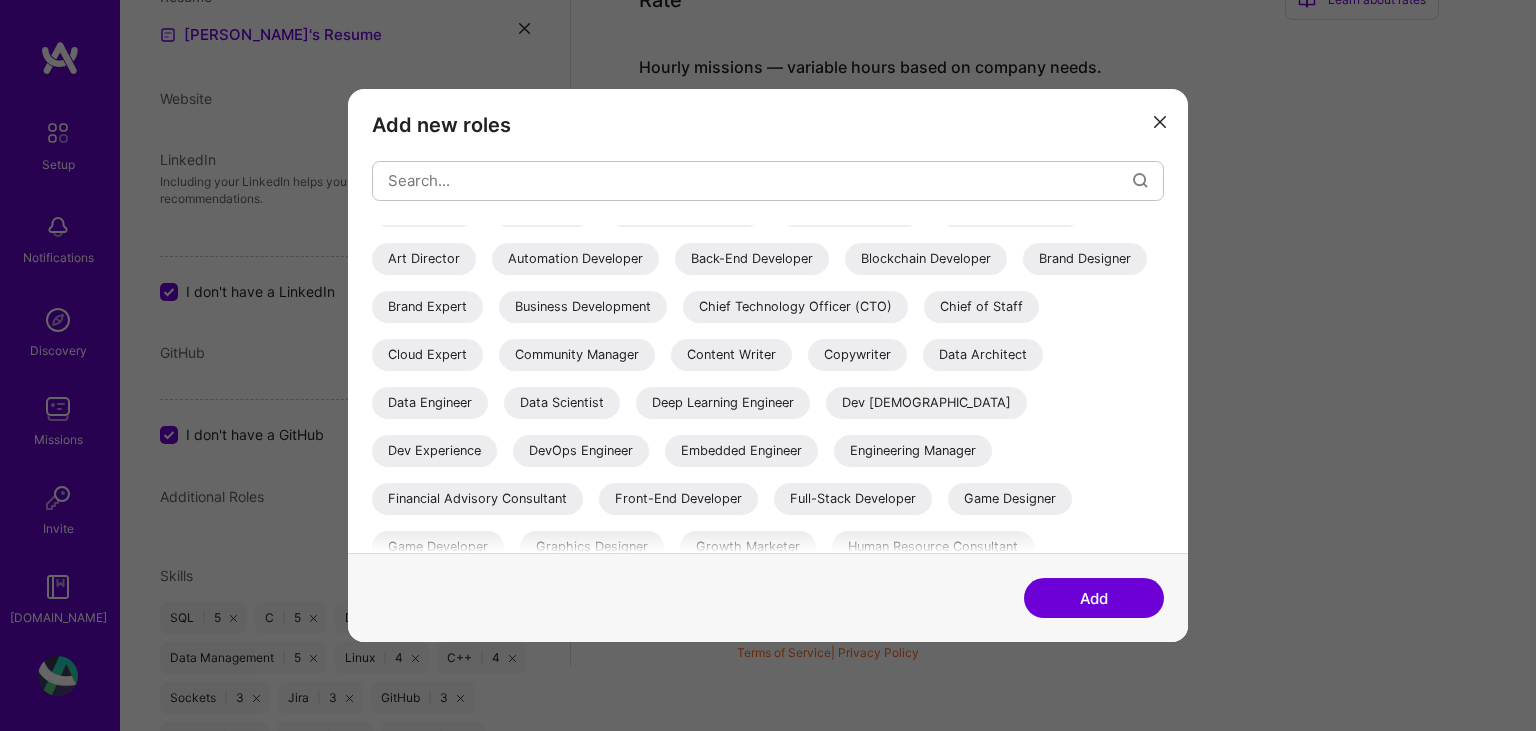 click on "Back-End Developer" at bounding box center [752, 259] 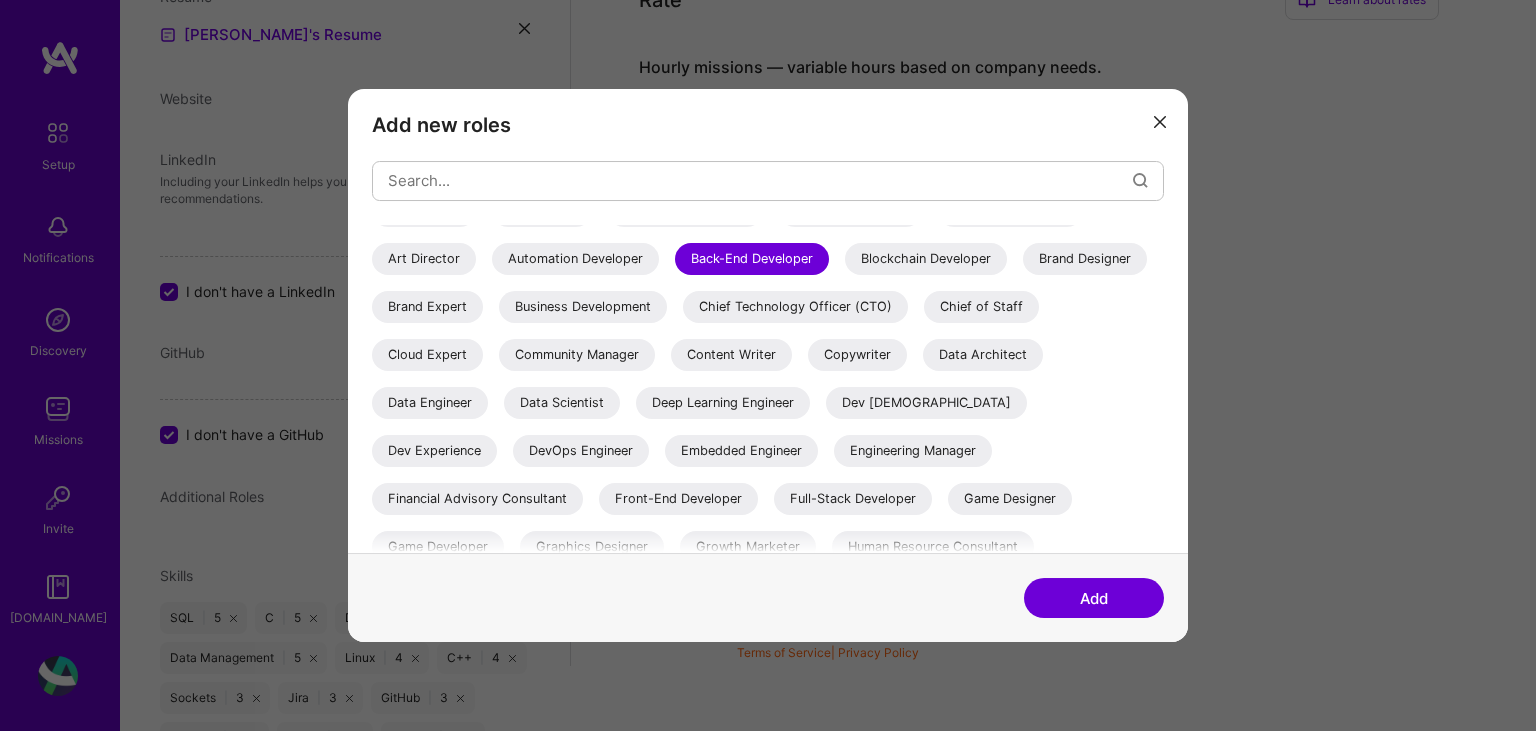 click on "Dev Experience" at bounding box center [434, 451] 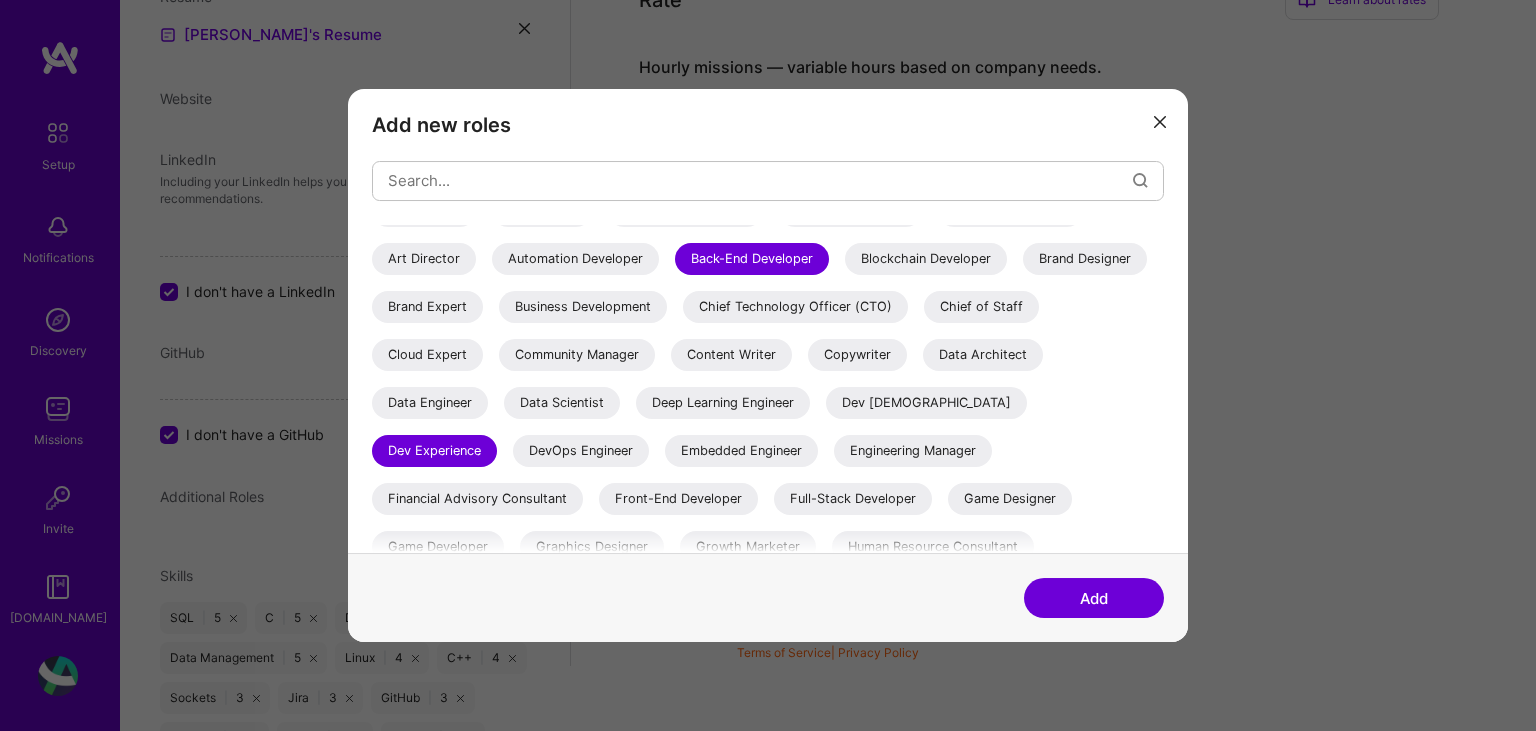 click on "Data Engineer" at bounding box center (430, 403) 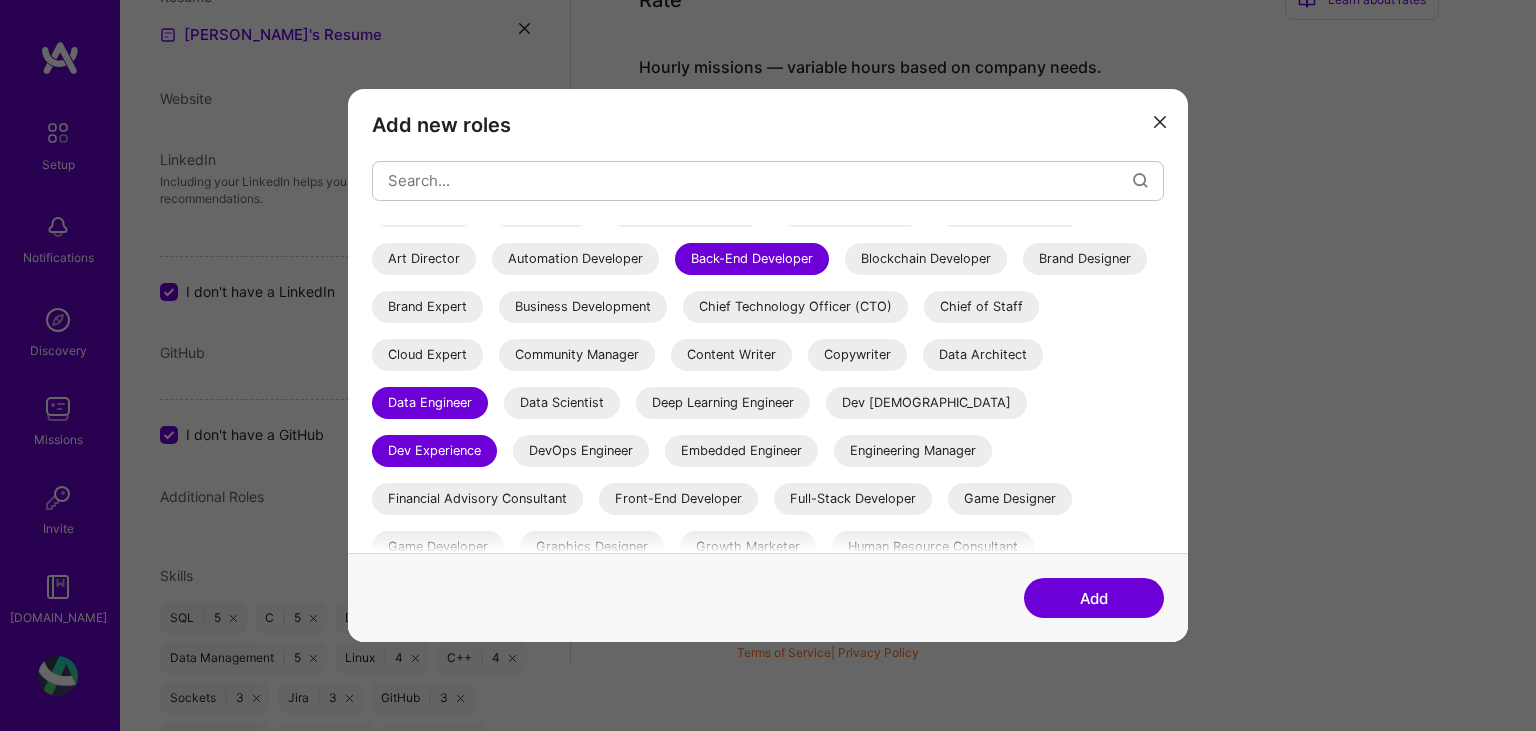 click on "Data Scientist" at bounding box center (562, 403) 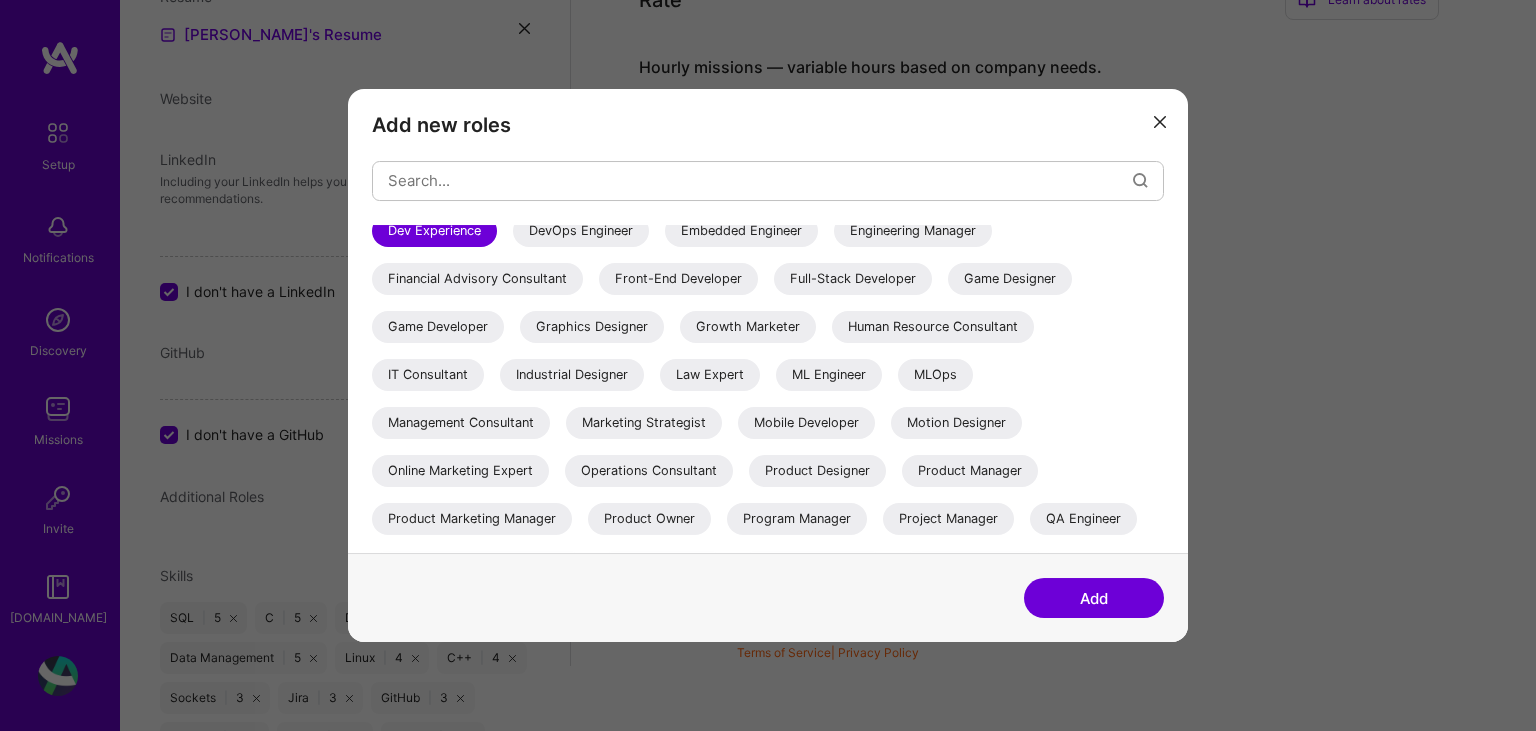 scroll, scrollTop: 361, scrollLeft: 0, axis: vertical 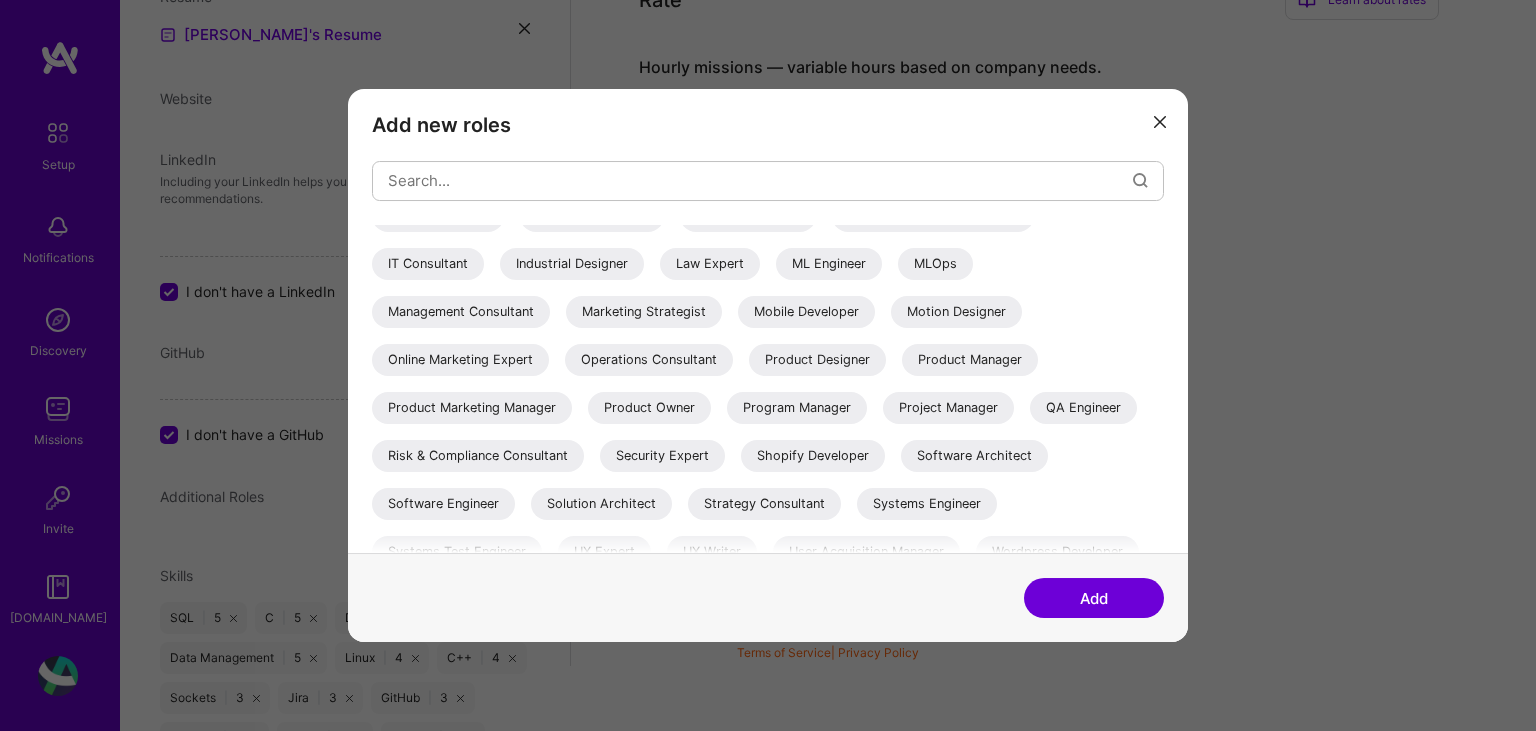 click on "Software Engineer" at bounding box center (443, 504) 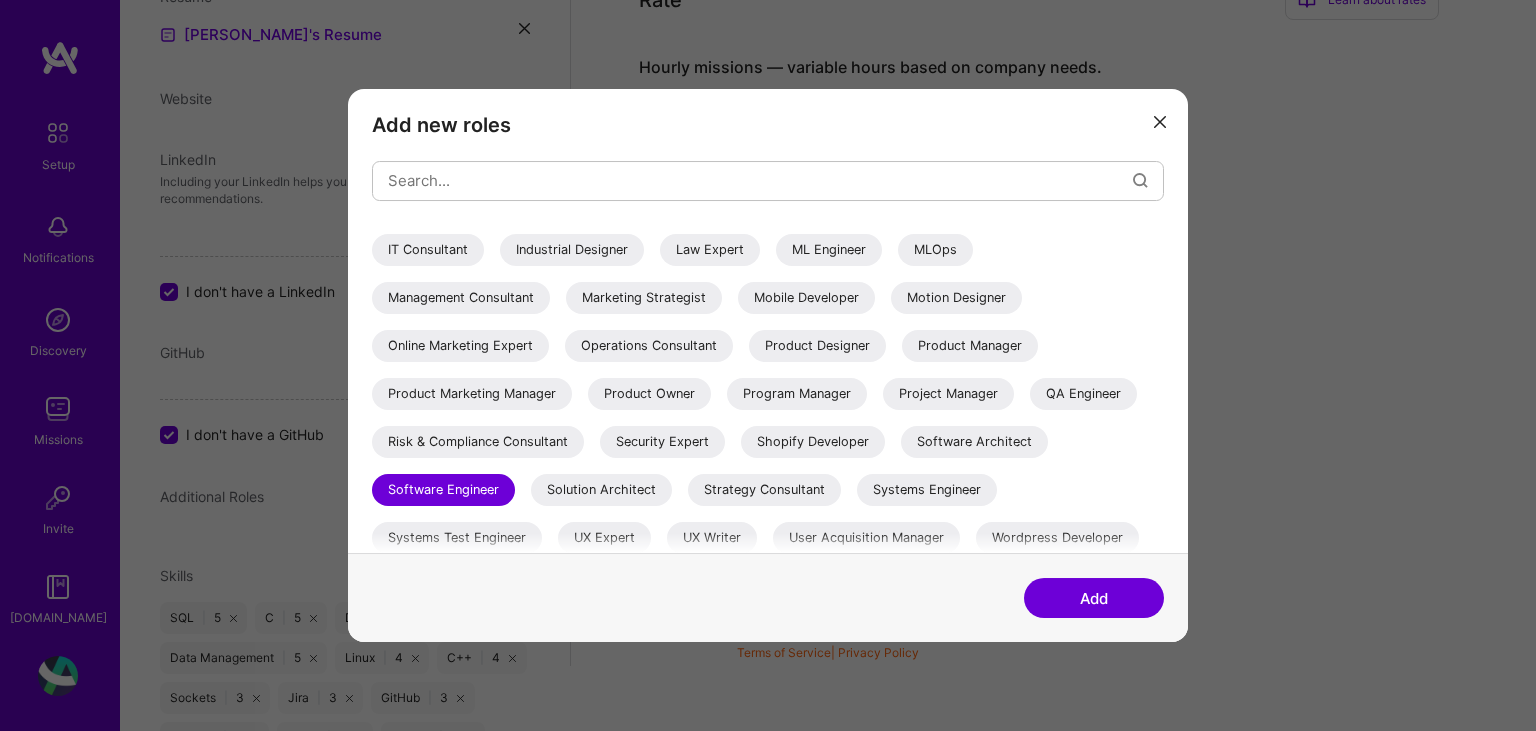 scroll, scrollTop: 383, scrollLeft: 0, axis: vertical 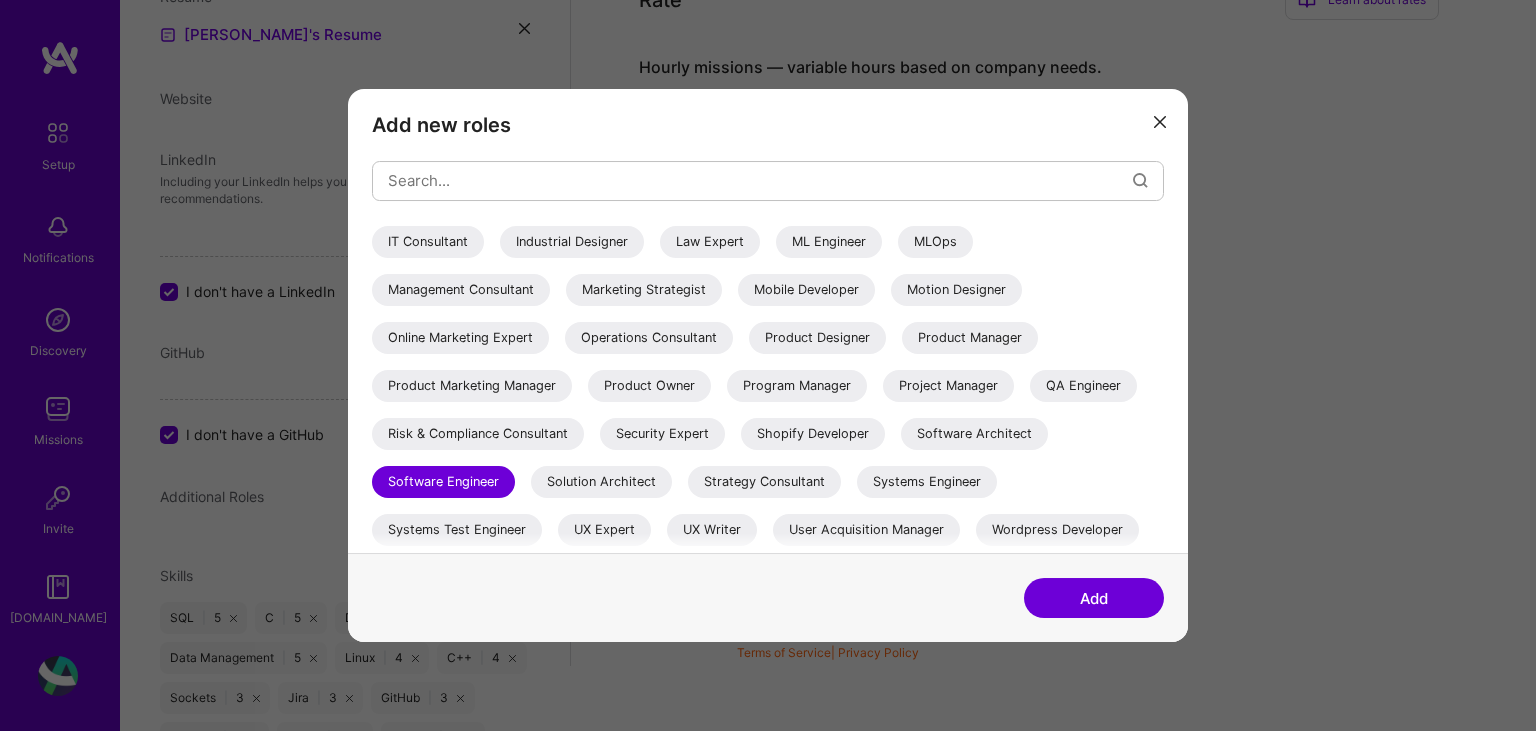 click on "Systems Engineer" at bounding box center [927, 482] 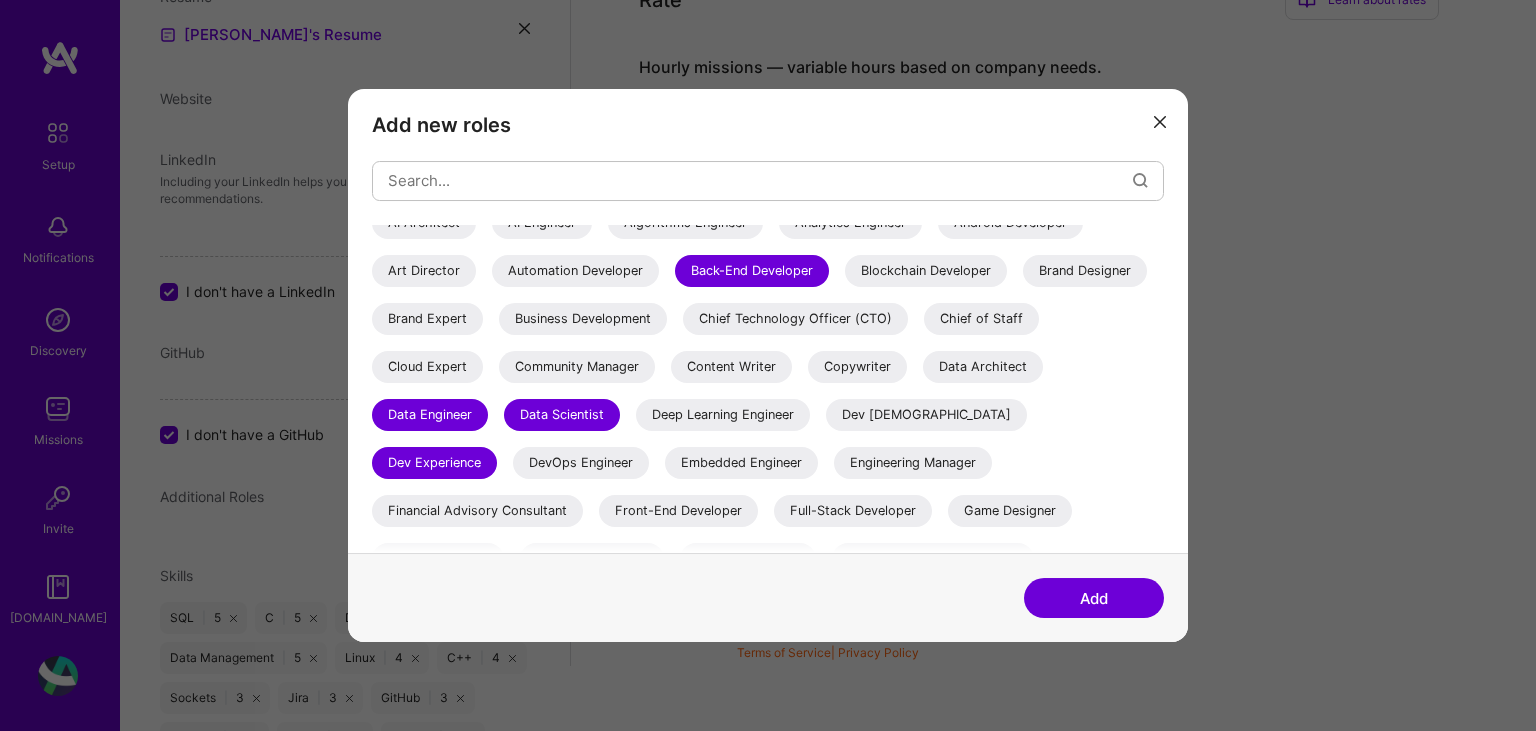 scroll, scrollTop: 0, scrollLeft: 0, axis: both 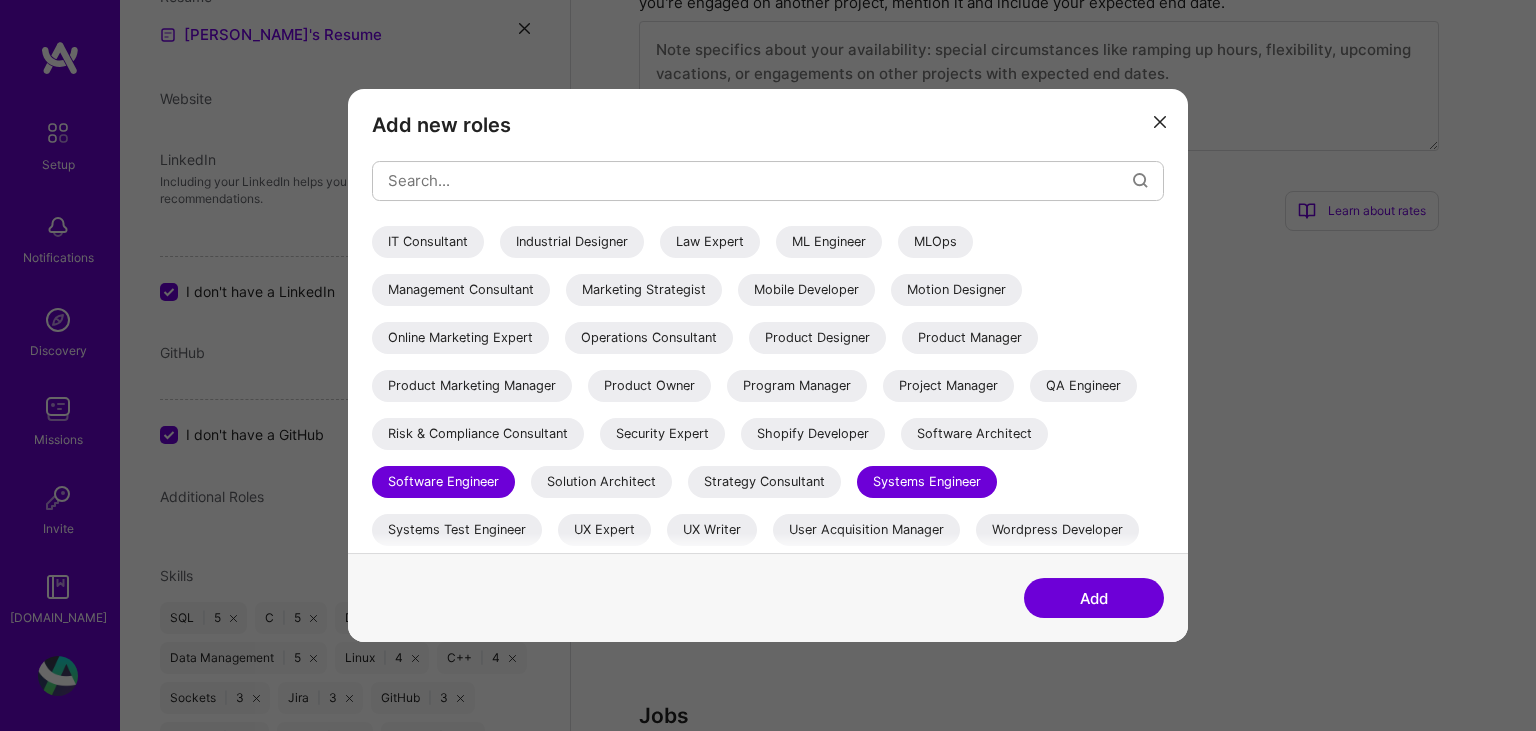 click on "Add" at bounding box center [1094, 598] 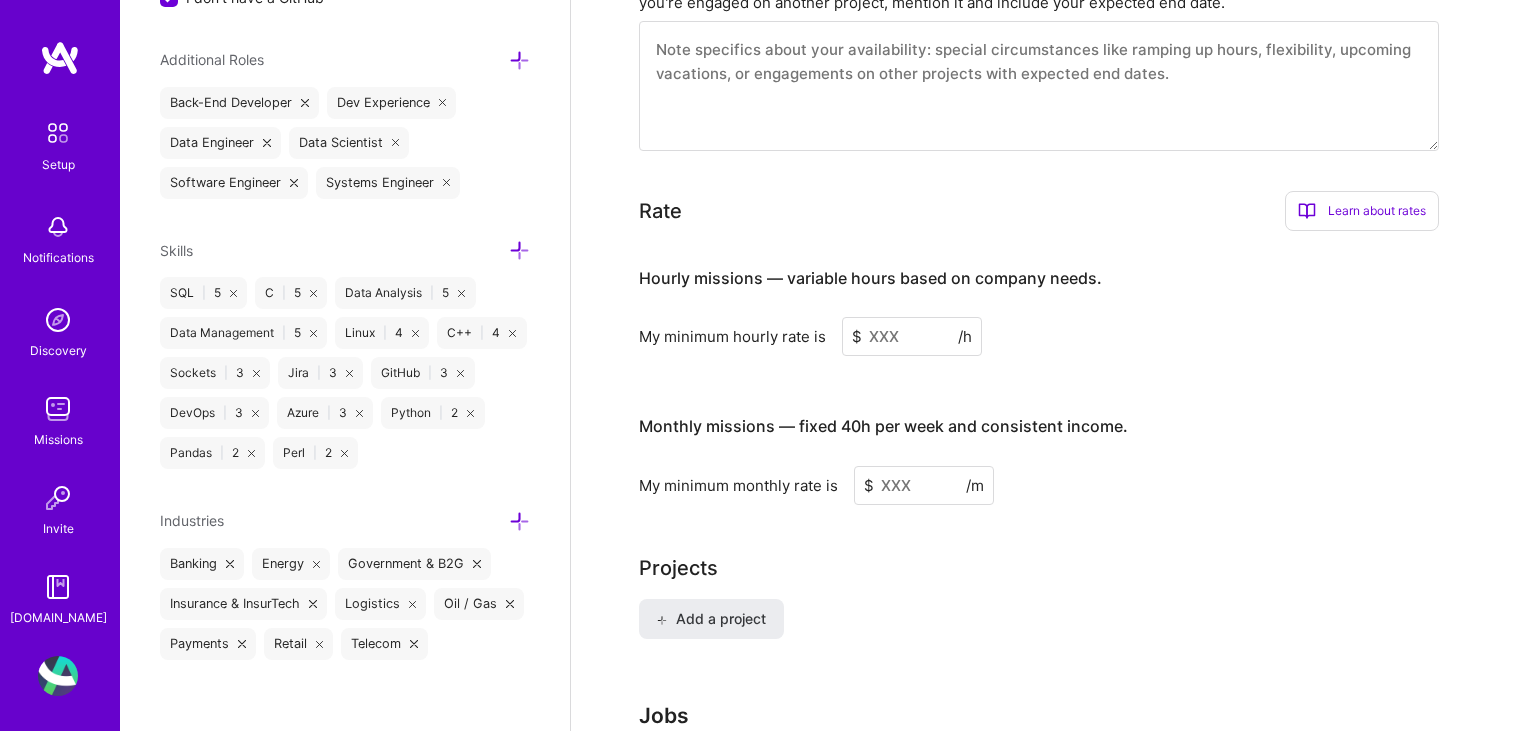 scroll, scrollTop: 1352, scrollLeft: 0, axis: vertical 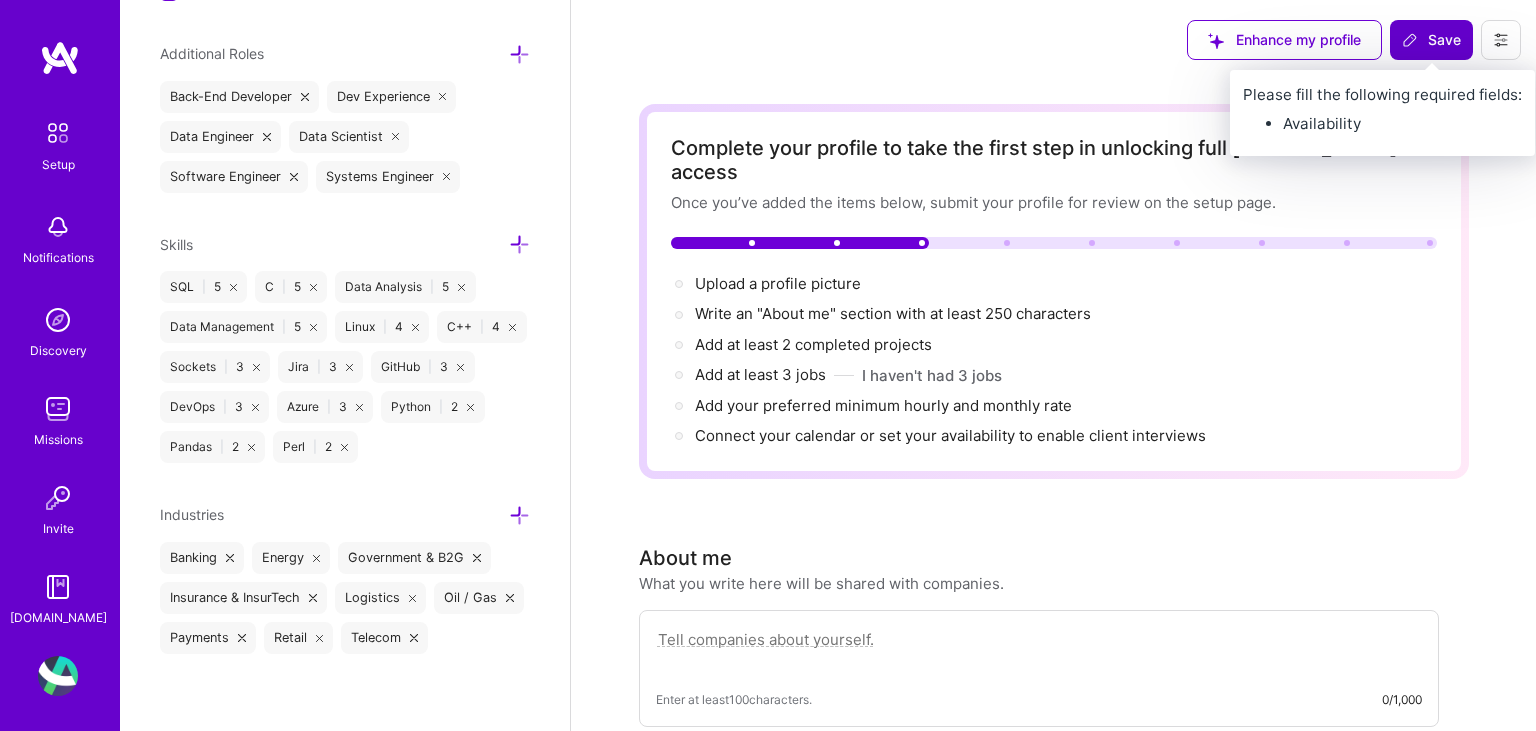 click on "Save" at bounding box center (1431, 40) 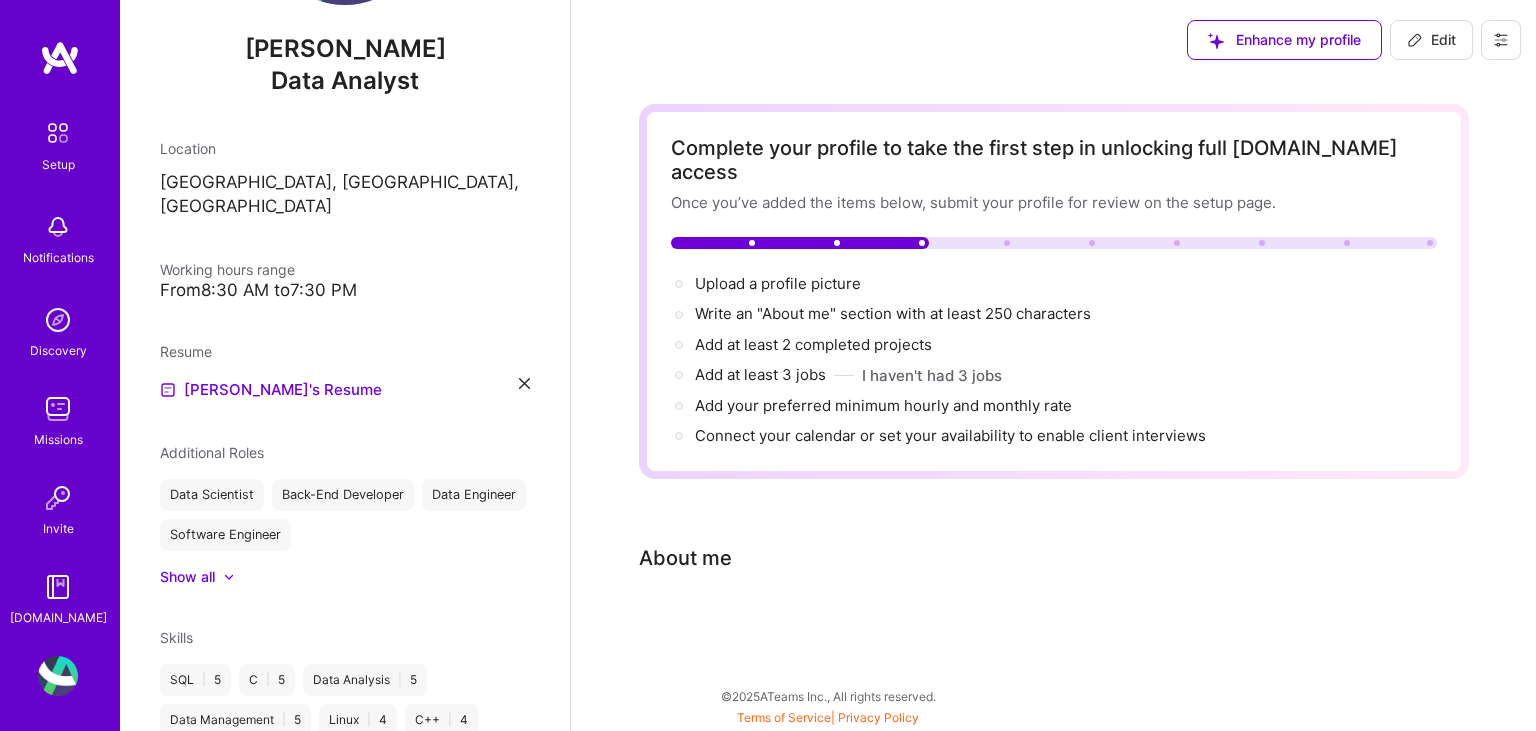 scroll, scrollTop: 226, scrollLeft: 0, axis: vertical 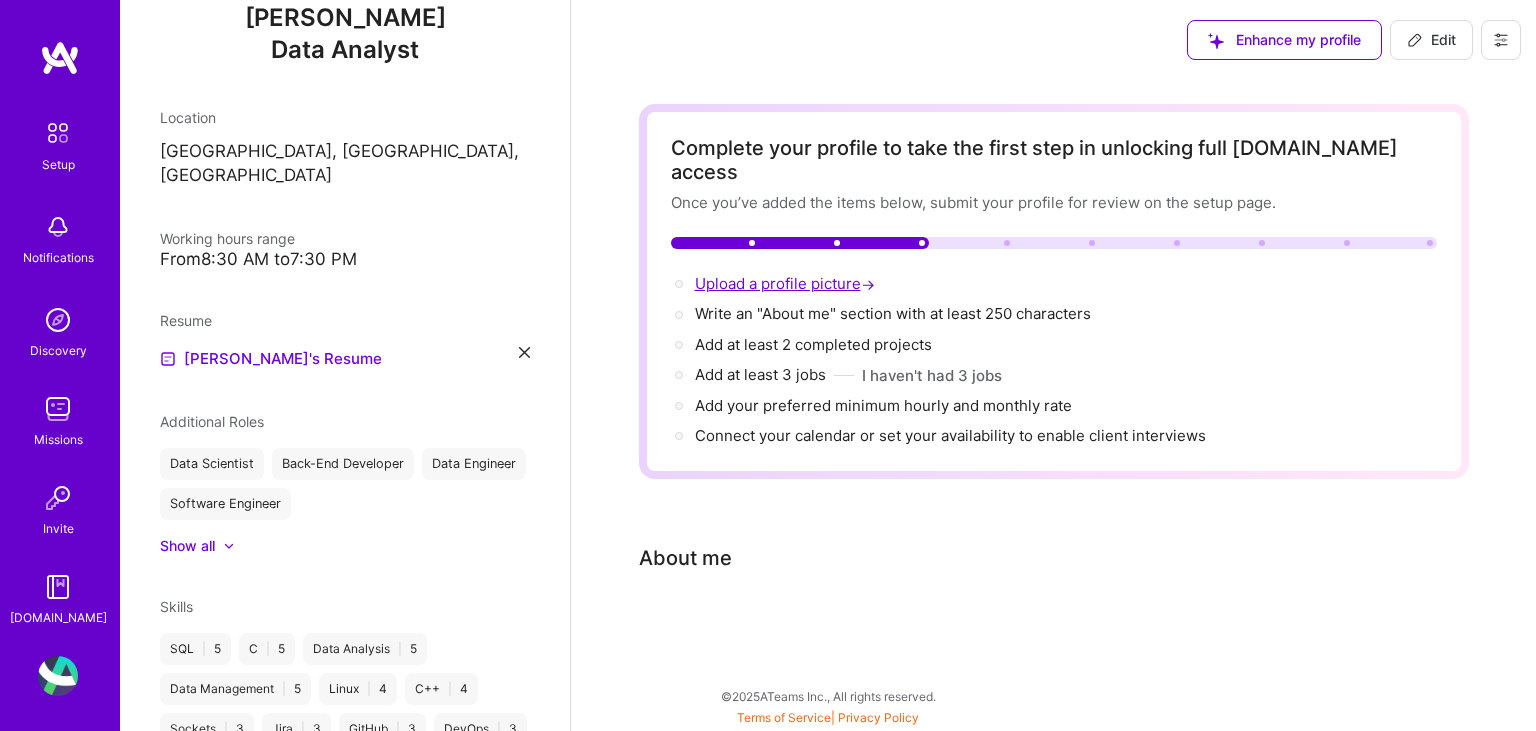 click on "Upload a profile picture  →" at bounding box center (787, 283) 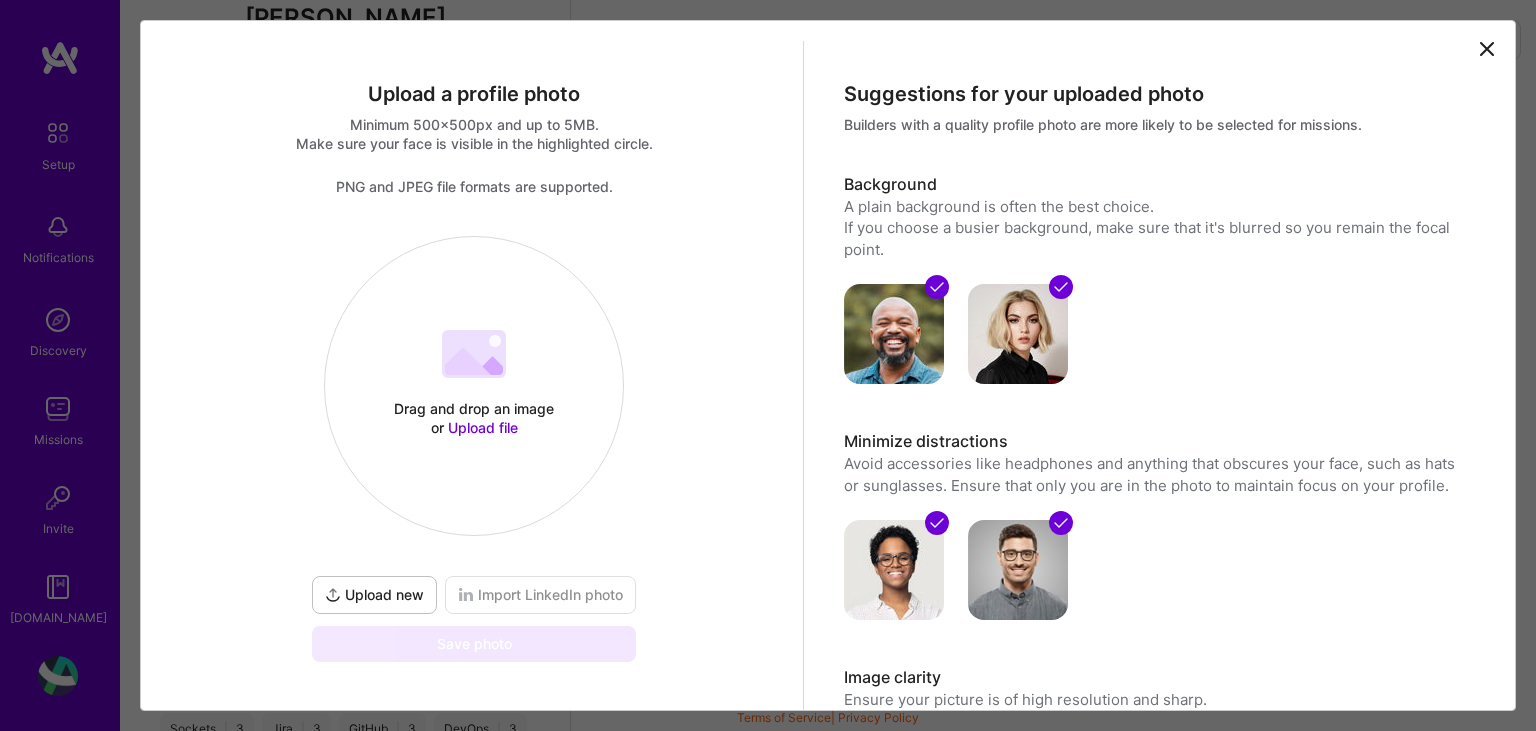 click on "Upload file" at bounding box center [483, 427] 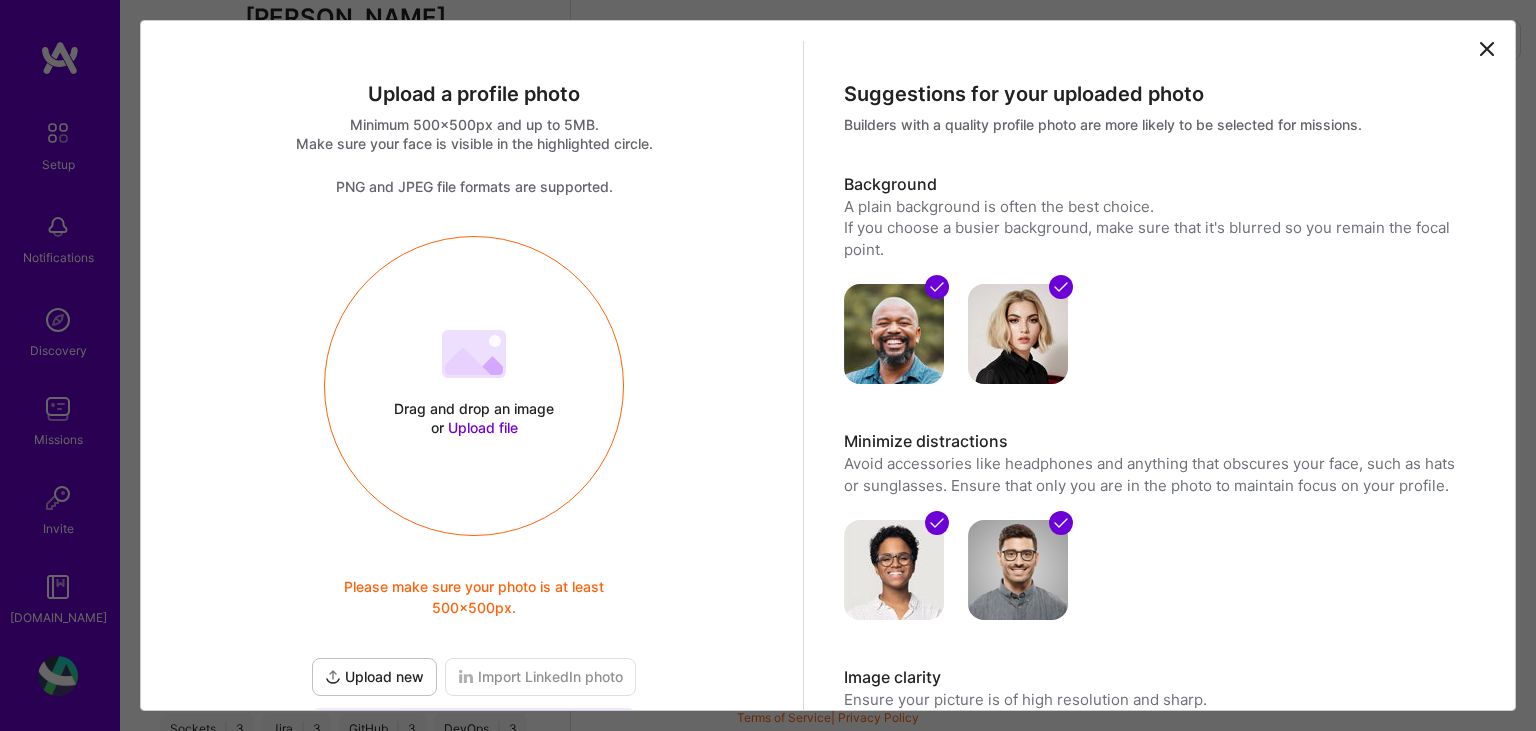 click on "Please make sure your photo is at least 500x500px." at bounding box center [474, 597] 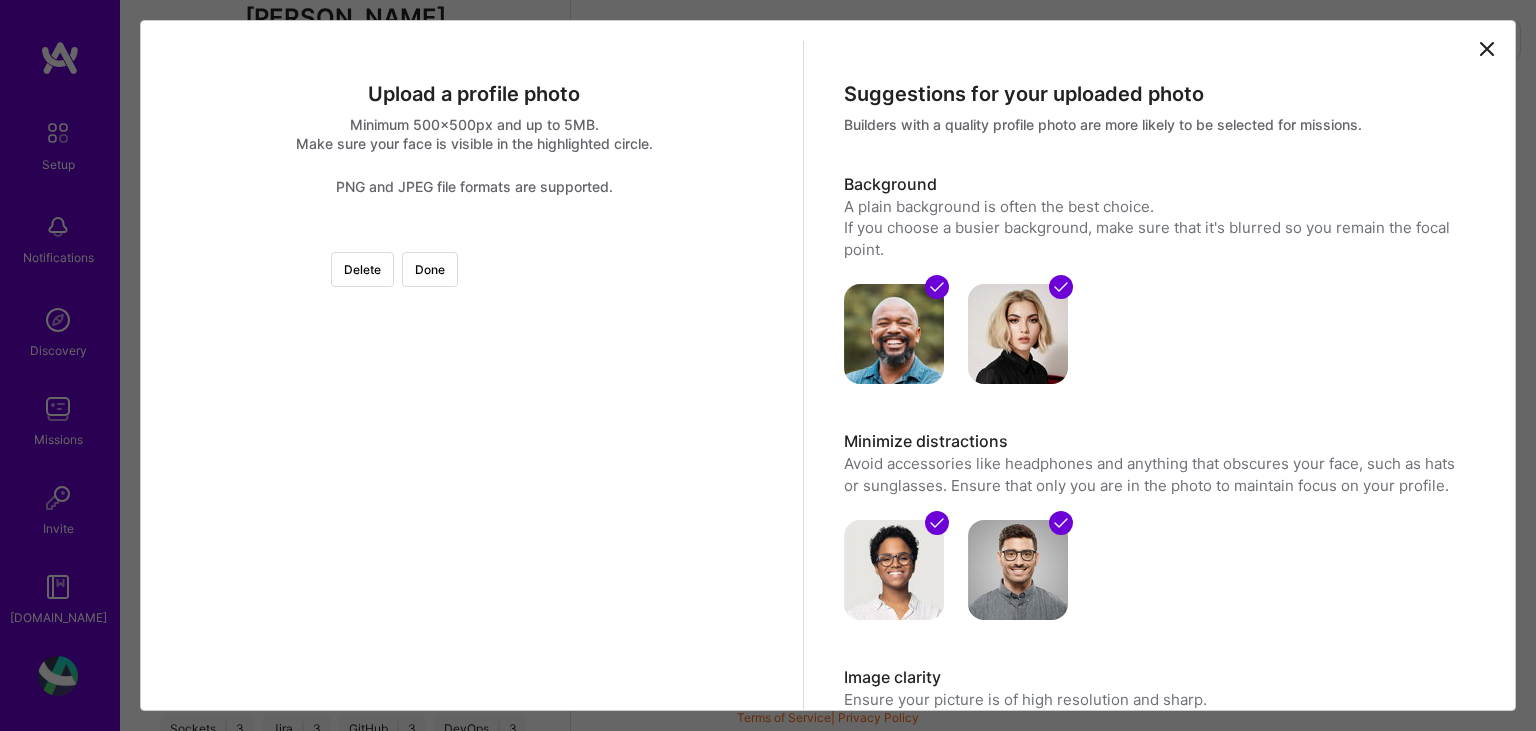 click at bounding box center (755, 517) 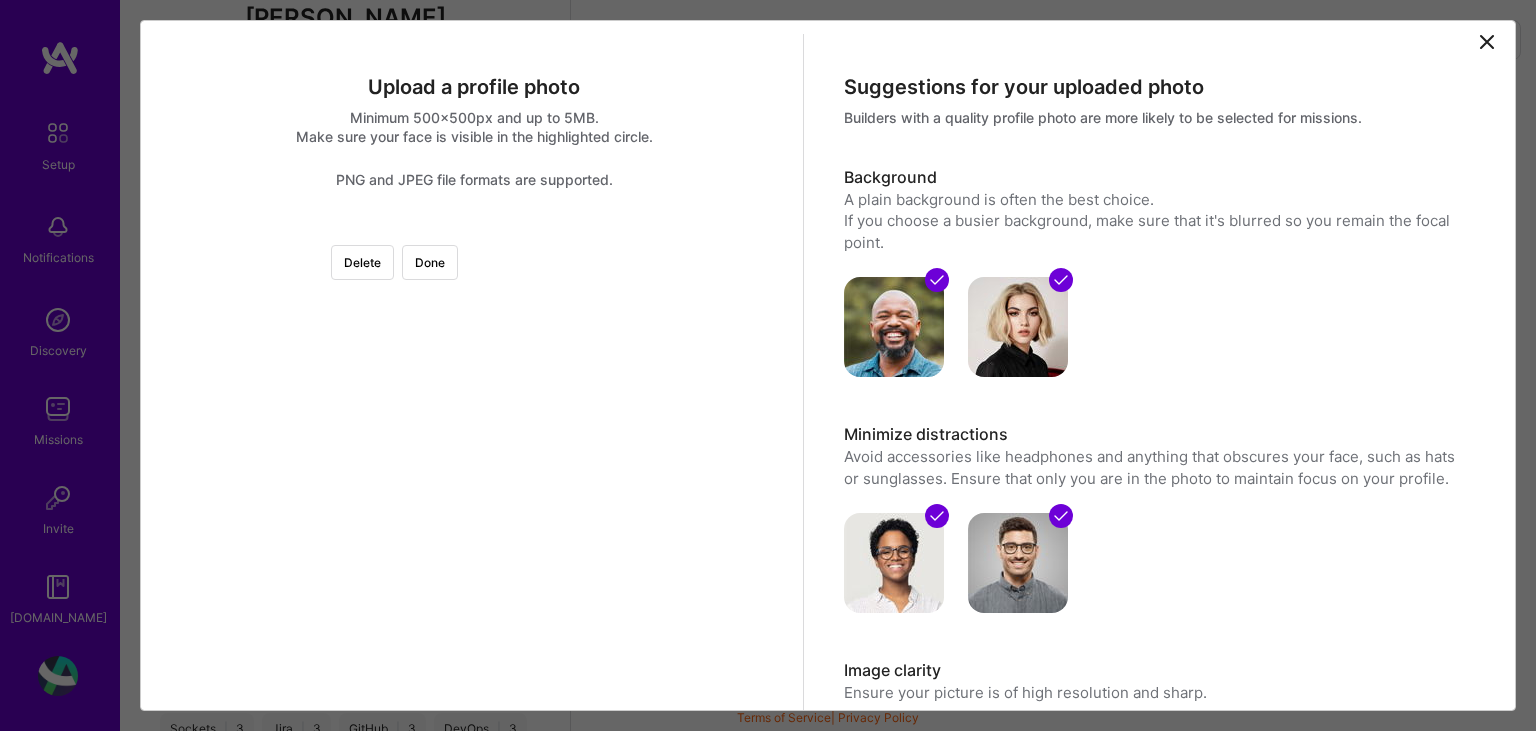 scroll, scrollTop: 0, scrollLeft: 0, axis: both 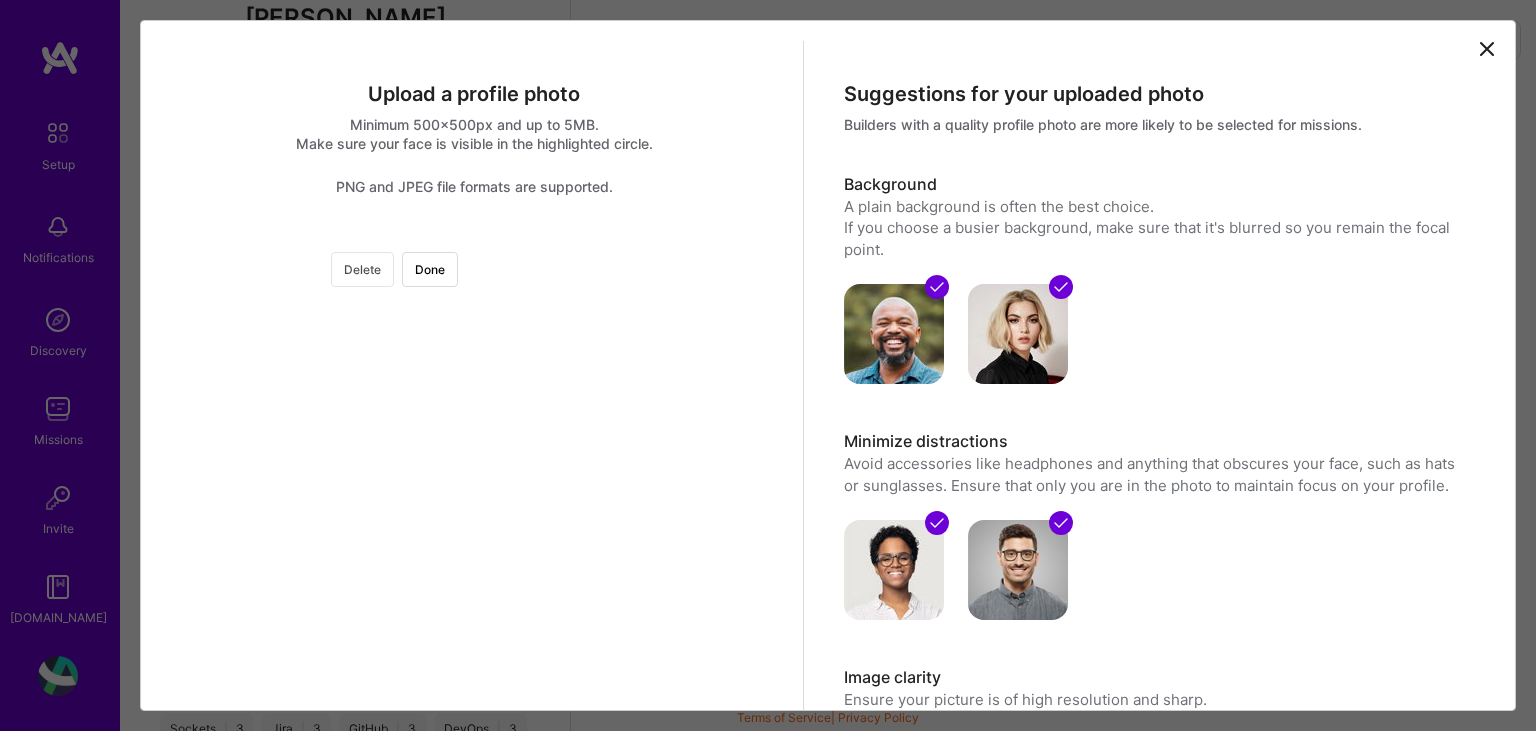 click on "Delete" at bounding box center [362, 269] 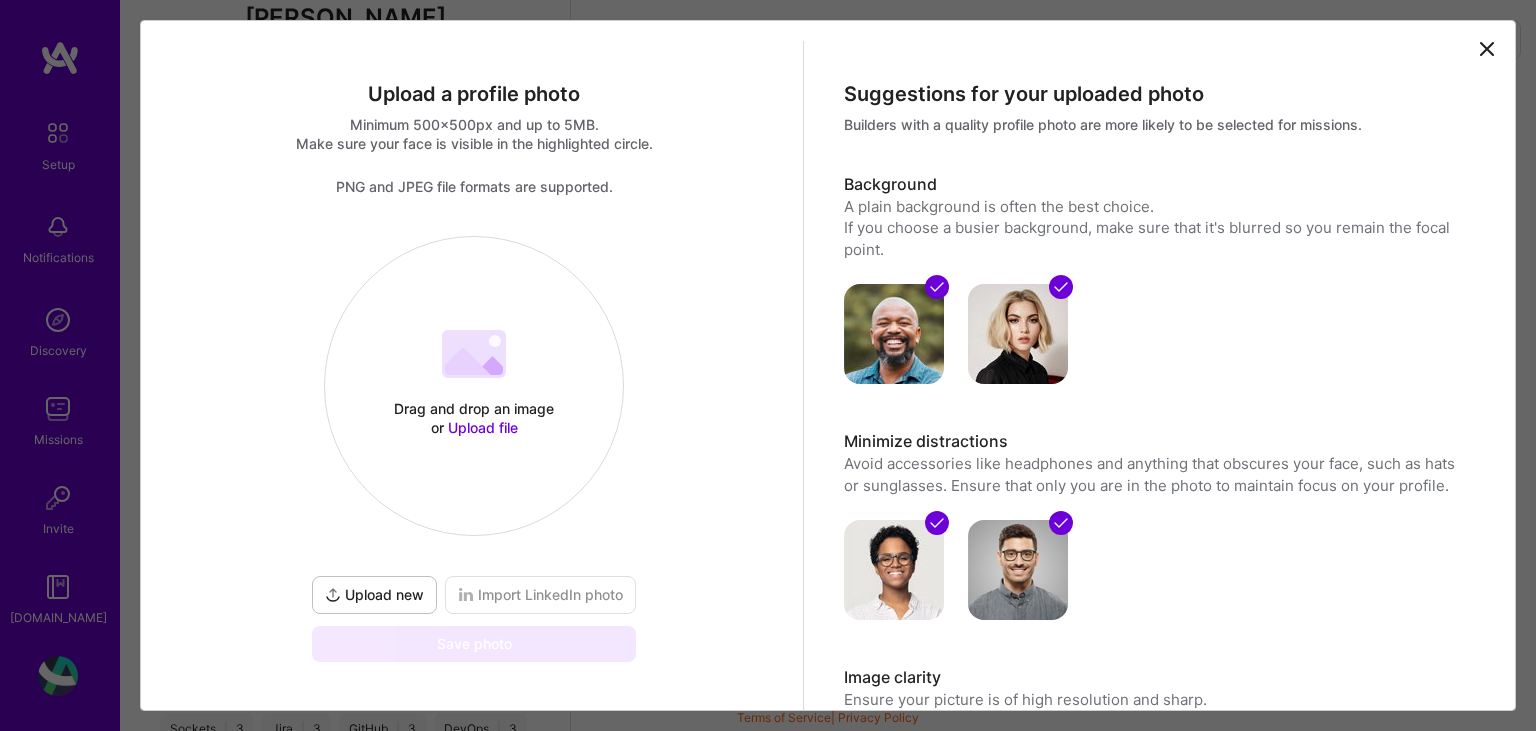 click on "Upload a profile photo Minimum 500x500px and up to 5MB. Make sure your face is visible in the highlighted circle. PNG and JPEG file formats are supported. Drag and drop an image or   Upload file Upload file Upload new Import LinkedIn photo Save photo Suggestions for your uploaded photo Builders with a quality profile photo are more likely to be selected for missions. Background A plain background is often the best choice. If you choose a busier background, make sure that it's blurred so you remain the focal point.
Minimize distractions Avoid accessories like headphones and anything that obscures your face, such as hats or sunglasses. Ensure that only you are in the photo to maintain focus on your profile.
Image clarity Ensure your picture is of high resolution and sharp." at bounding box center [828, 481] 